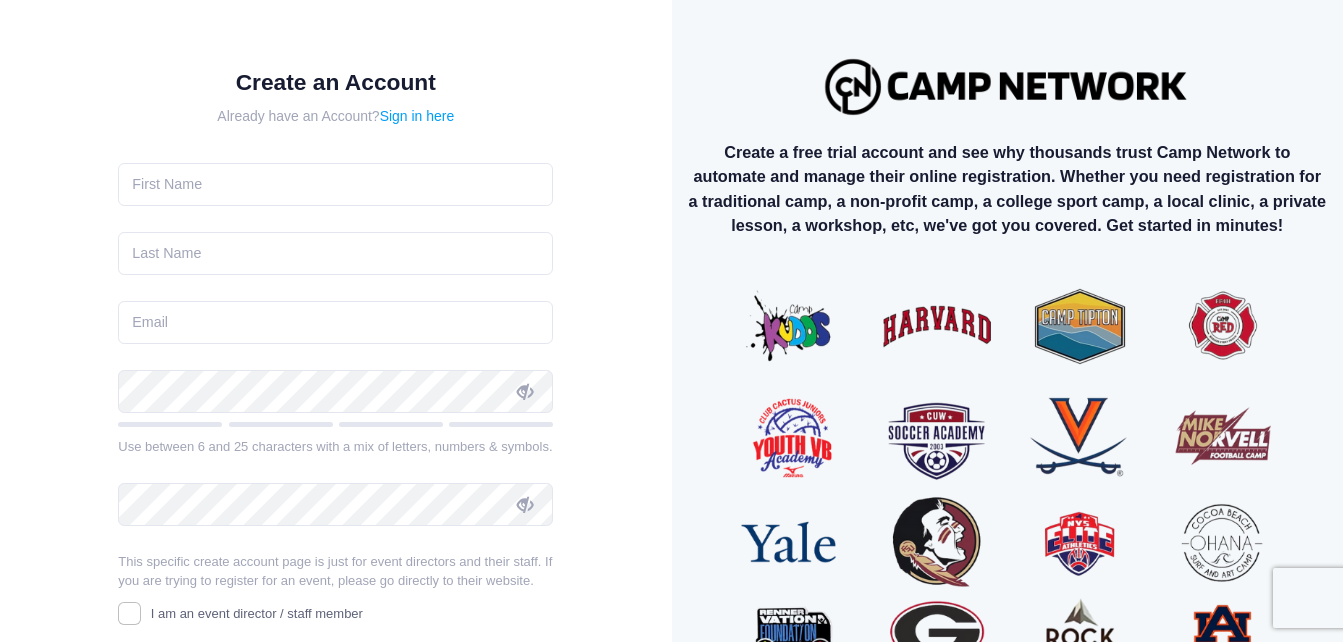 scroll, scrollTop: 0, scrollLeft: 0, axis: both 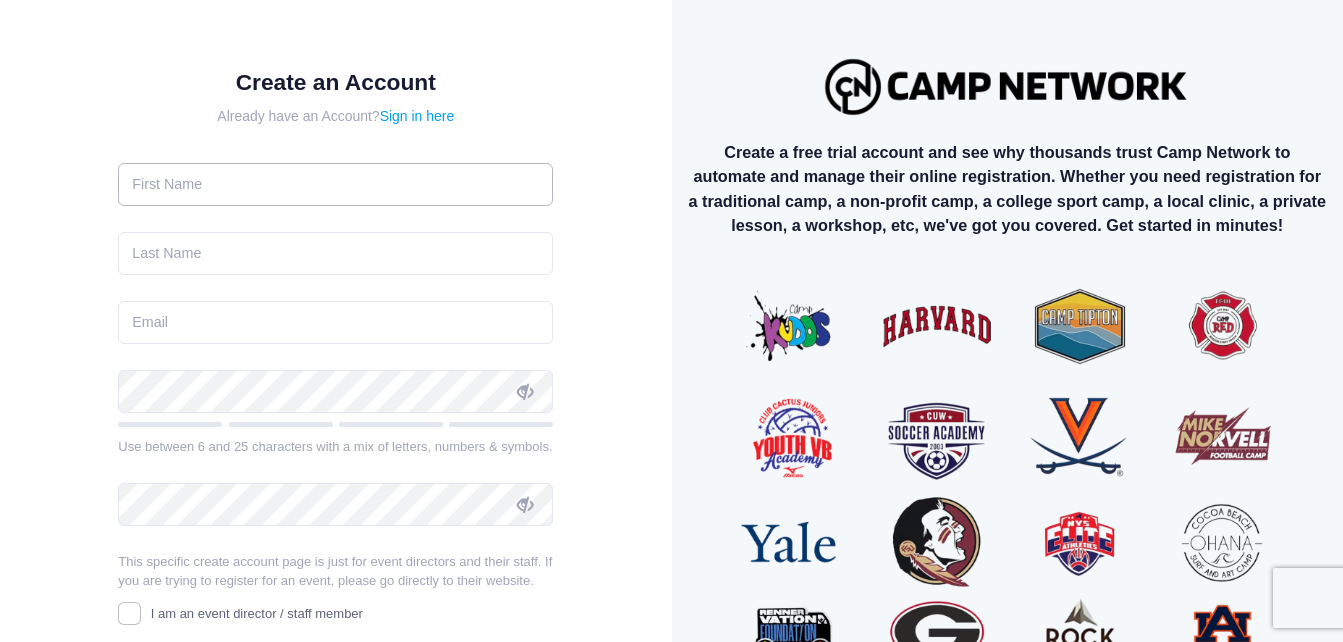 click at bounding box center (335, 184) 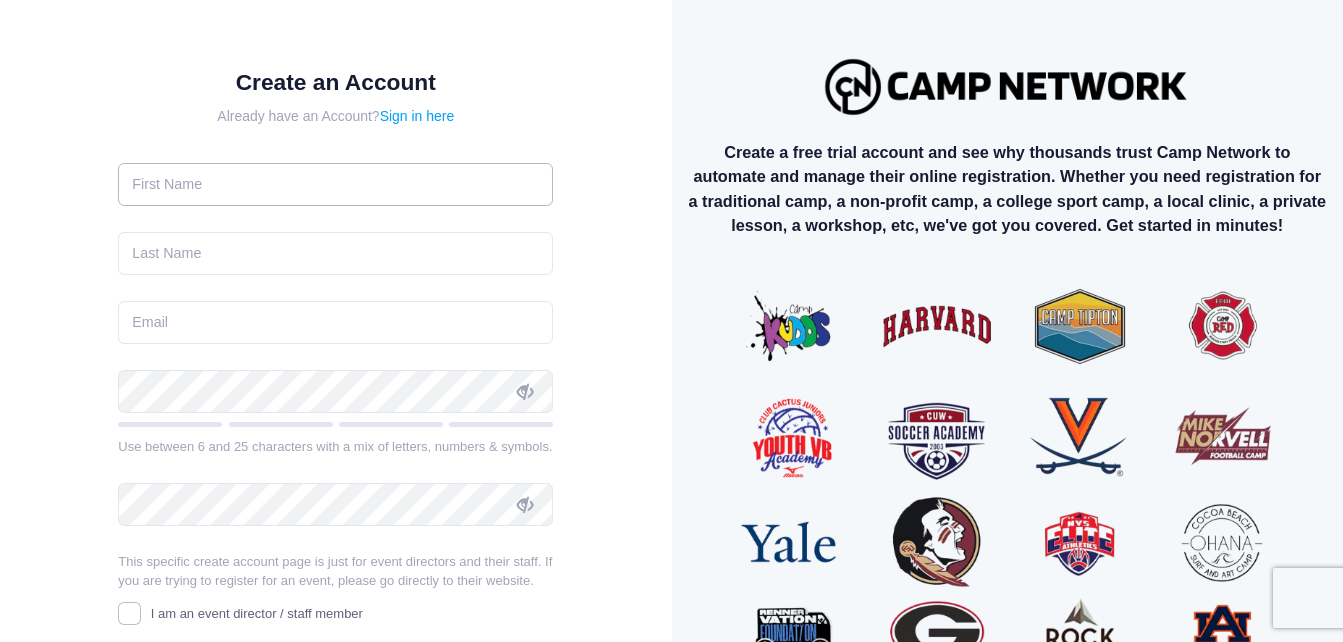 type on "HANNAH" 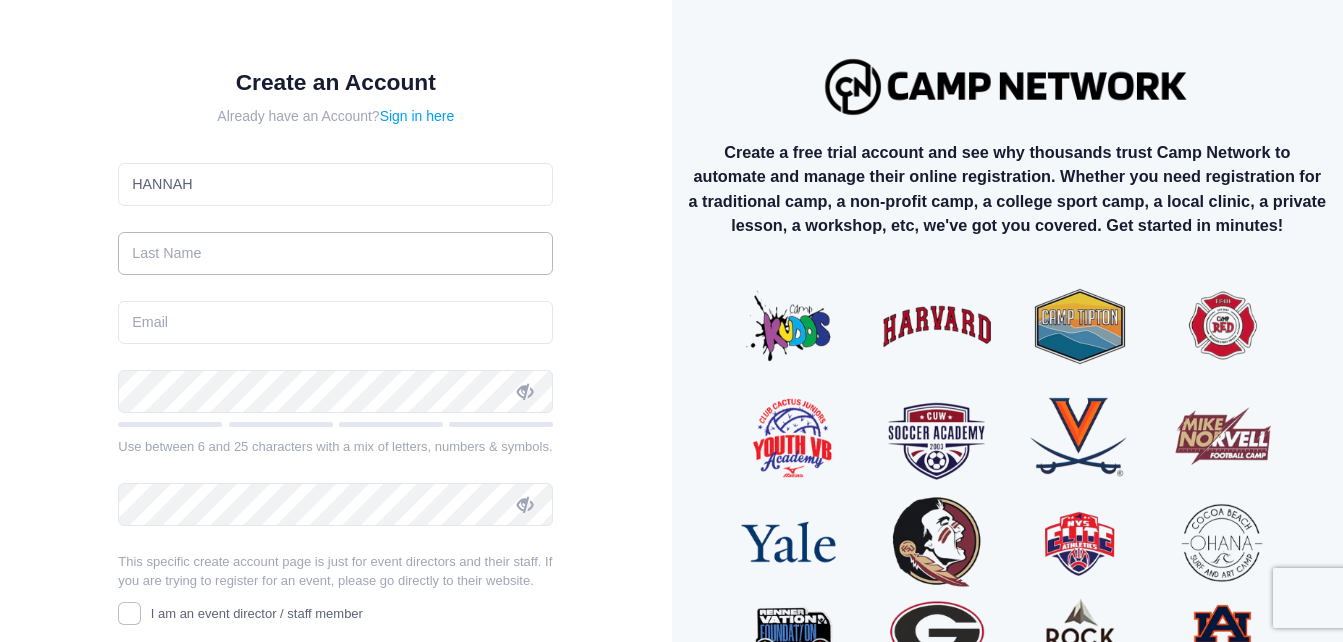 type on "MASTRIANI" 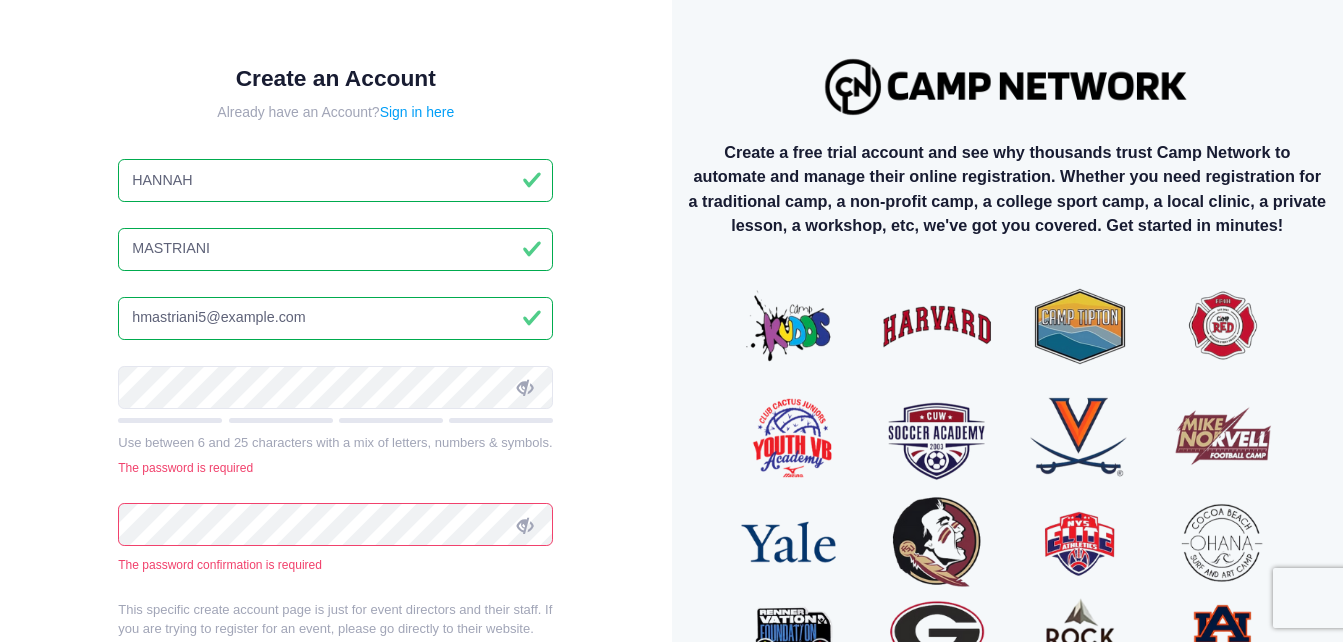 click on "hmastriani5@gmail.com" at bounding box center [335, 318] 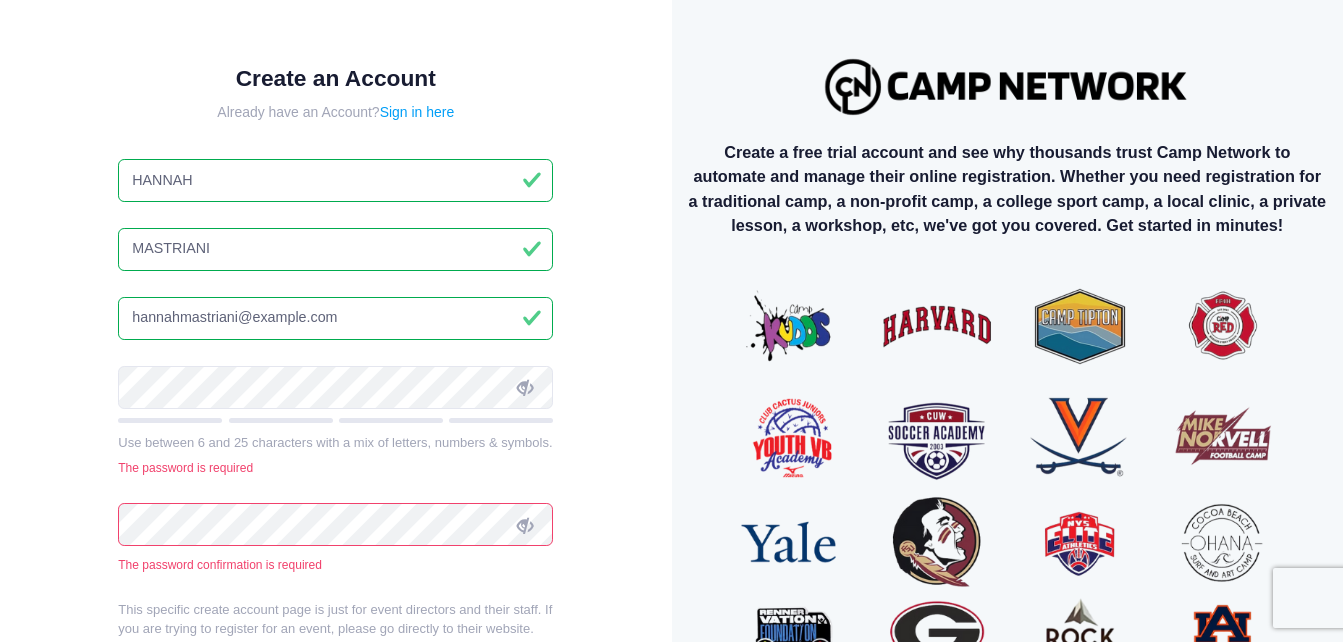 type on "hmastriani5@gmail.com" 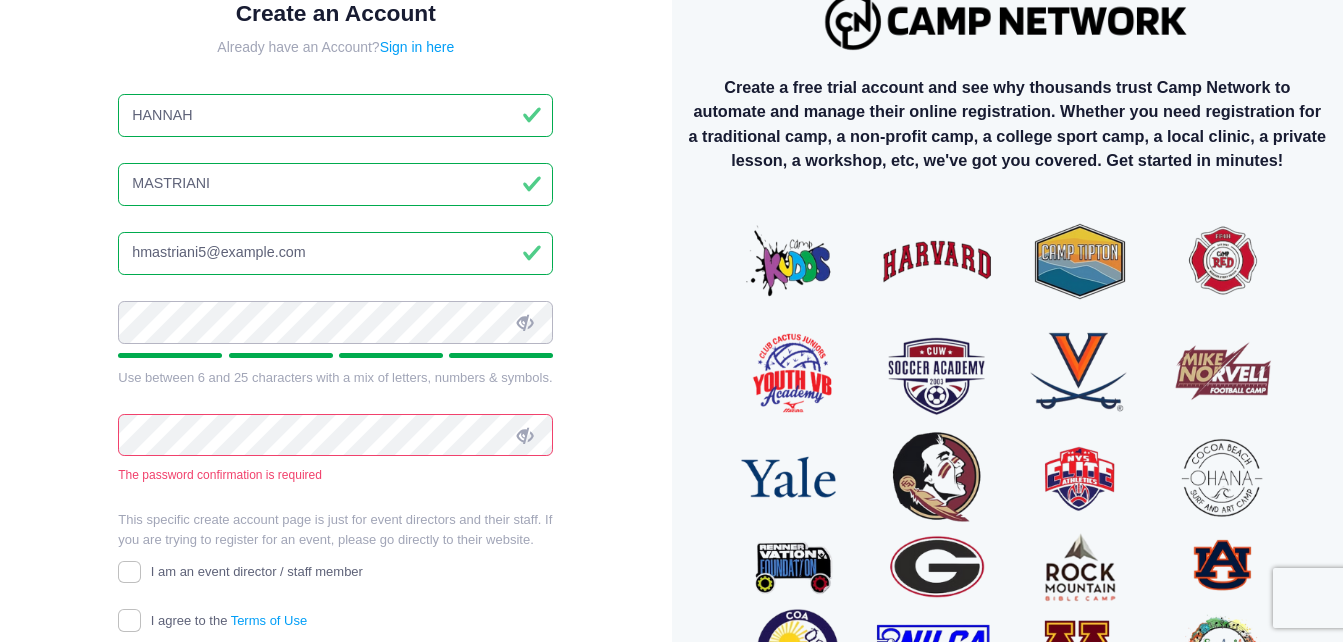 scroll, scrollTop: 100, scrollLeft: 0, axis: vertical 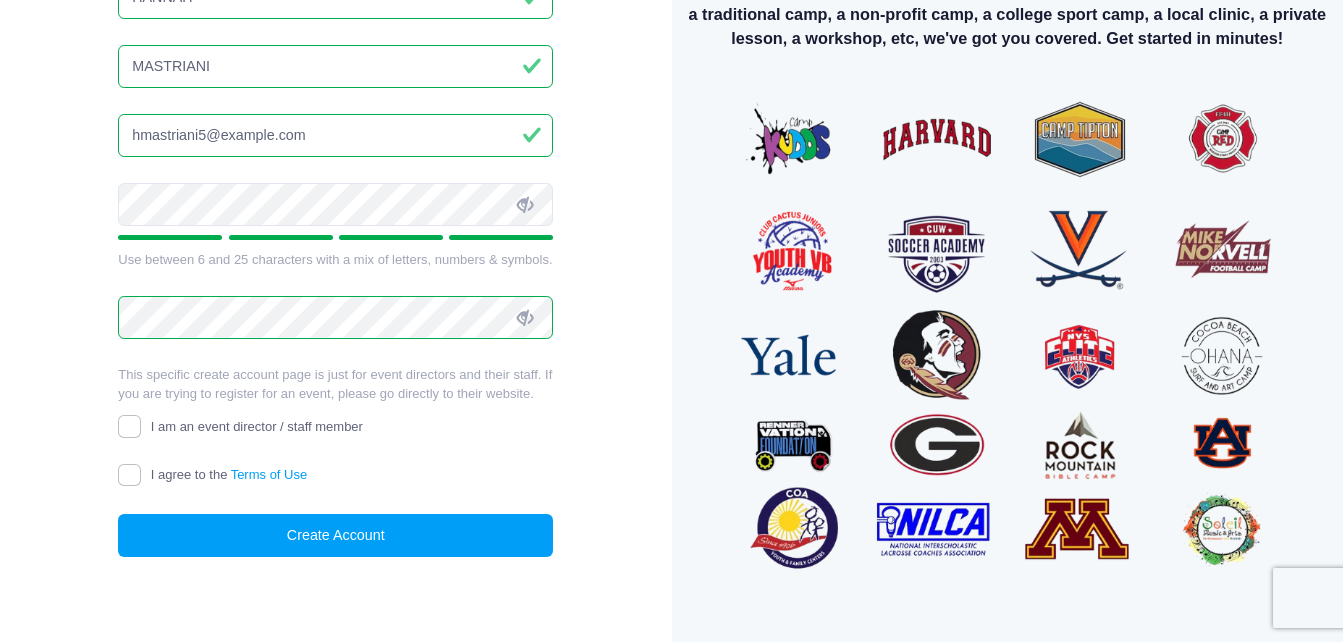 click on "I am an event director / staff member" at bounding box center (257, 426) 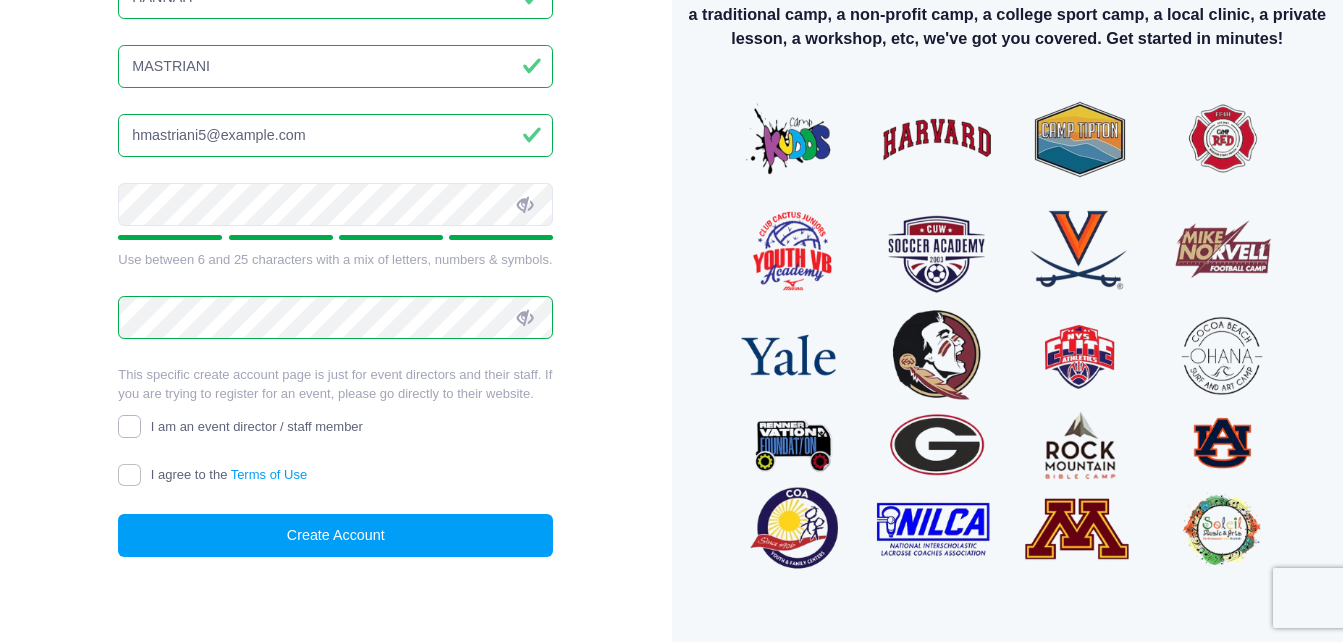 click on "I am an event director / staff member" at bounding box center [129, 426] 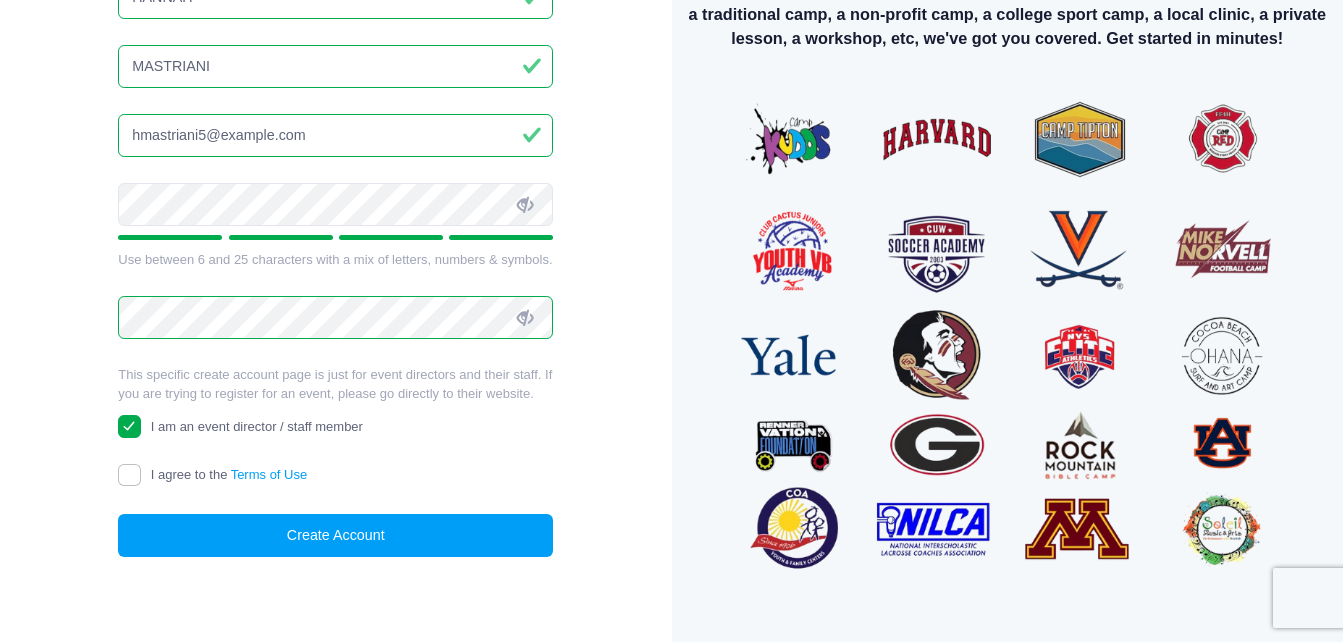 click on "I agree to the
Terms of Use" at bounding box center (229, 474) 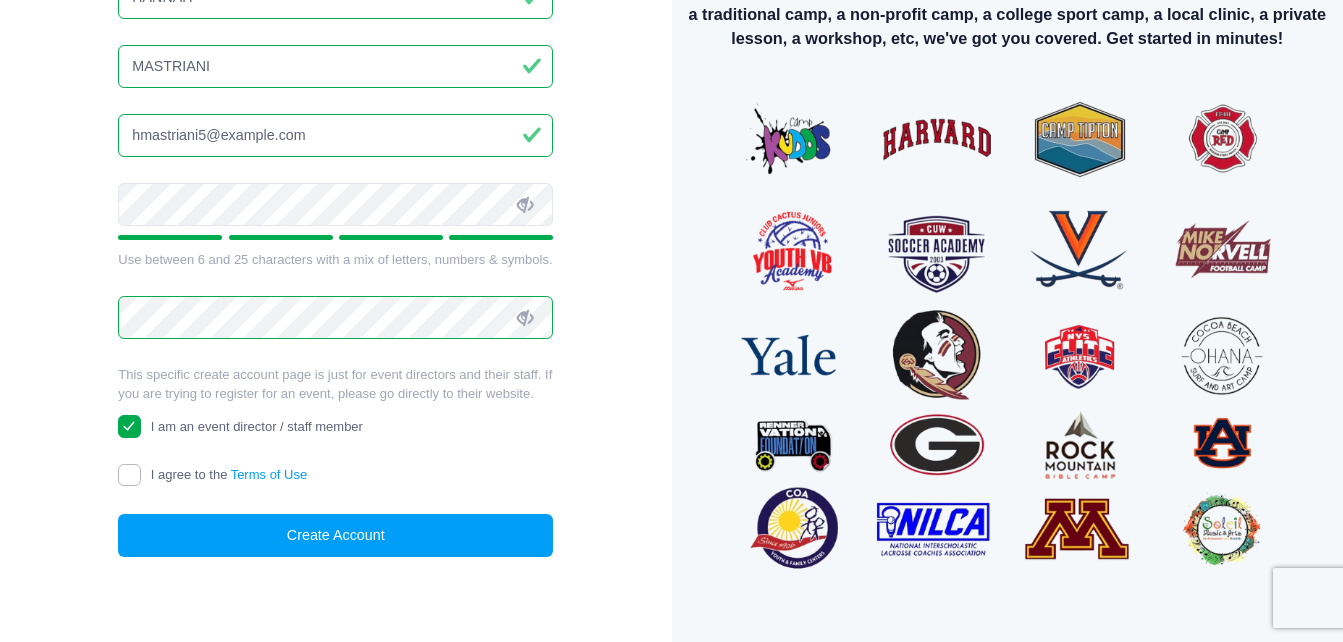 click on "I agree to the
Terms of Use" at bounding box center (129, 475) 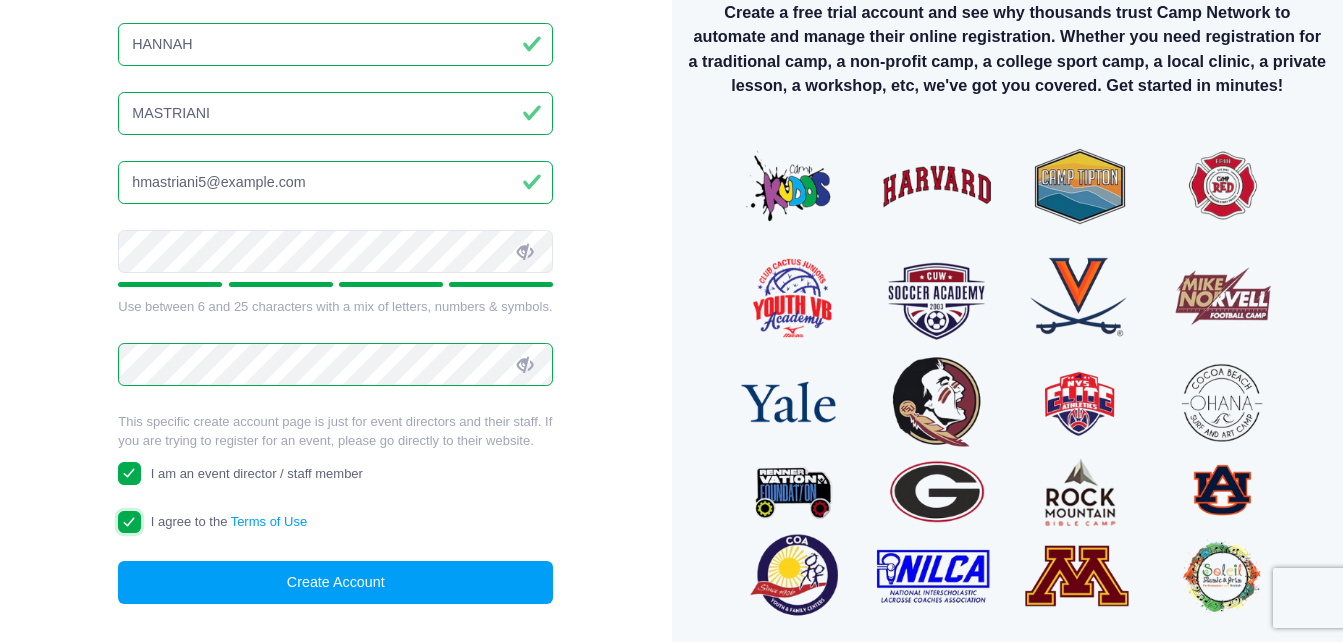 scroll, scrollTop: 187, scrollLeft: 0, axis: vertical 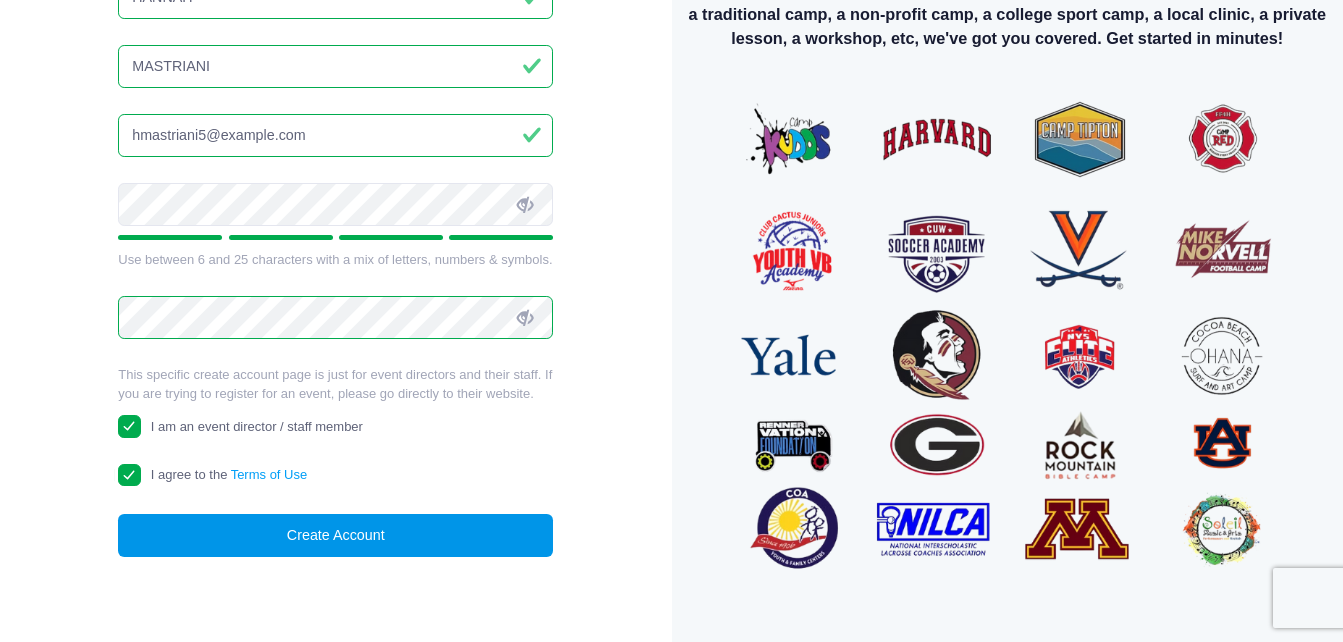 click on "Create Account" at bounding box center [335, 535] 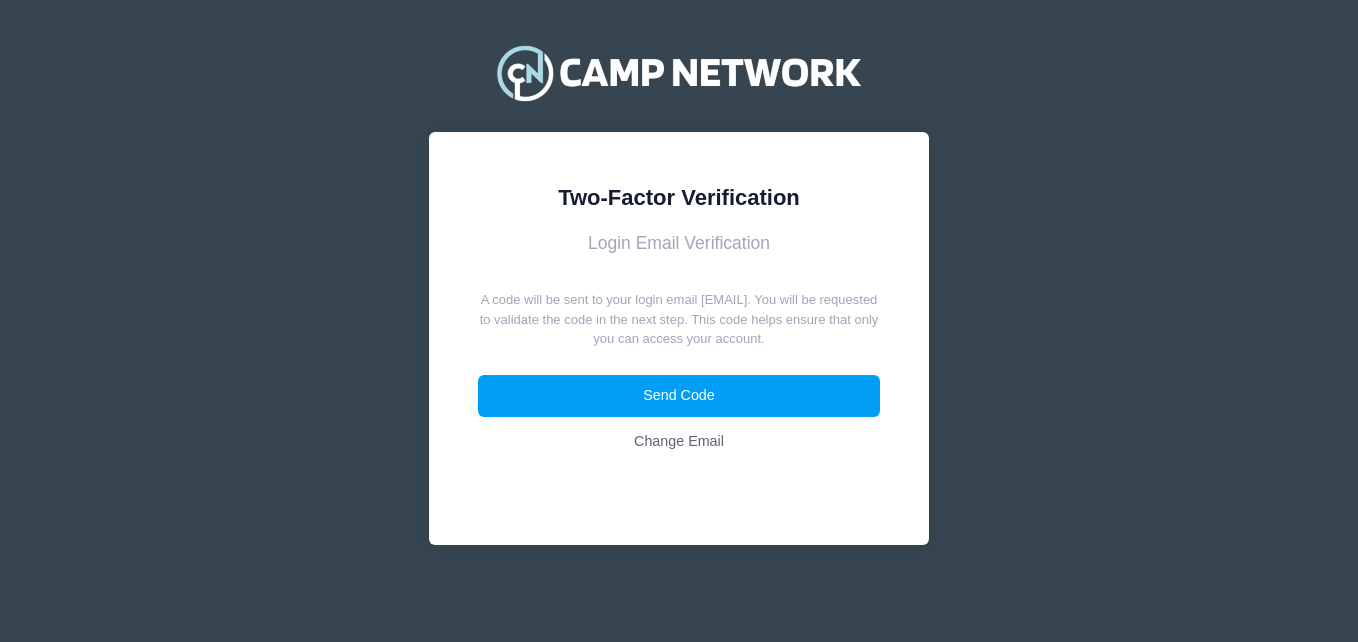 scroll, scrollTop: 0, scrollLeft: 0, axis: both 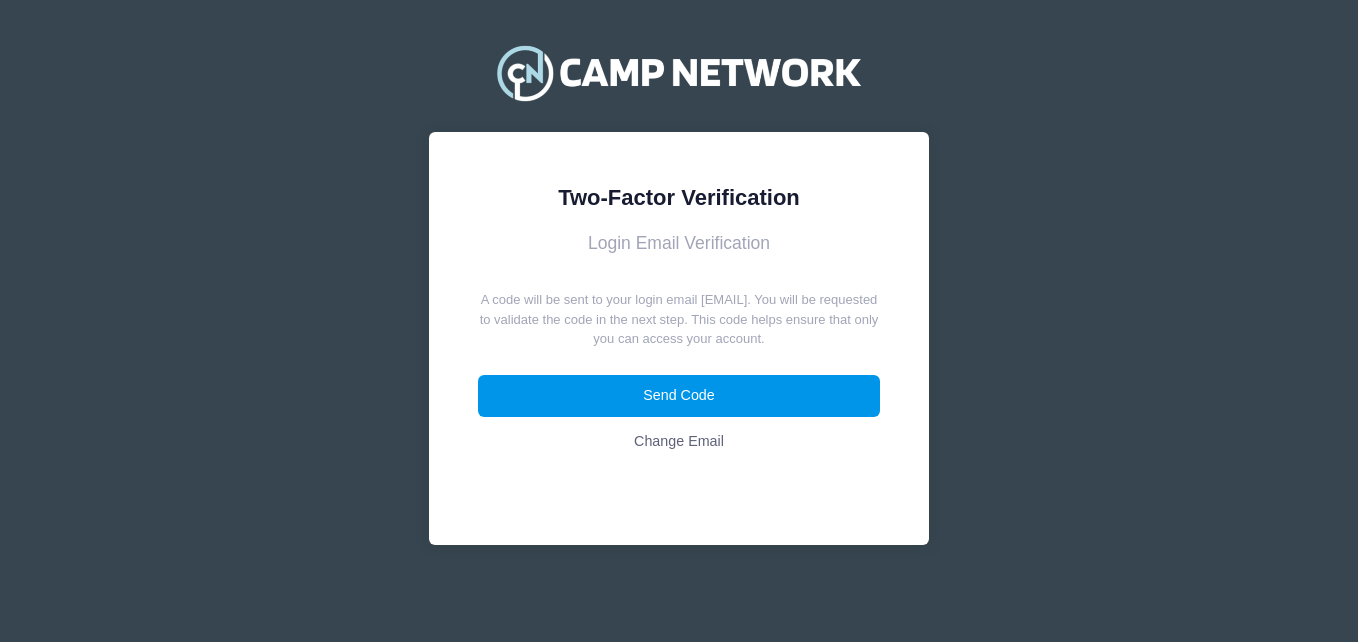 click on "Send Code" at bounding box center [679, 396] 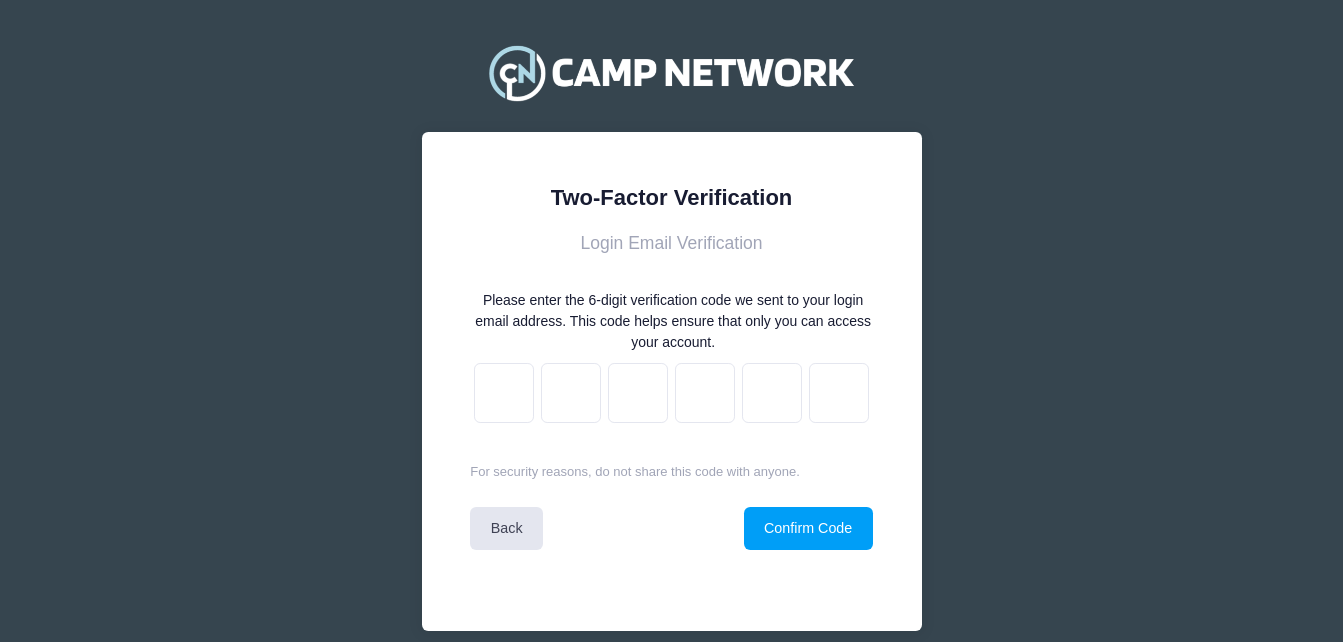 scroll, scrollTop: 0, scrollLeft: 0, axis: both 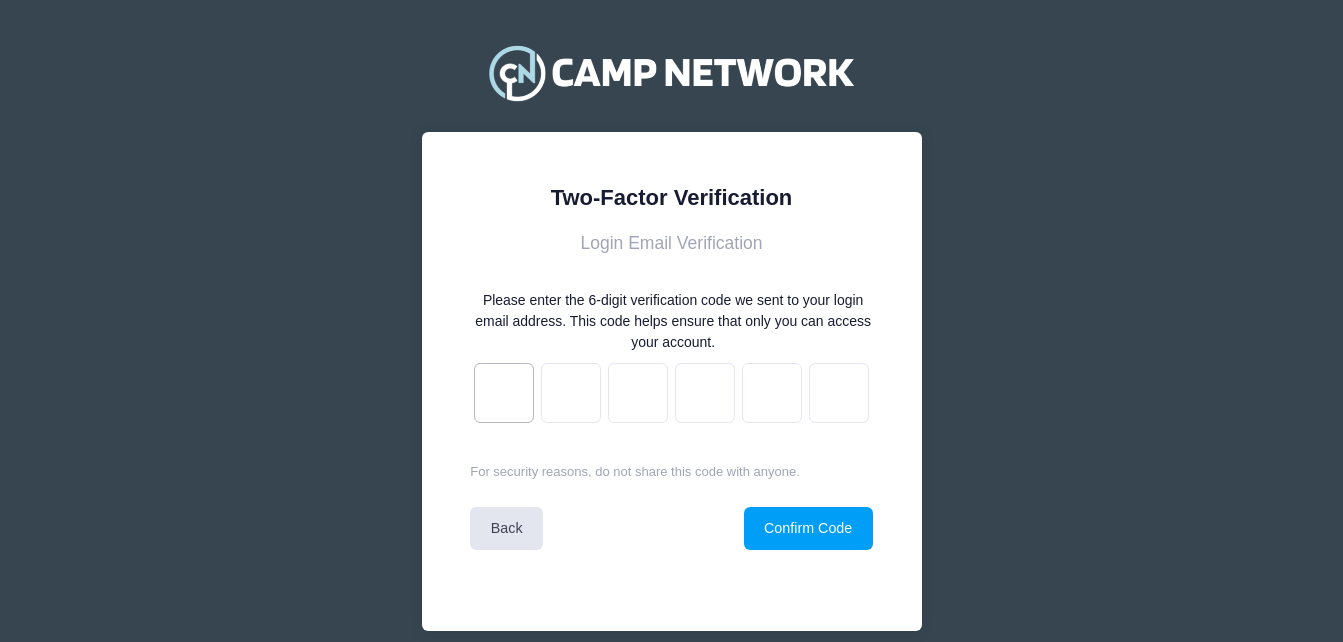 click at bounding box center (504, 393) 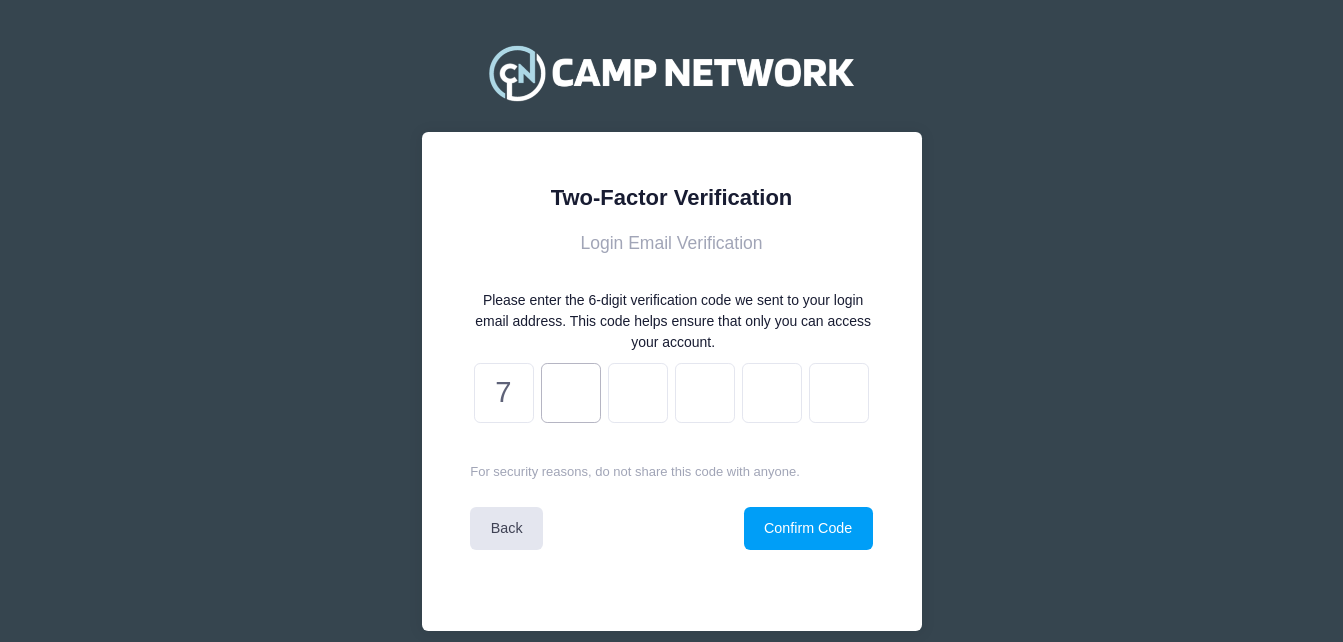 type on "a" 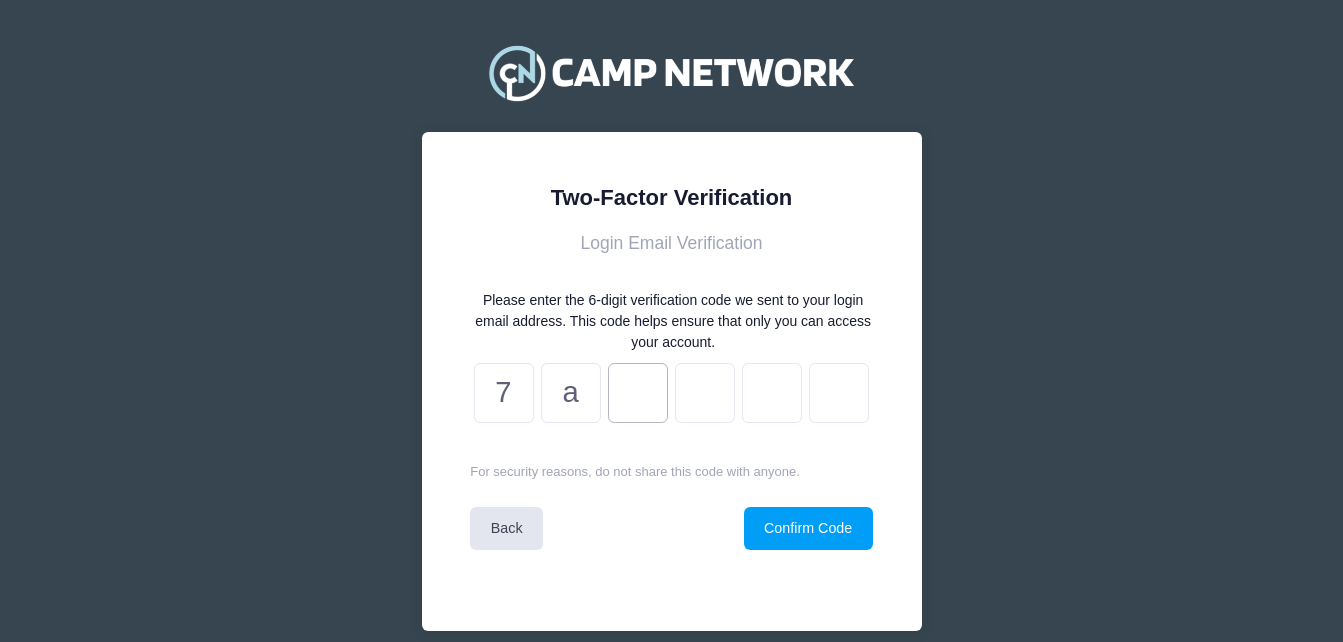 type on "5" 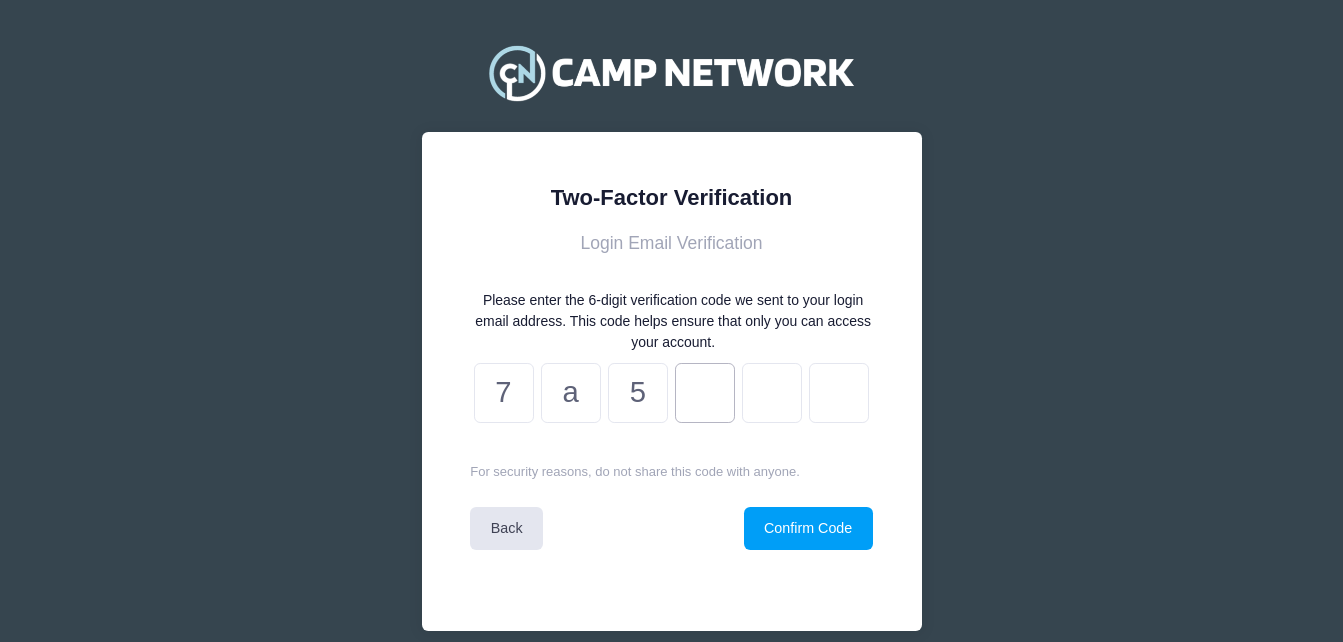 type on "a" 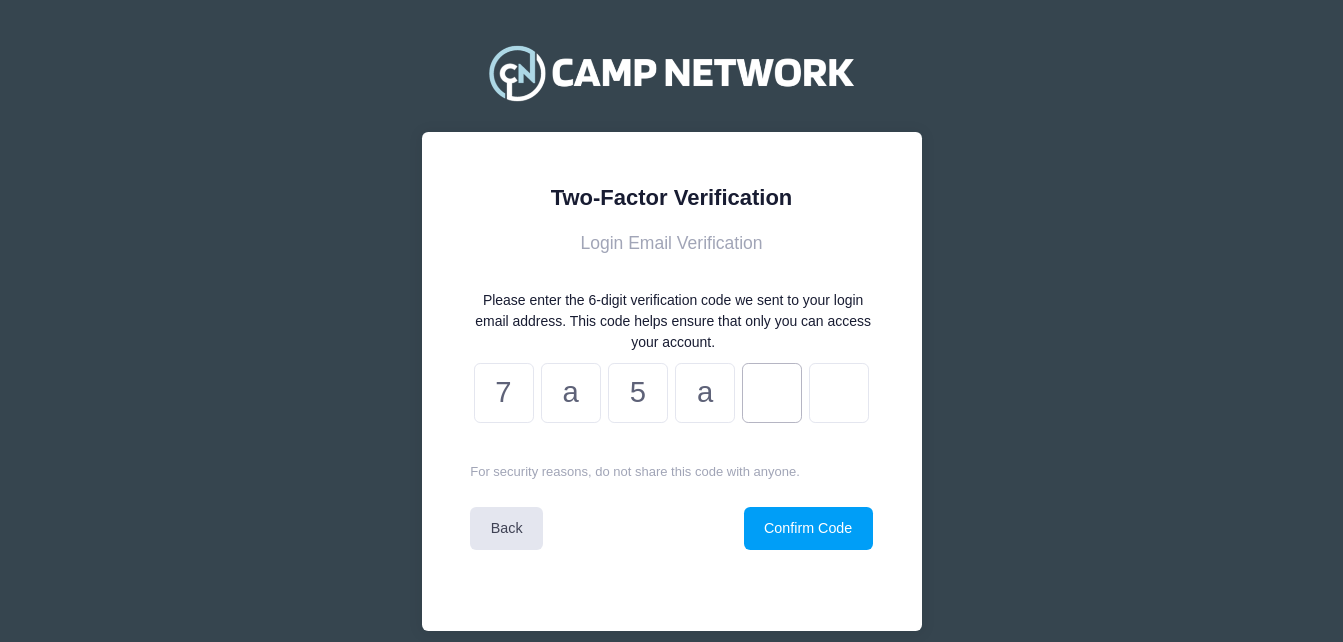 type on "2" 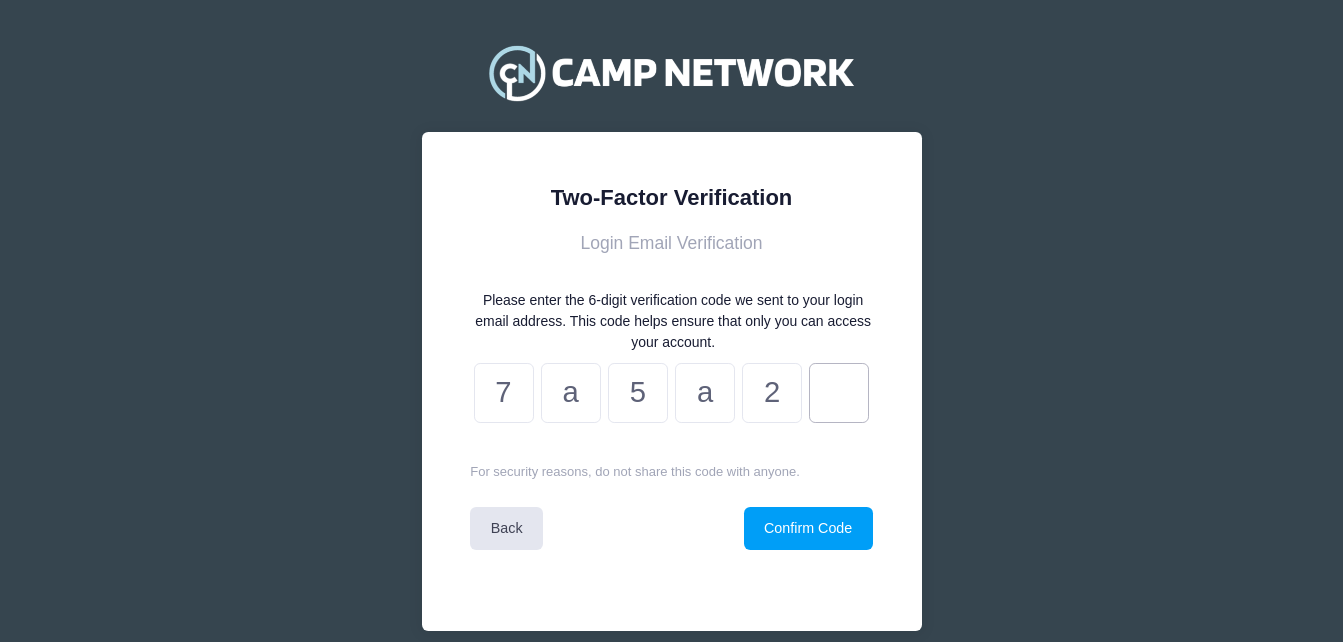 type on "d" 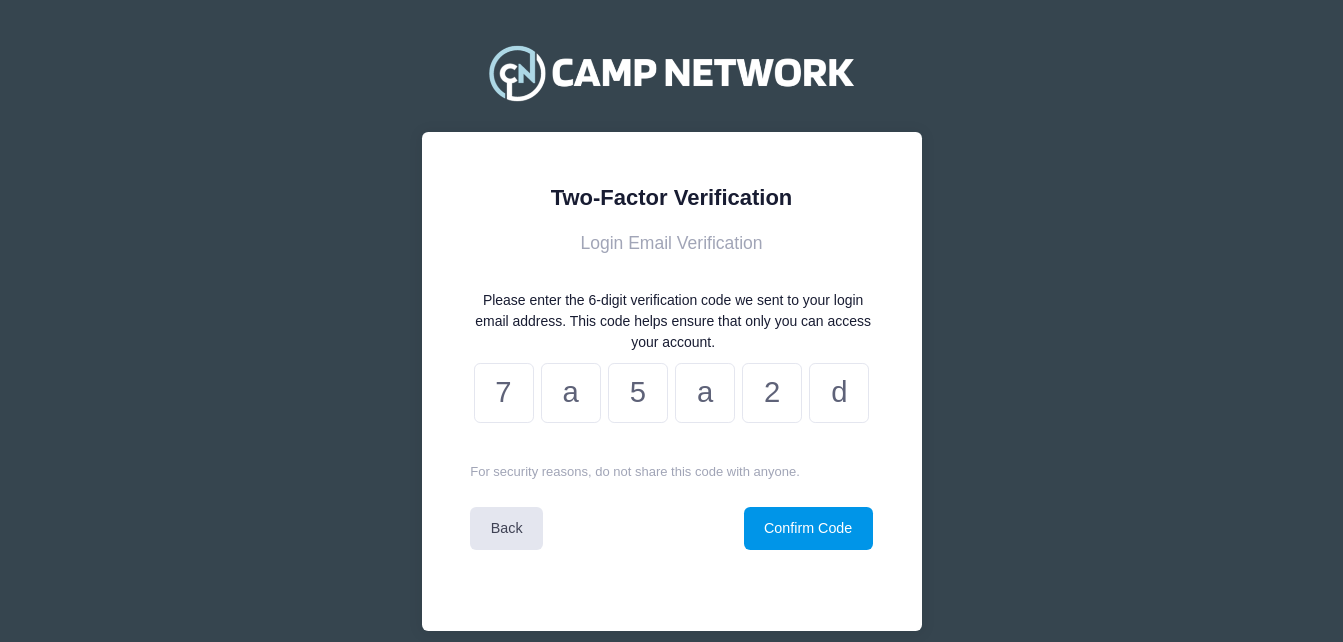 click on "Confirm Code" at bounding box center (808, 528) 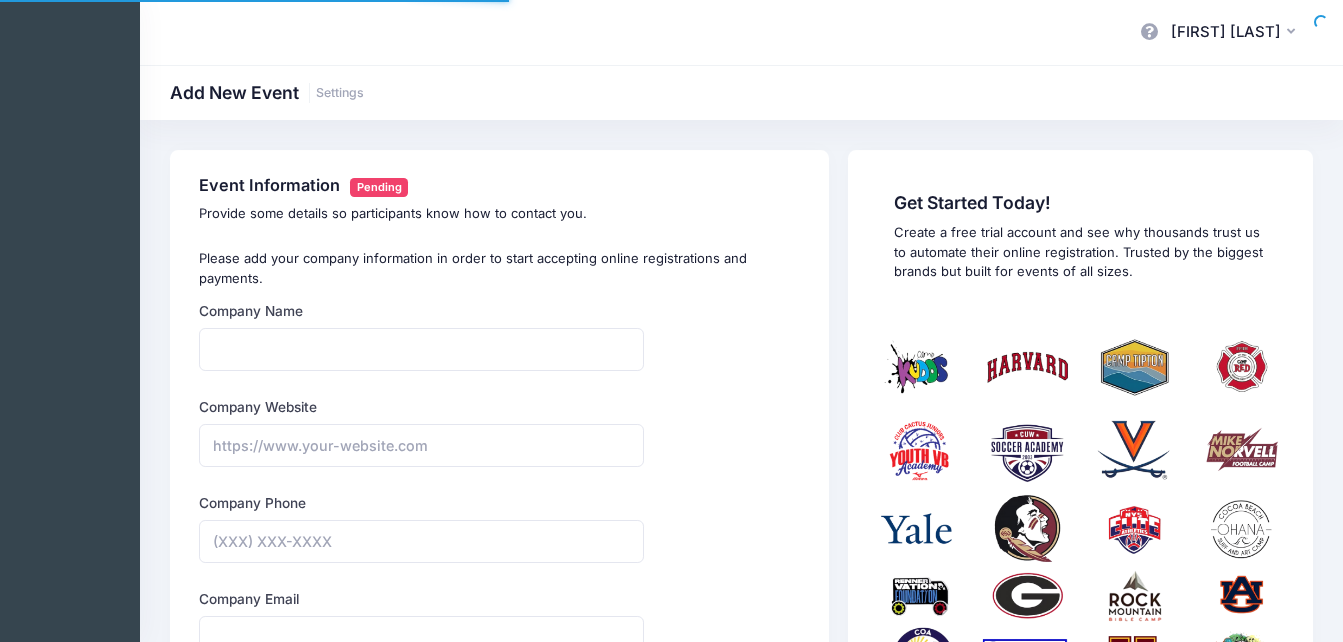 scroll, scrollTop: 0, scrollLeft: 0, axis: both 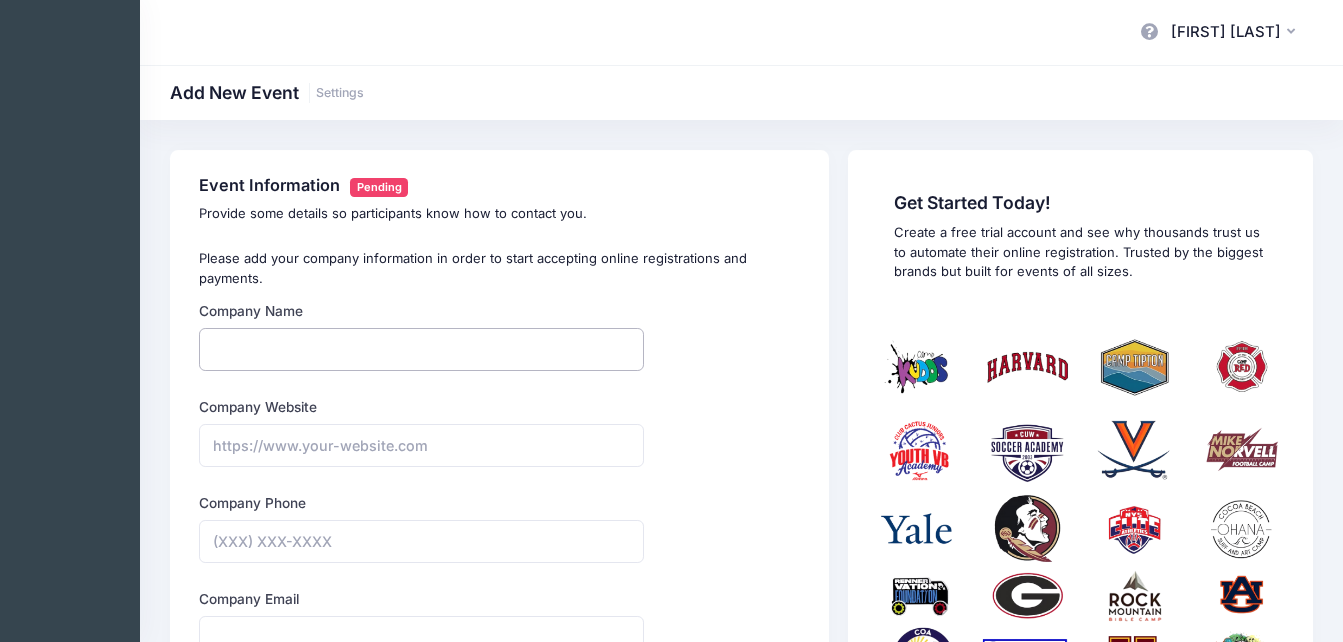 click on "Company Name" at bounding box center (421, 349) 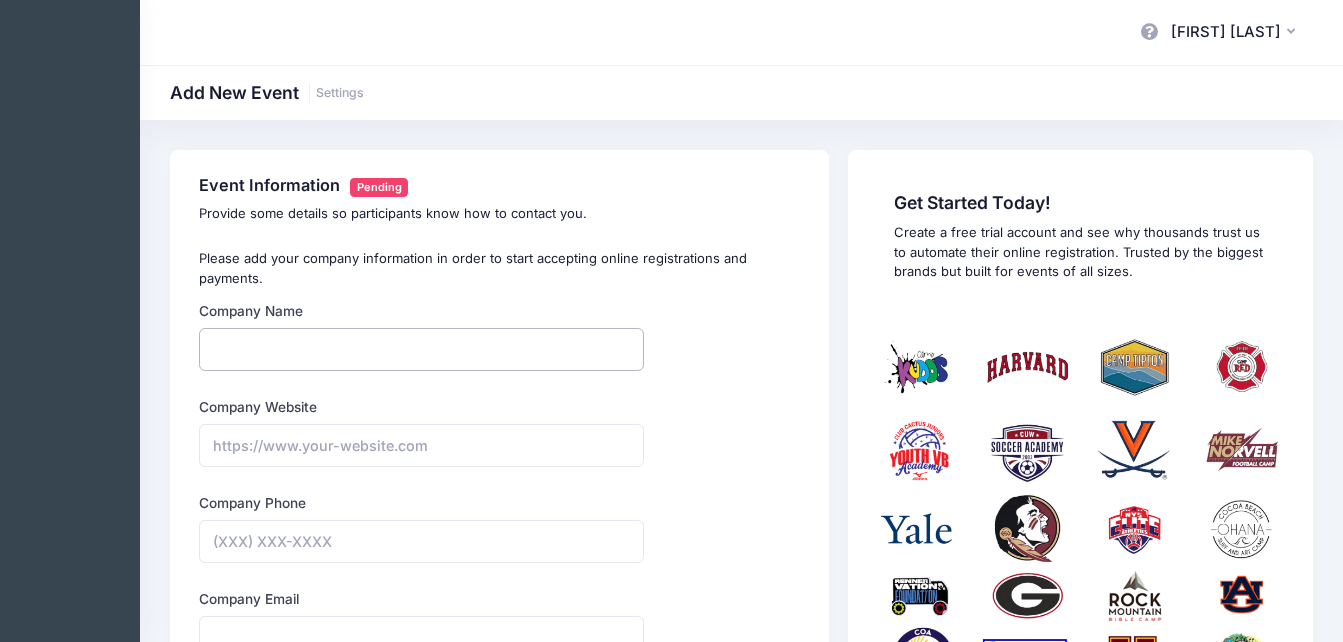 type on "Engage Truth Ministries" 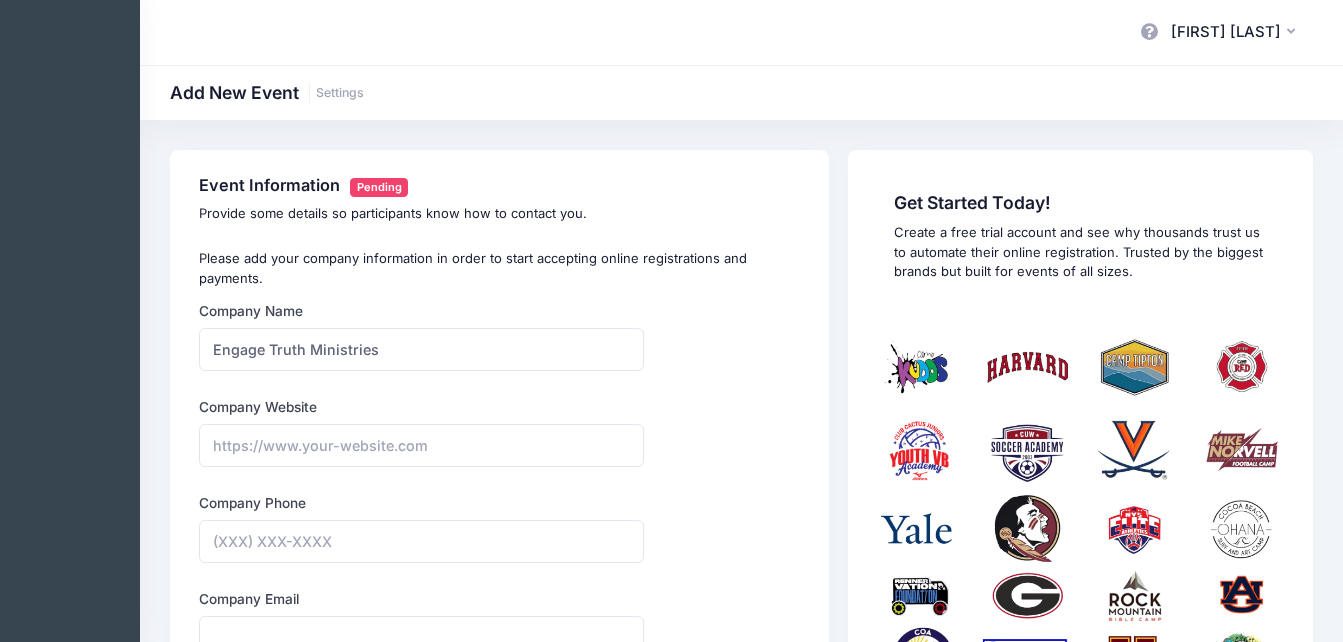click on "Company Name
Engage Truth Ministries
Type
Select
Academic
Adventure
Arts and Crafts
@" at bounding box center [500, 842] 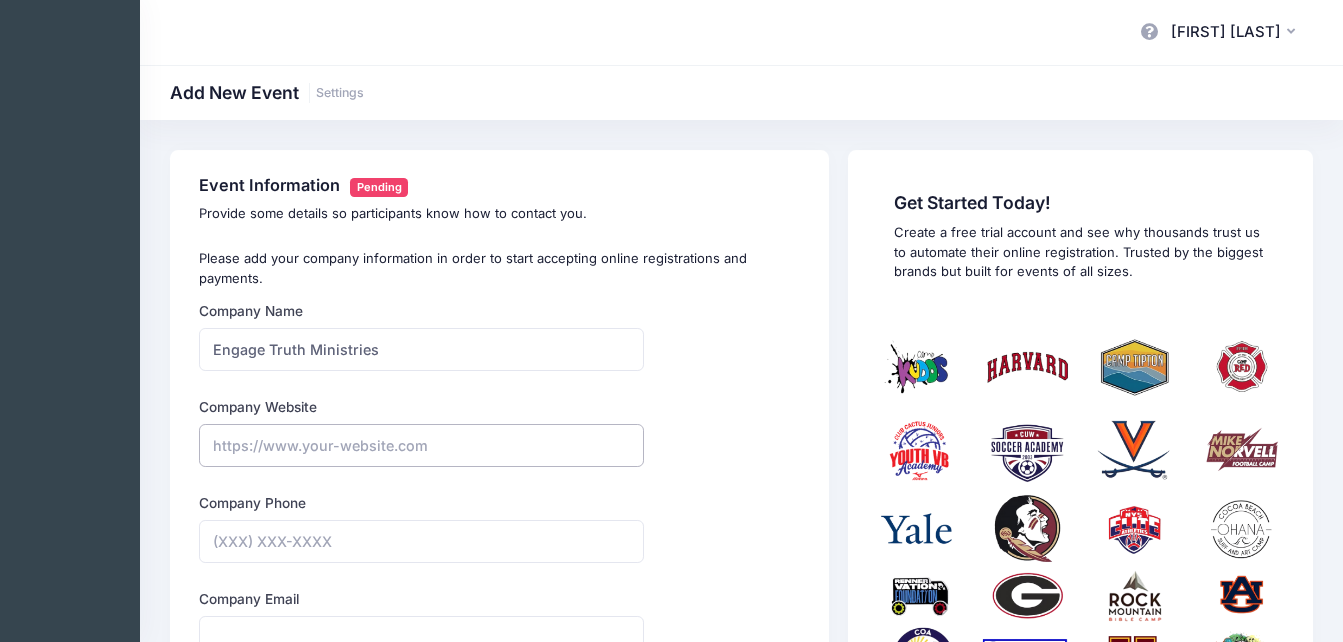 click on "Company Website" at bounding box center (421, 445) 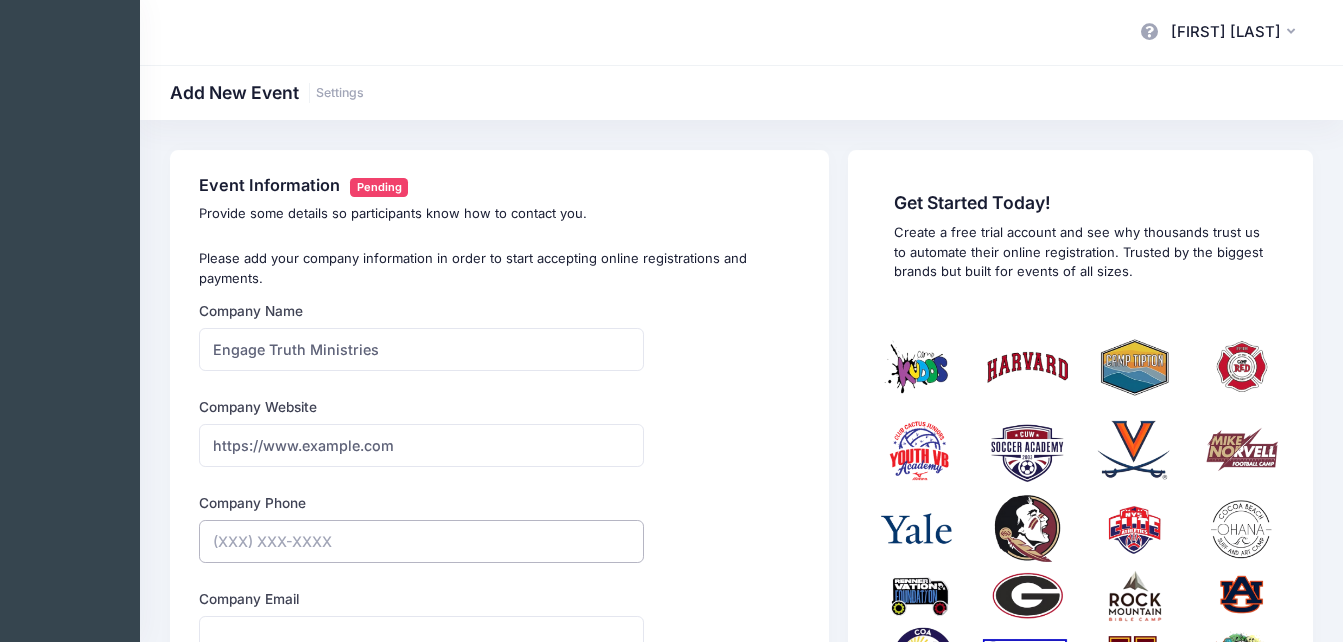 type on "https://www.engagetruthministries.com" 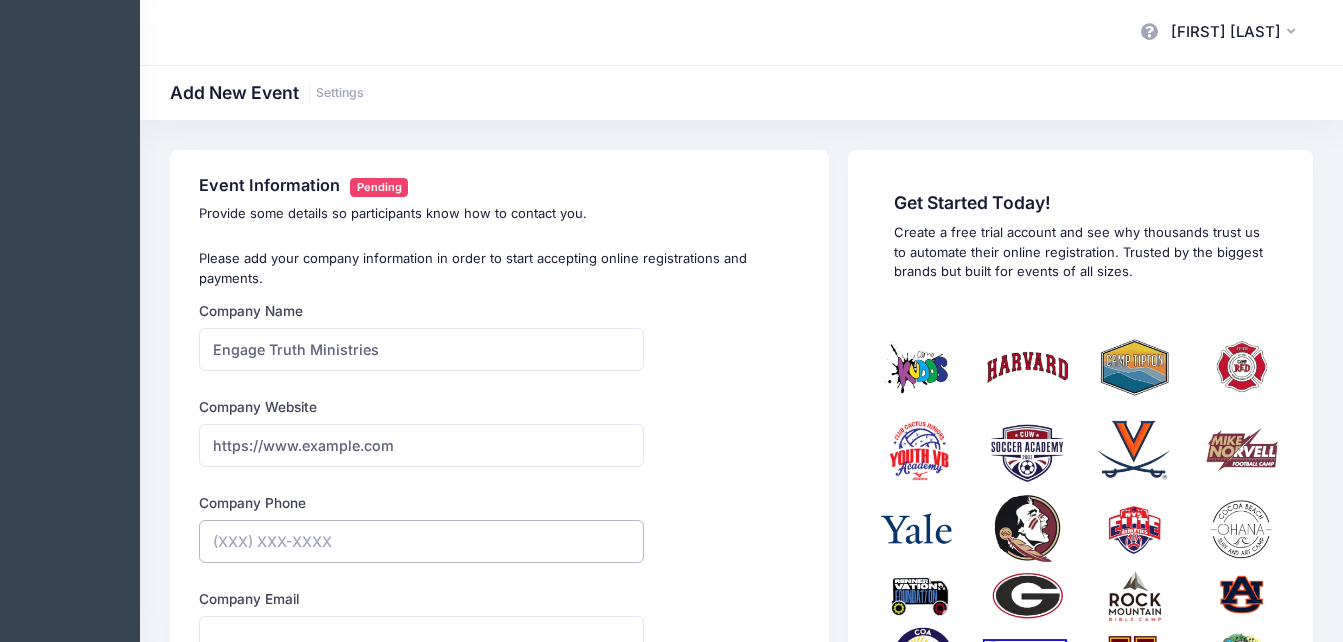 click on "Company Phone" at bounding box center (421, 541) 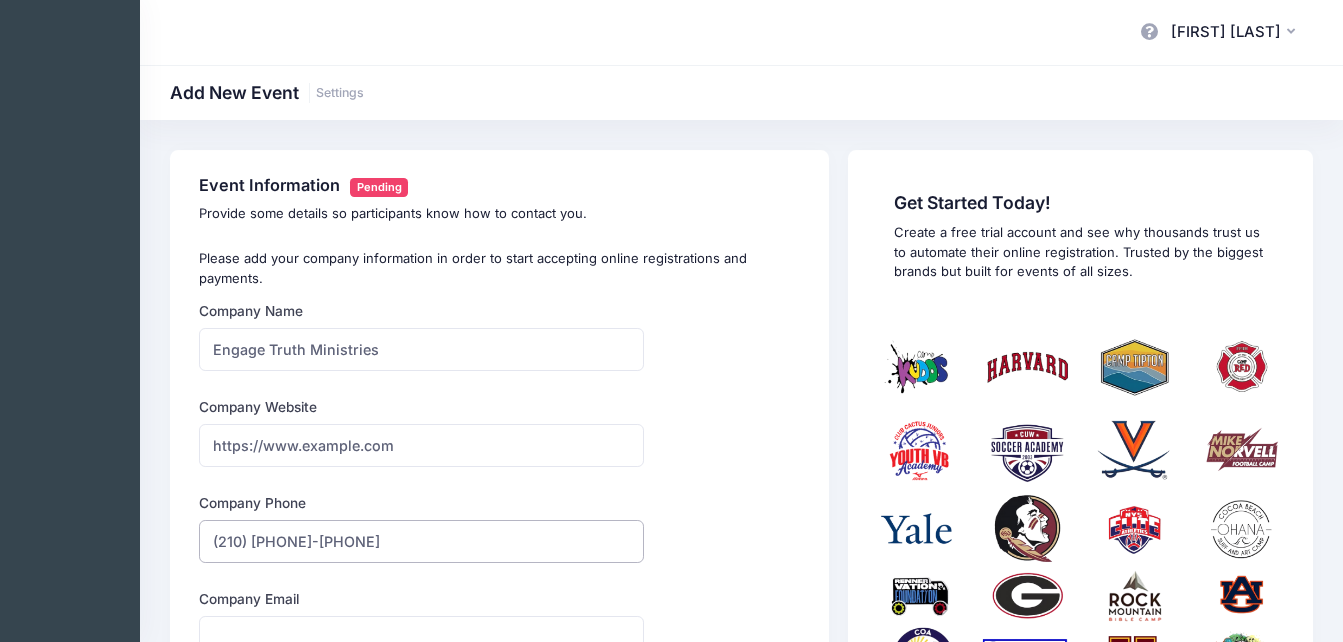 type on "(210) 995-9550" 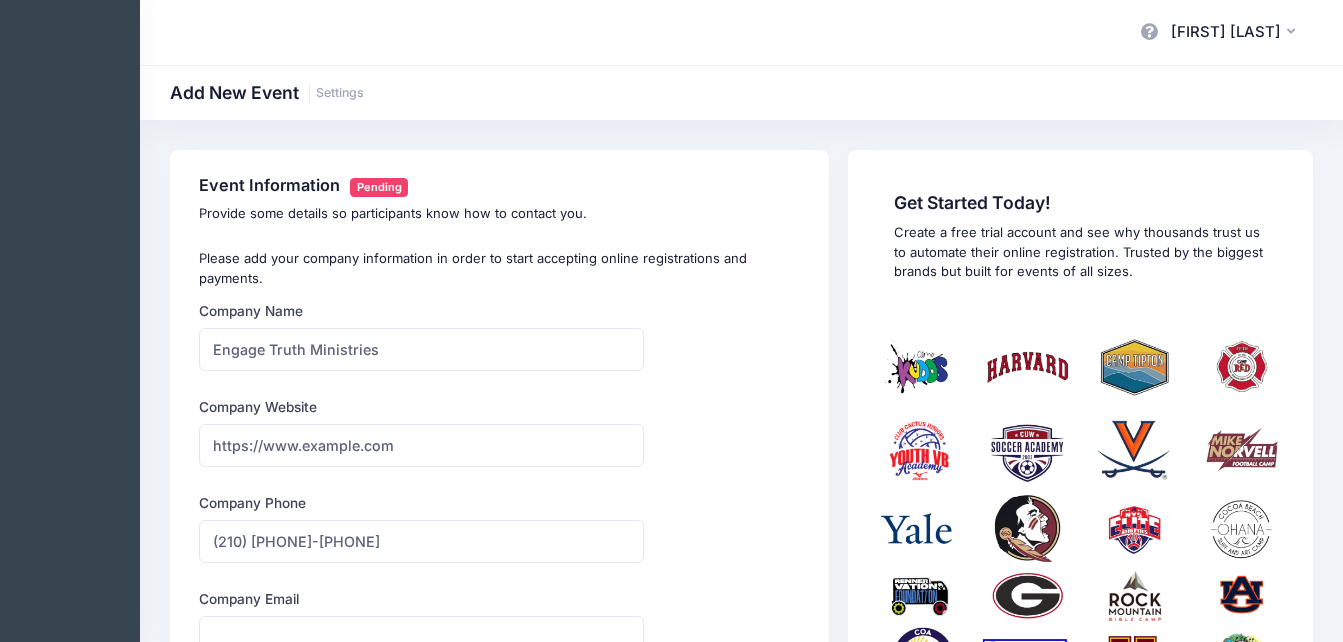 click on "Company Name
Engage Truth Ministries
Type
Select
Academic
Adventure
Arts and Crafts
@" at bounding box center [500, 842] 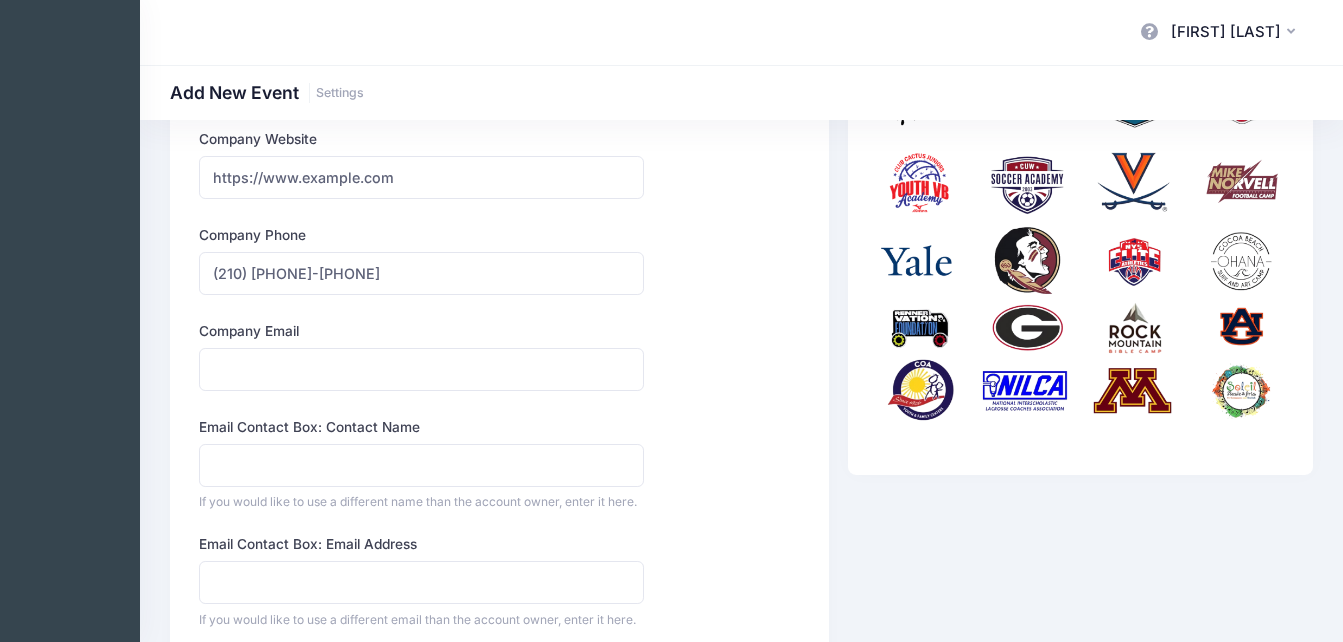 scroll, scrollTop: 300, scrollLeft: 0, axis: vertical 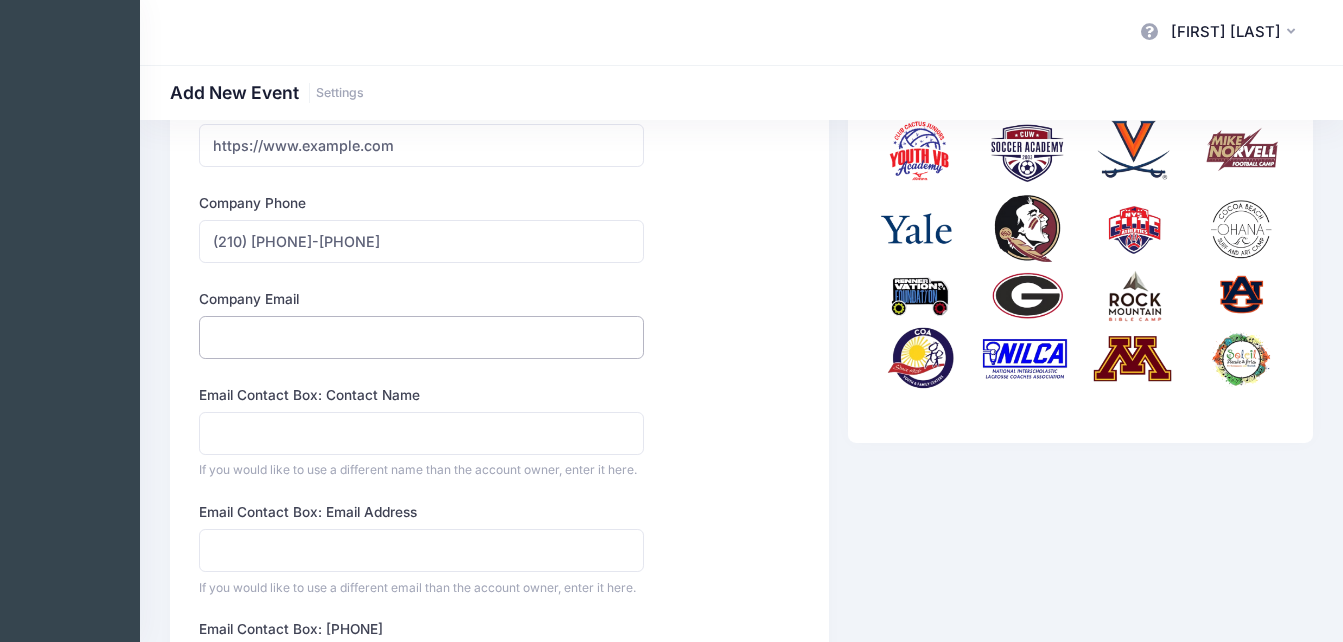 click on "Company Email" at bounding box center (421, 337) 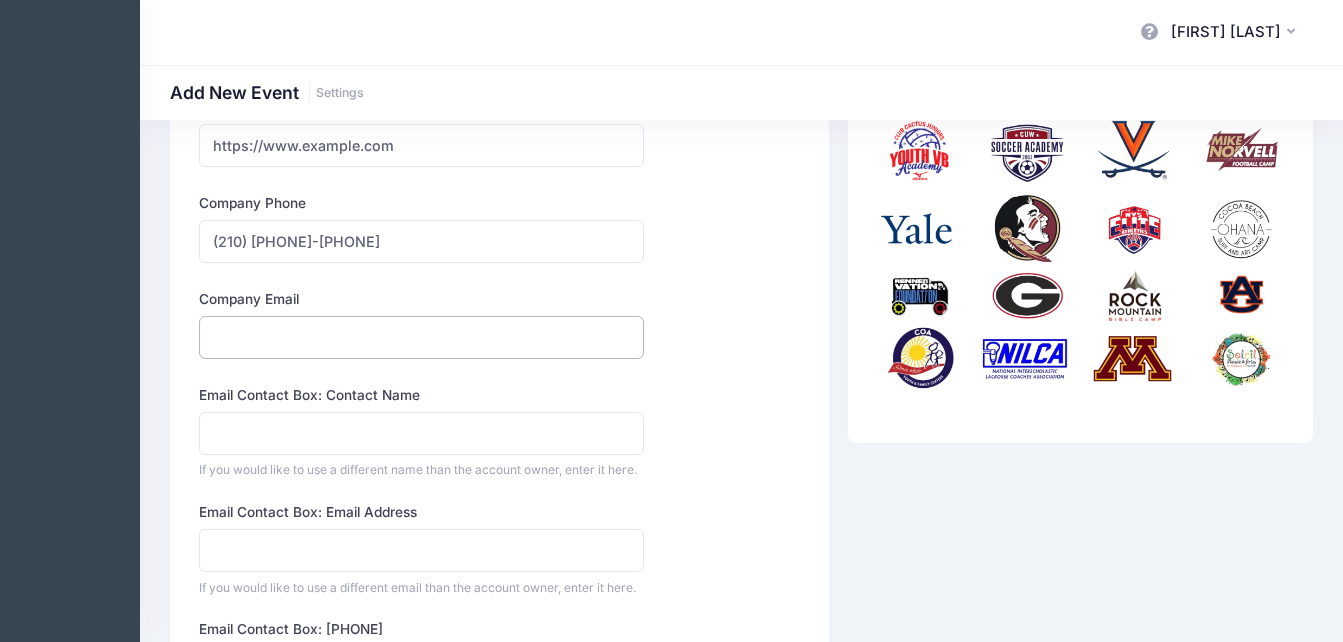 type on "hmastriani5@gmail.com" 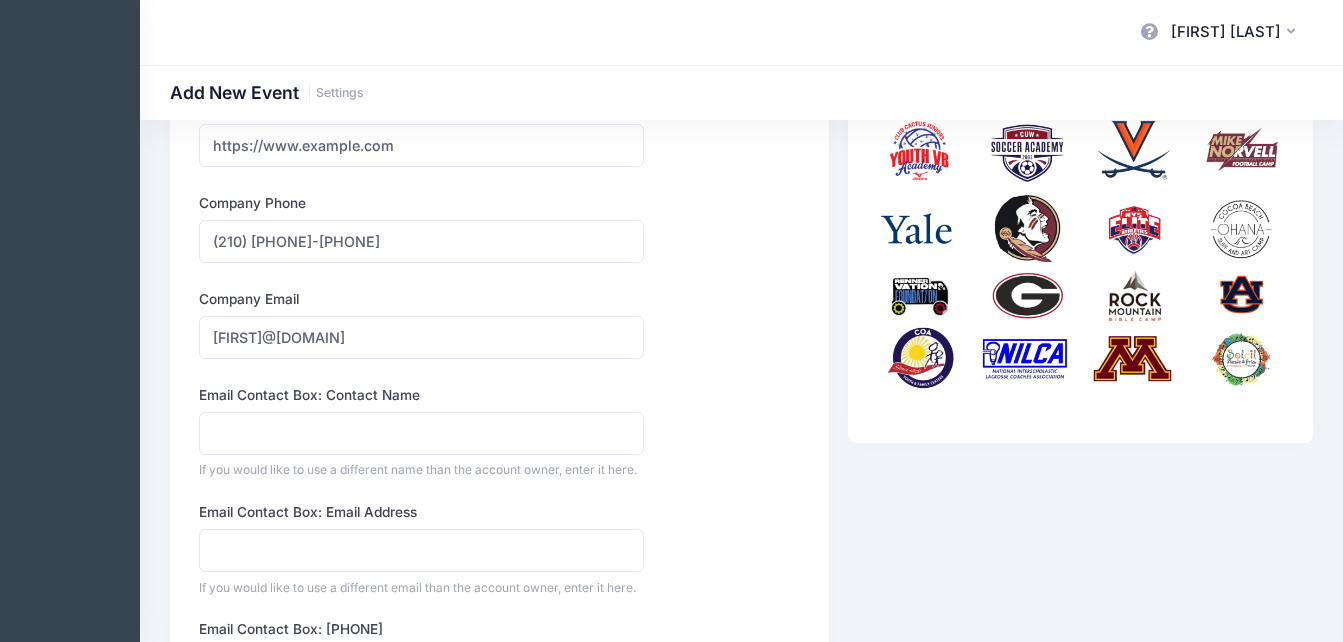 click on "Email Contact Box: Contact Name
If you would like to use a different name than the account owner, enter it here." at bounding box center (421, 432) 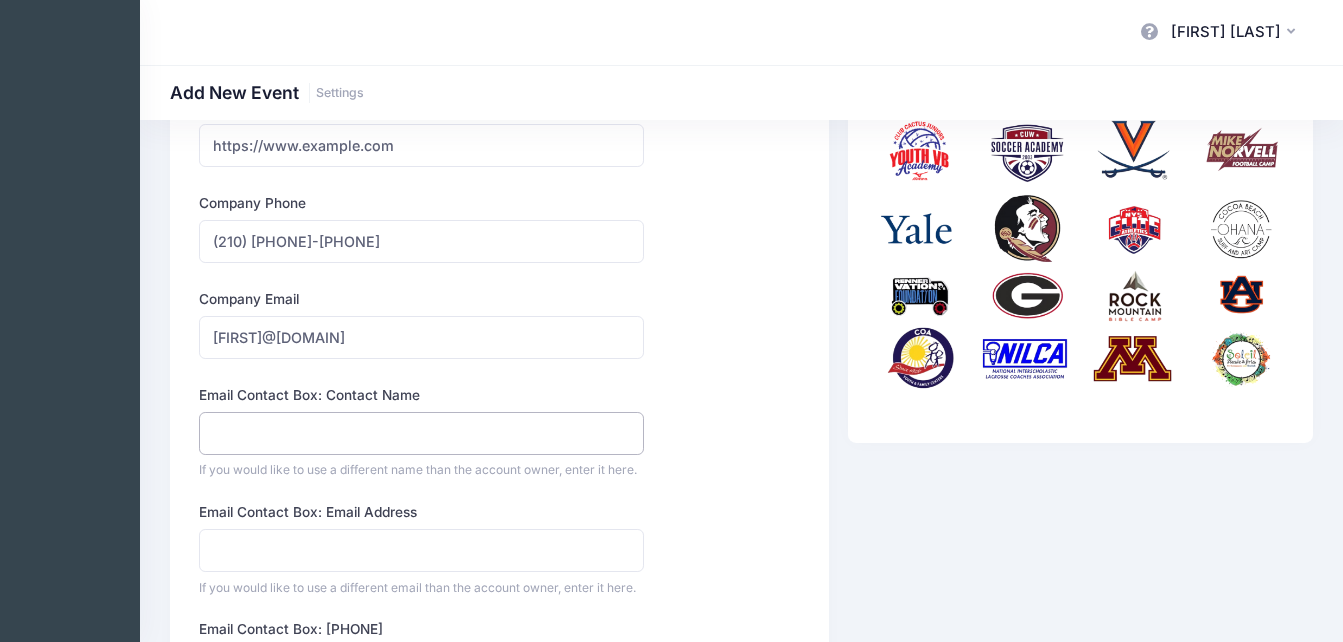 click on "Email Contact Box: Contact Name" at bounding box center [421, 433] 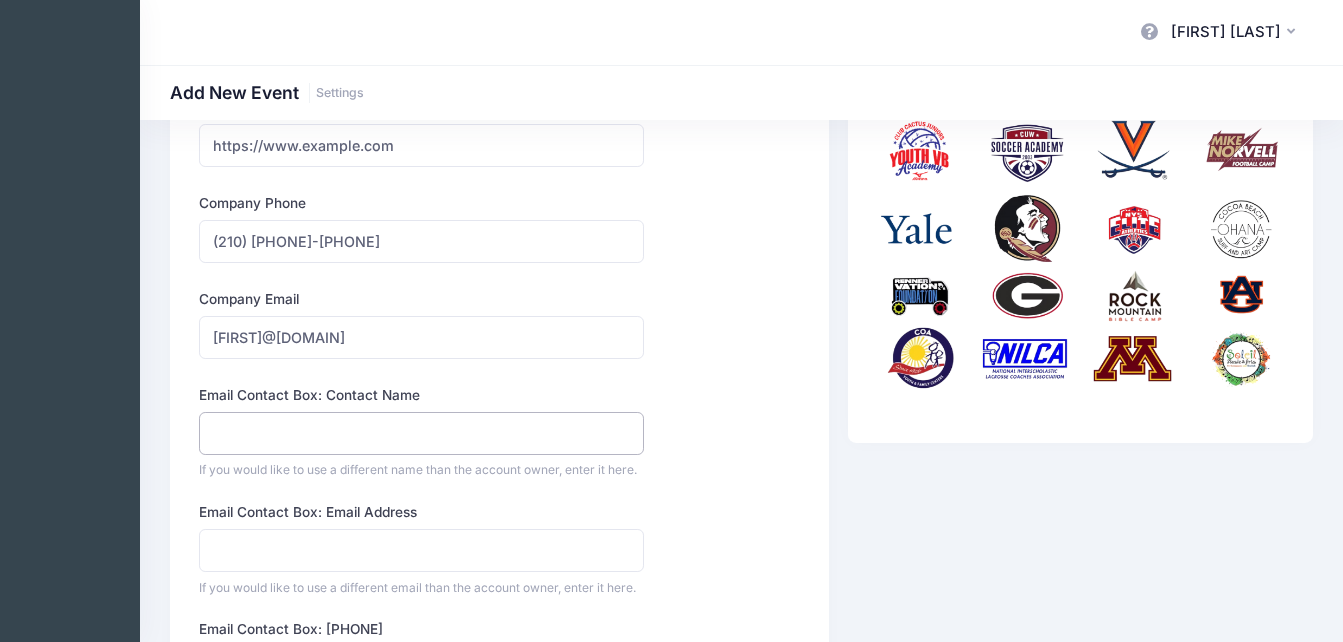 click on "Email Contact Box: Contact Name" at bounding box center (421, 433) 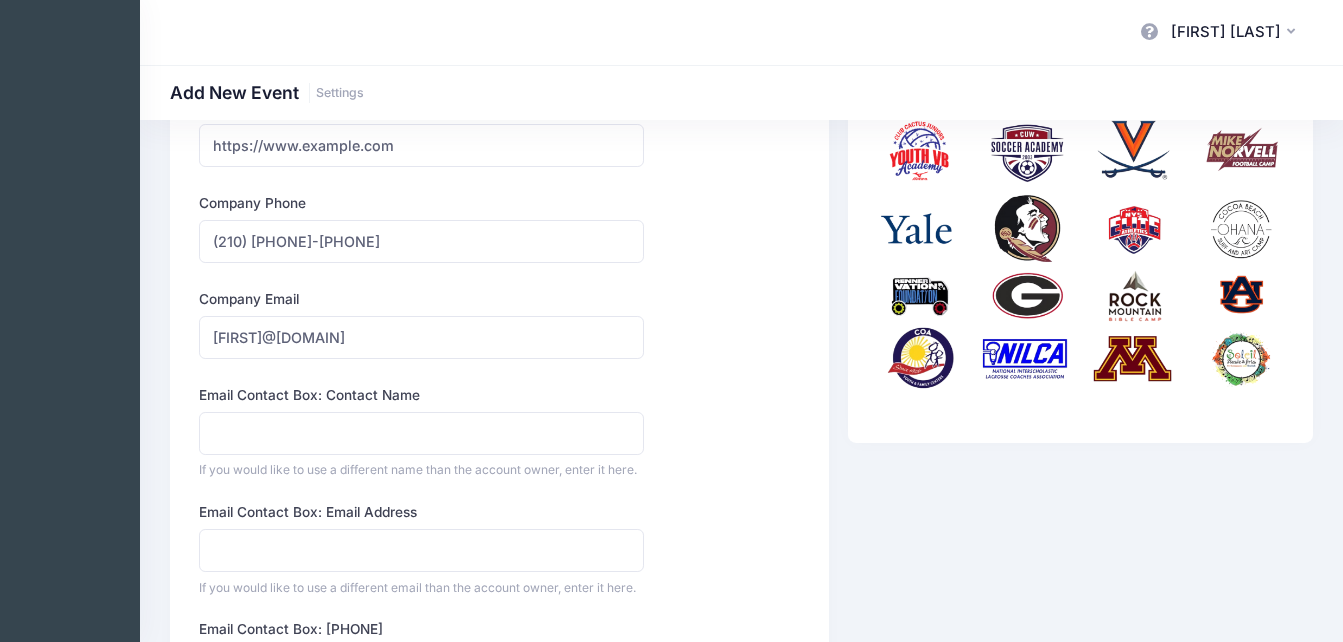 click on "Company Name
Engage Truth Ministries
Type
Select
Academic
Adventure
Arts and Crafts
@" at bounding box center (500, 542) 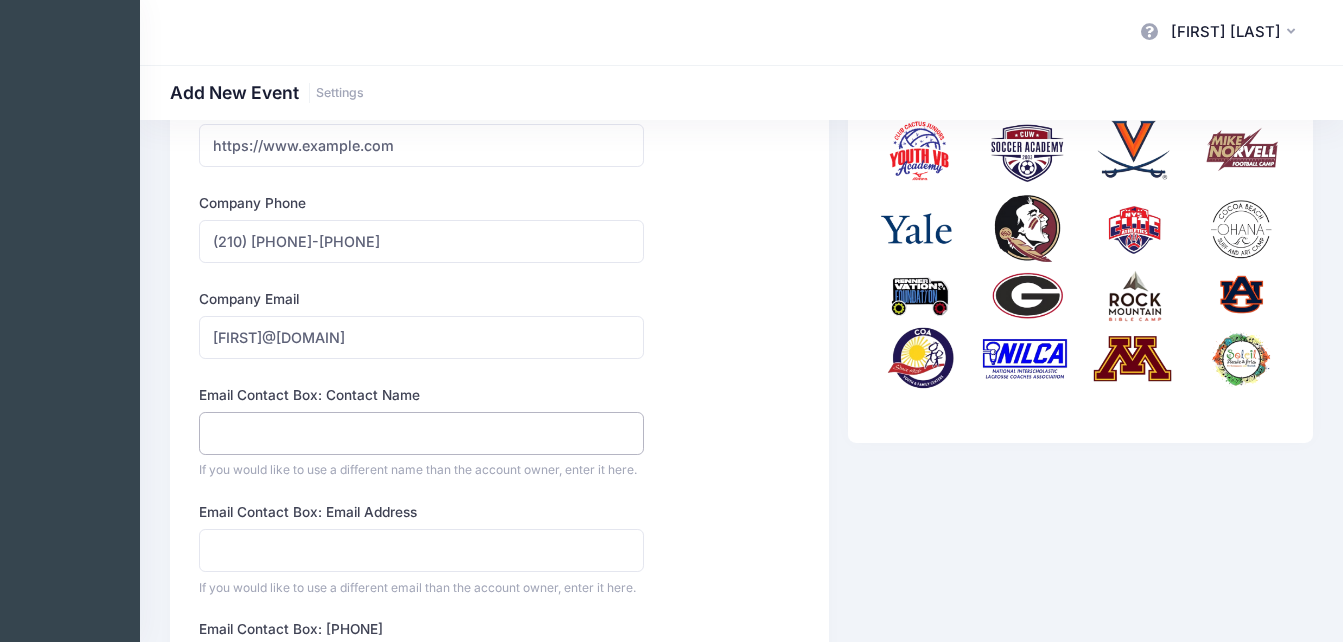 click on "Email Contact Box: Contact Name" at bounding box center (421, 433) 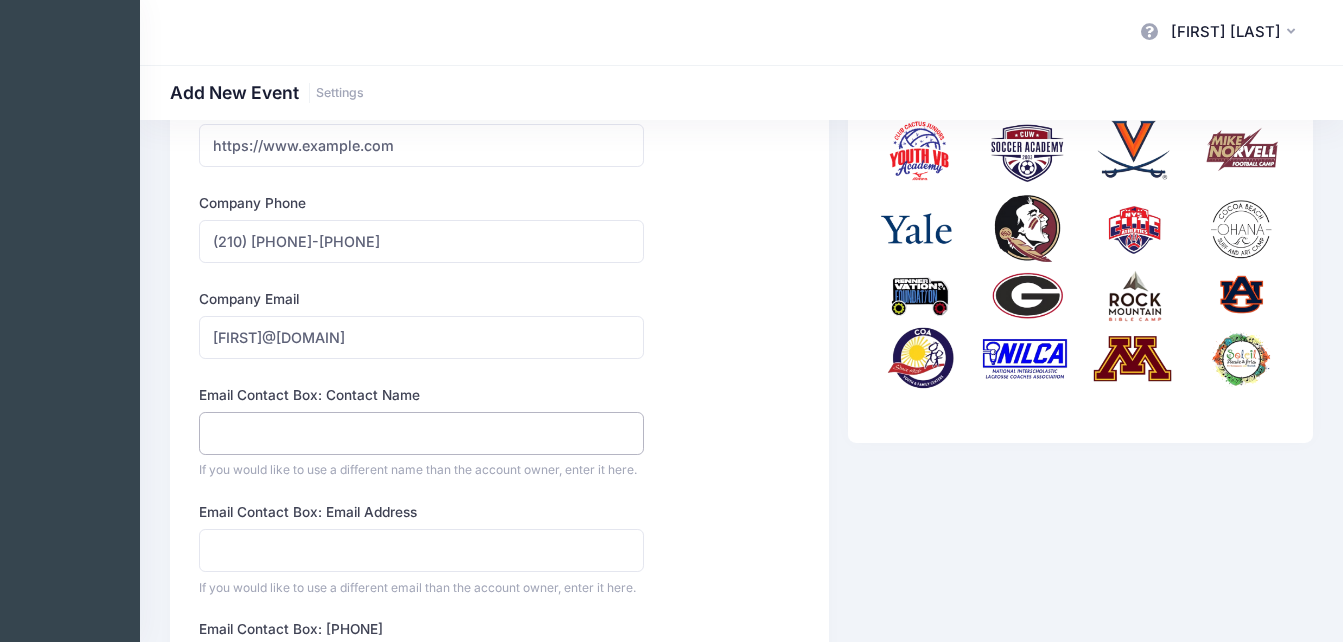 type on "C" 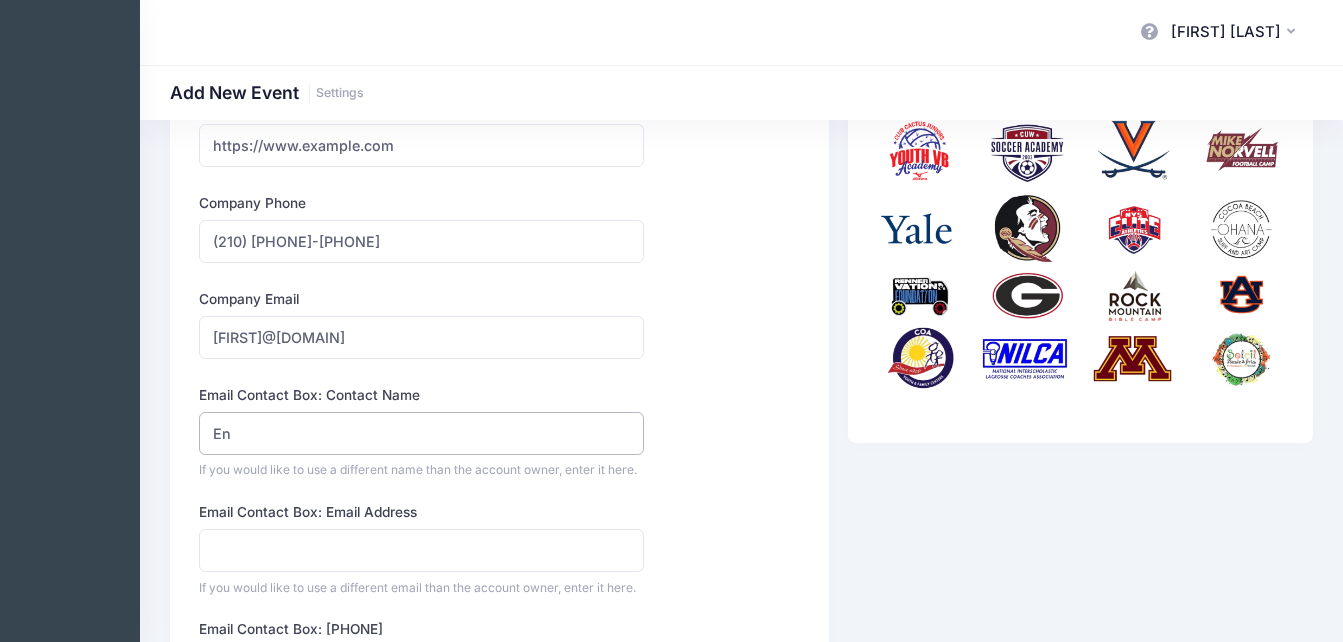 type on "E" 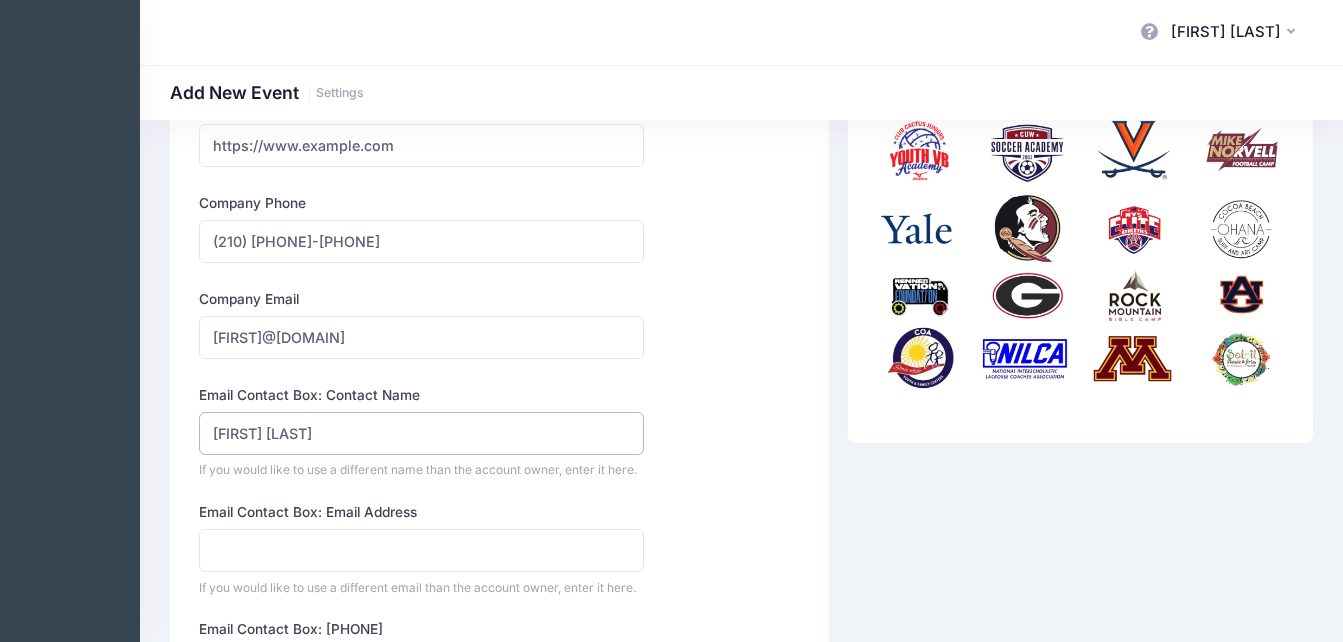 type on "Caleb Harrelson" 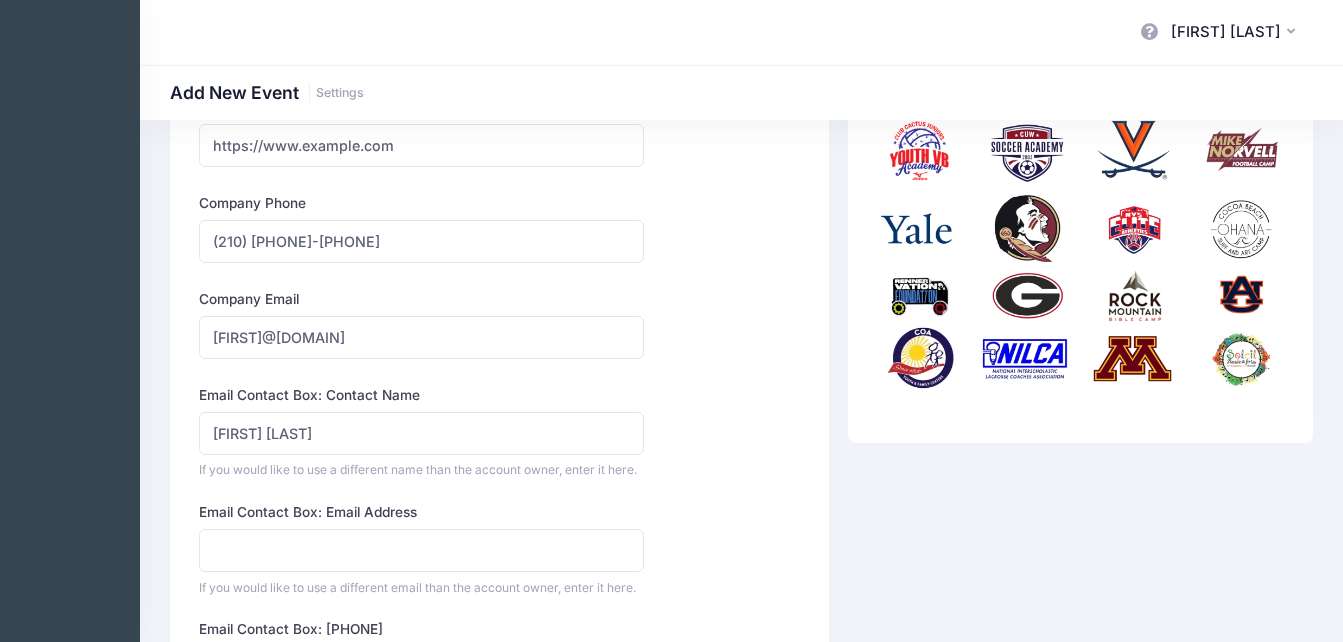 click on "Company Name
Engage Truth Ministries
Type
Select
Academic
Adventure
Arts and Crafts
@" at bounding box center (500, 542) 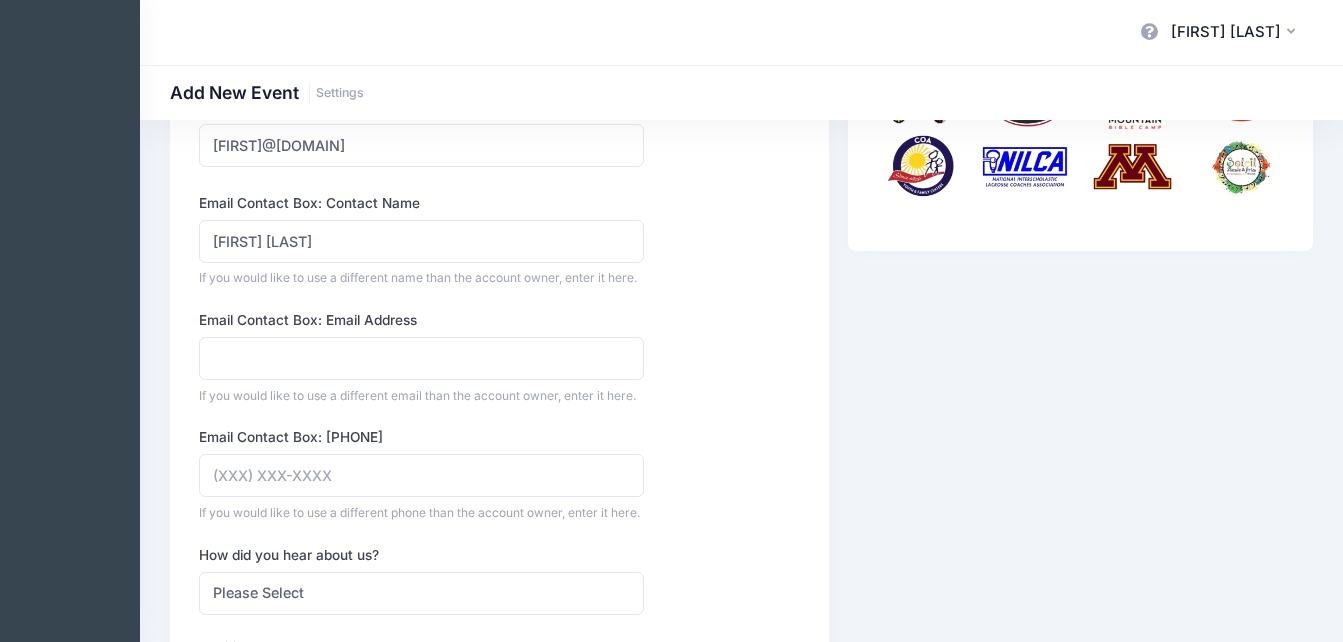 scroll, scrollTop: 500, scrollLeft: 0, axis: vertical 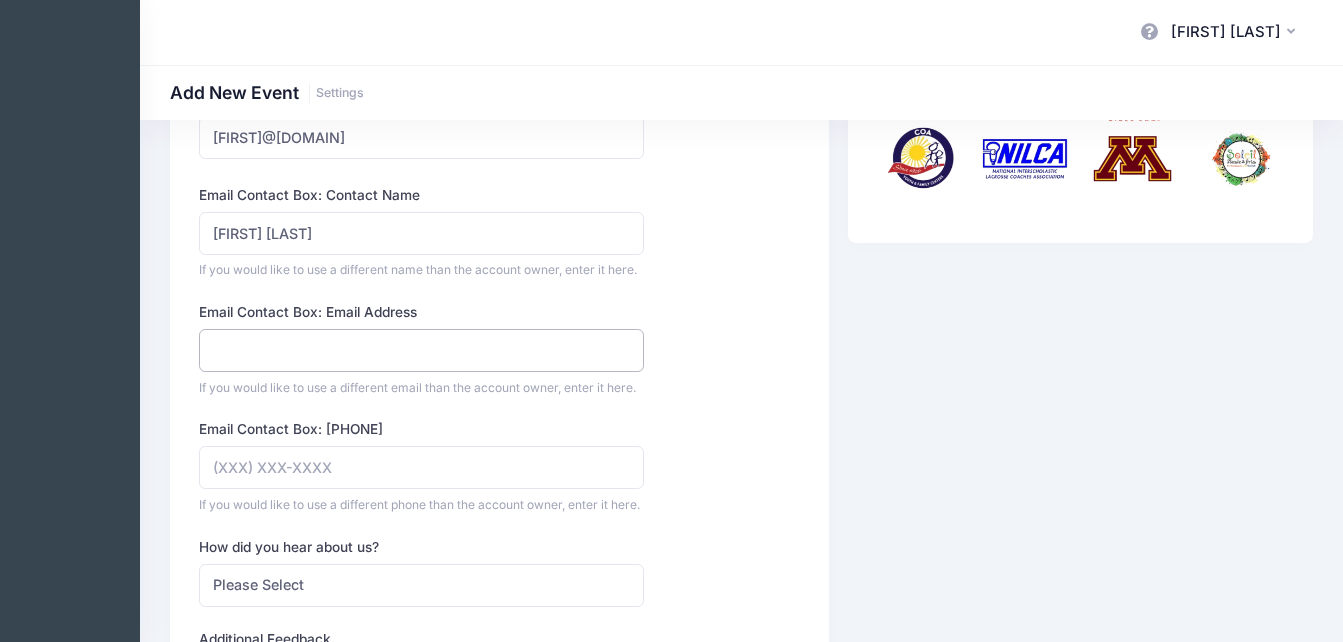 click on "Email Contact Box: Email Address" at bounding box center (421, 350) 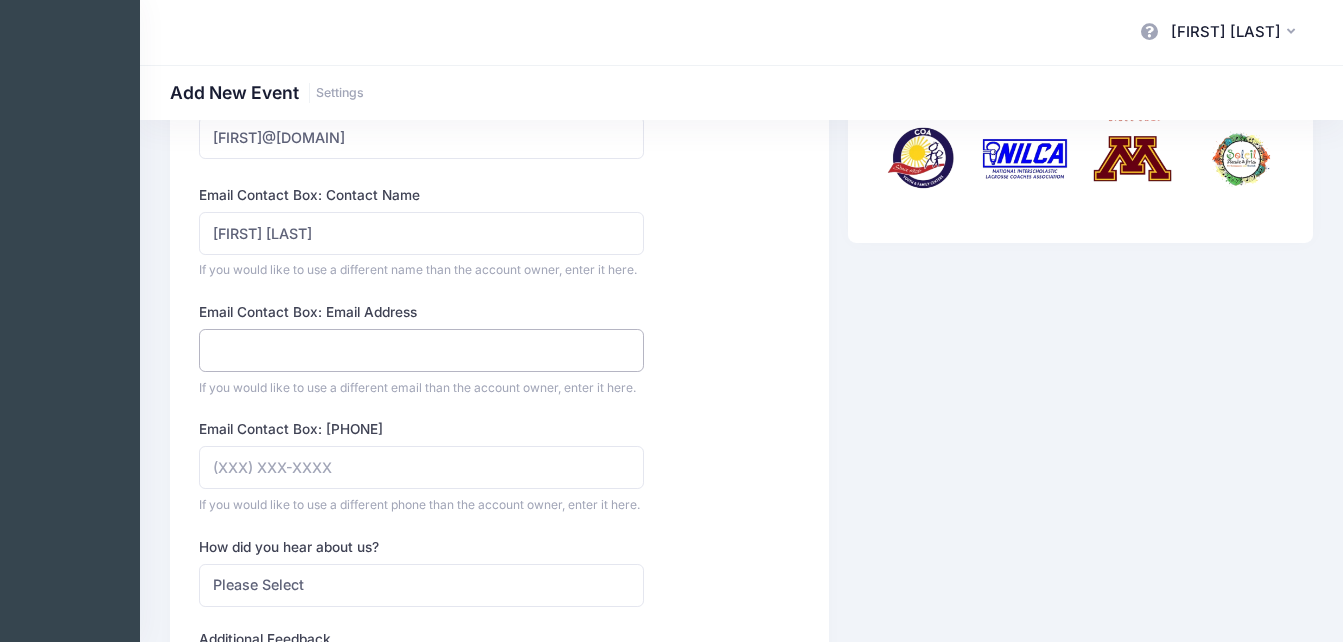 type on "caleb.harrelson@yahoo.com" 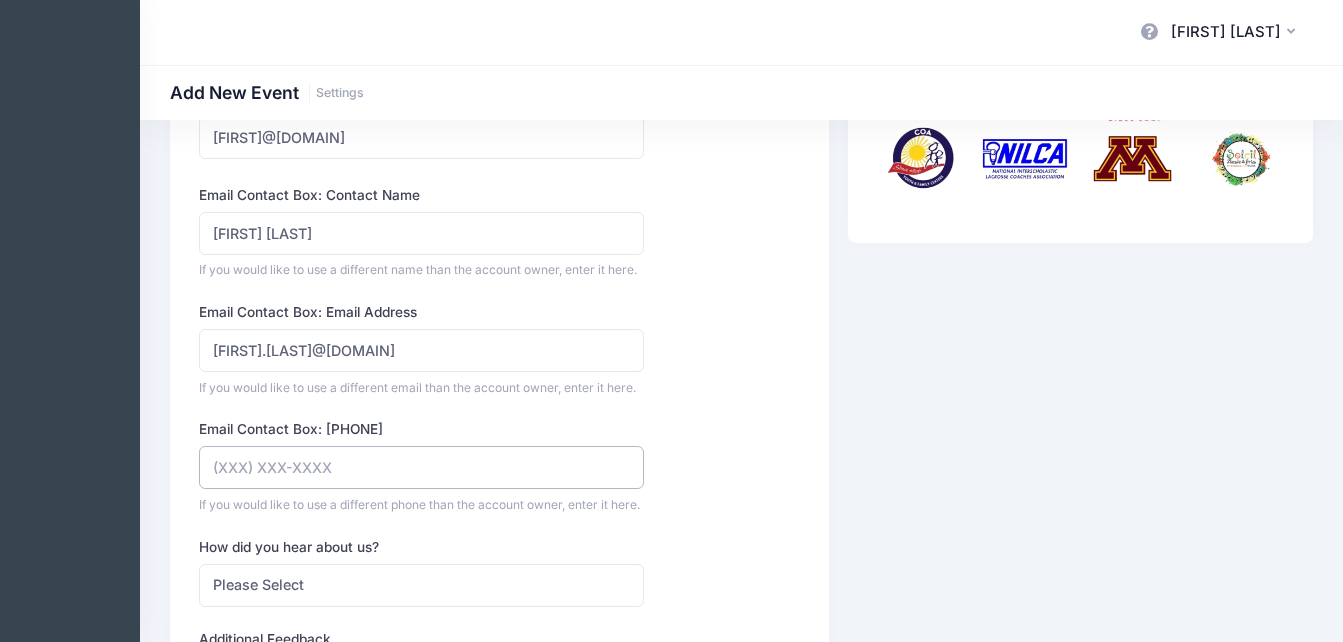 type on "caleb.harrelson@yahoo.com" 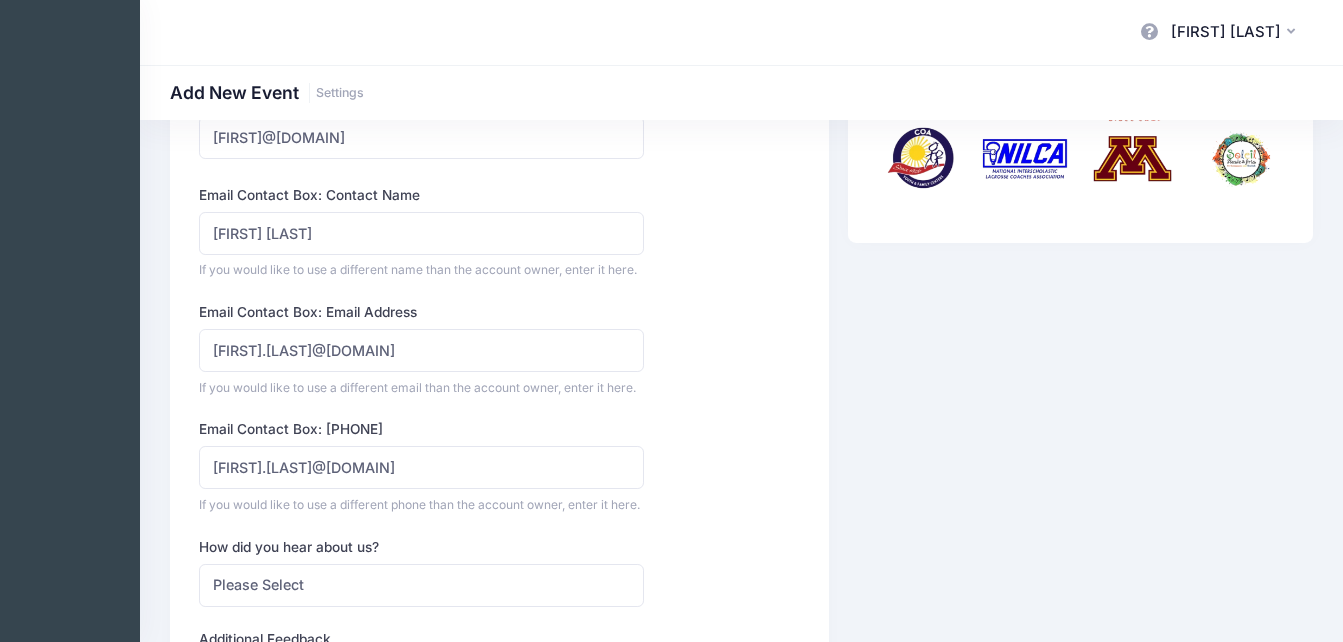 click on "Company Name
Engage Truth Ministries
Type
Select
Academic
Adventure
Arts and Crafts
Baseball" at bounding box center [422, 342] 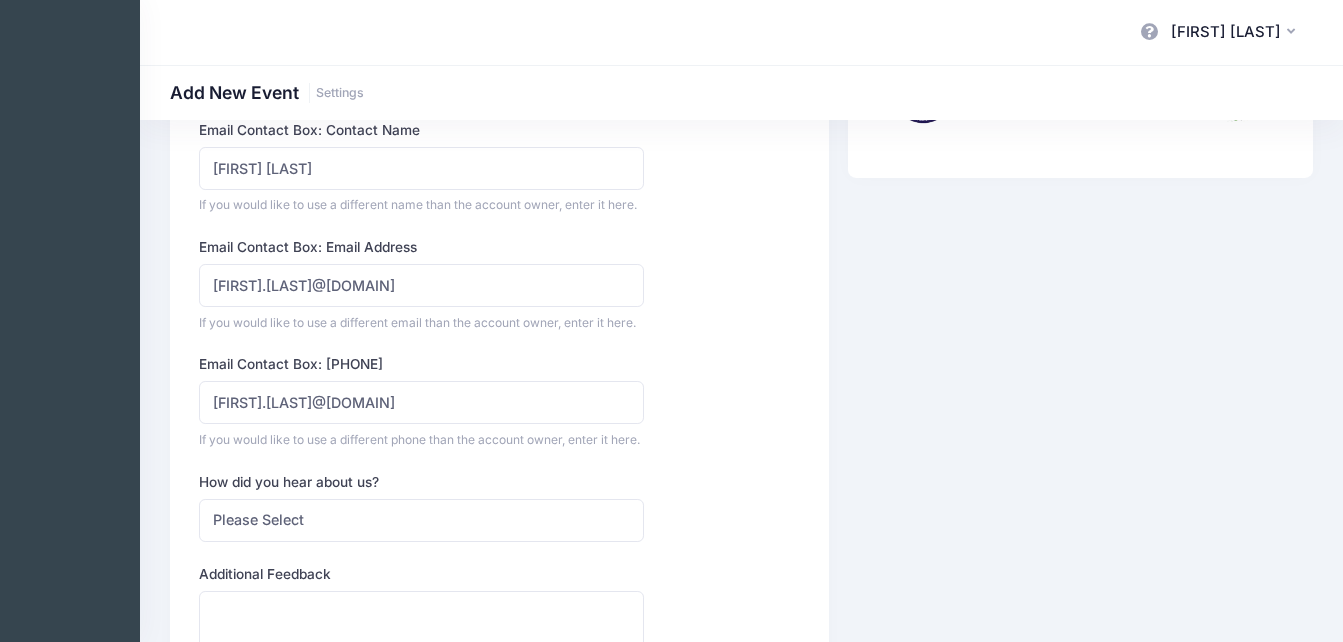 scroll, scrollTop: 600, scrollLeft: 0, axis: vertical 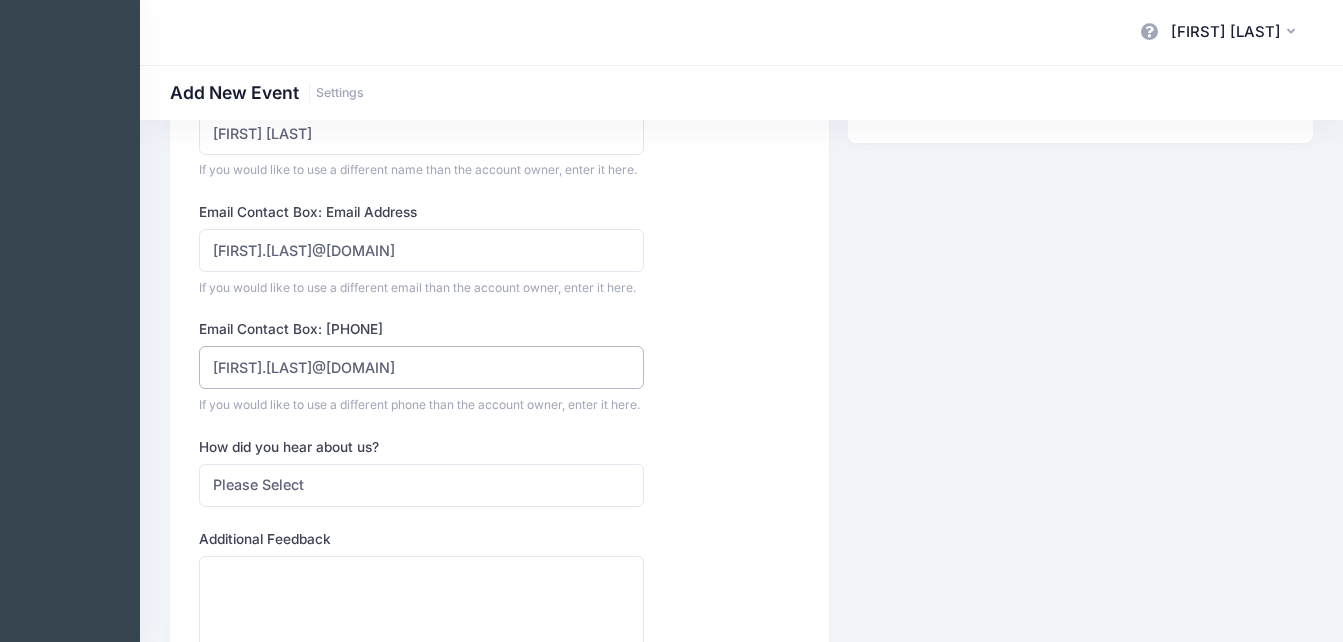 click on "caleb.harrelson@yahoo.com" at bounding box center (421, 367) 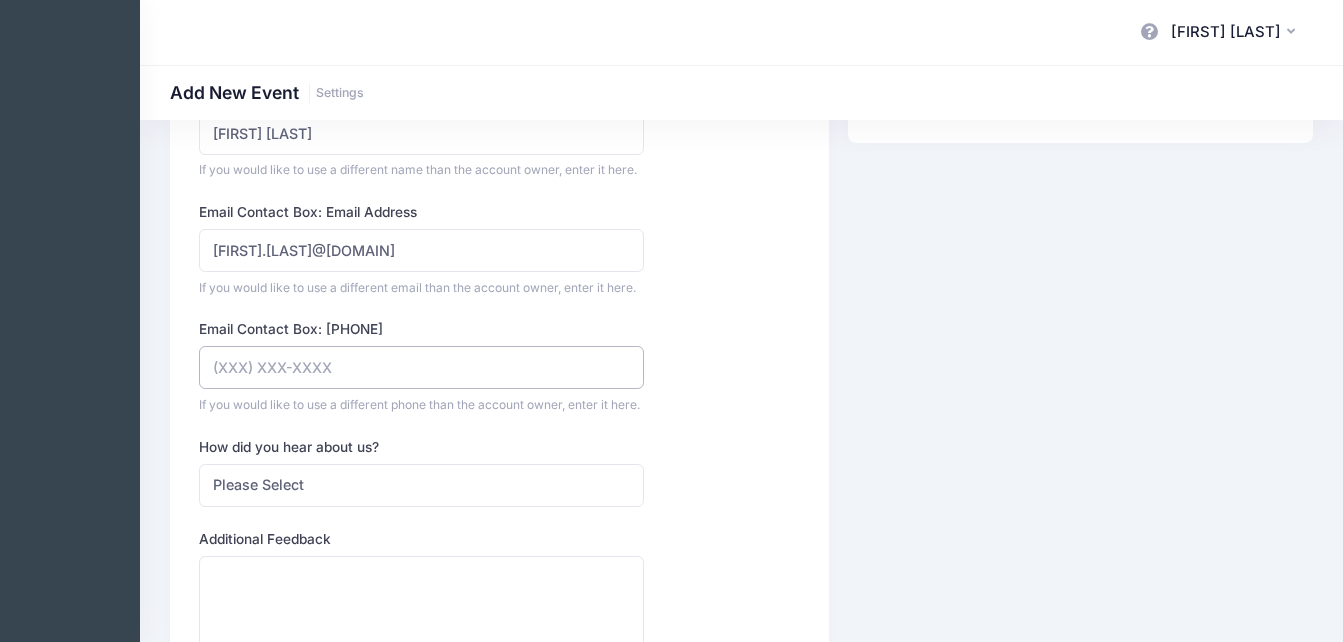 type 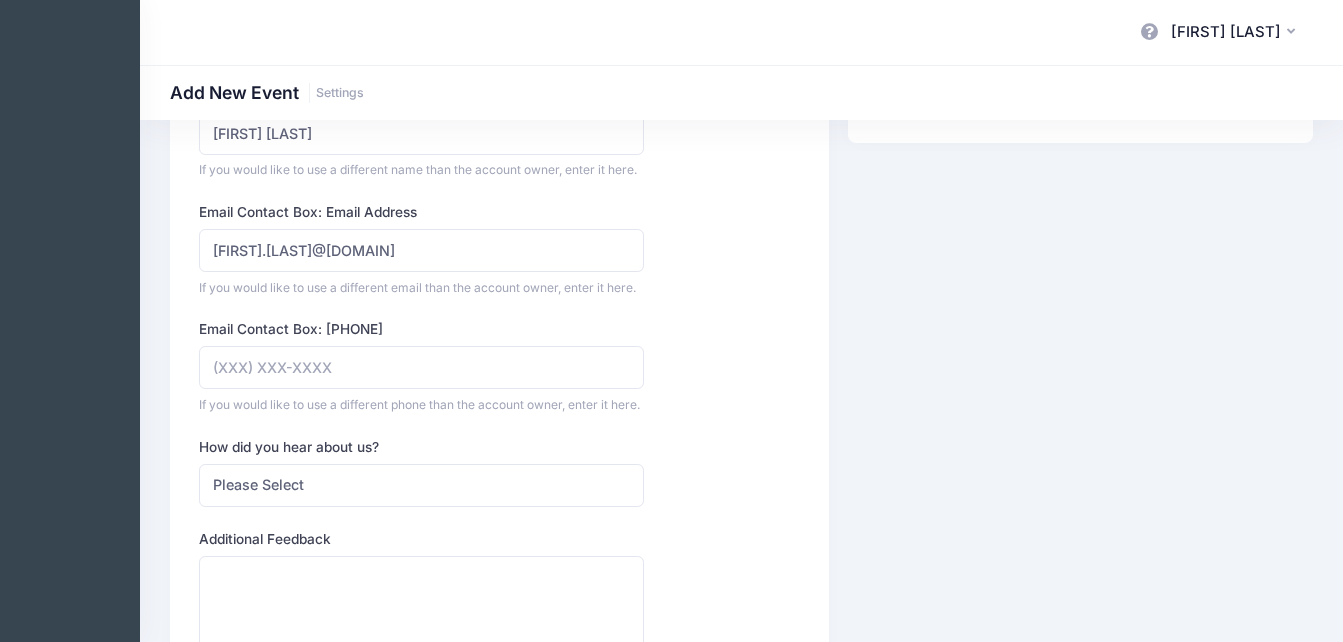 click on "Company Name
Engage Truth Ministries
Type
Select
Academic
Adventure
Arts and Crafts
@" at bounding box center [500, 242] 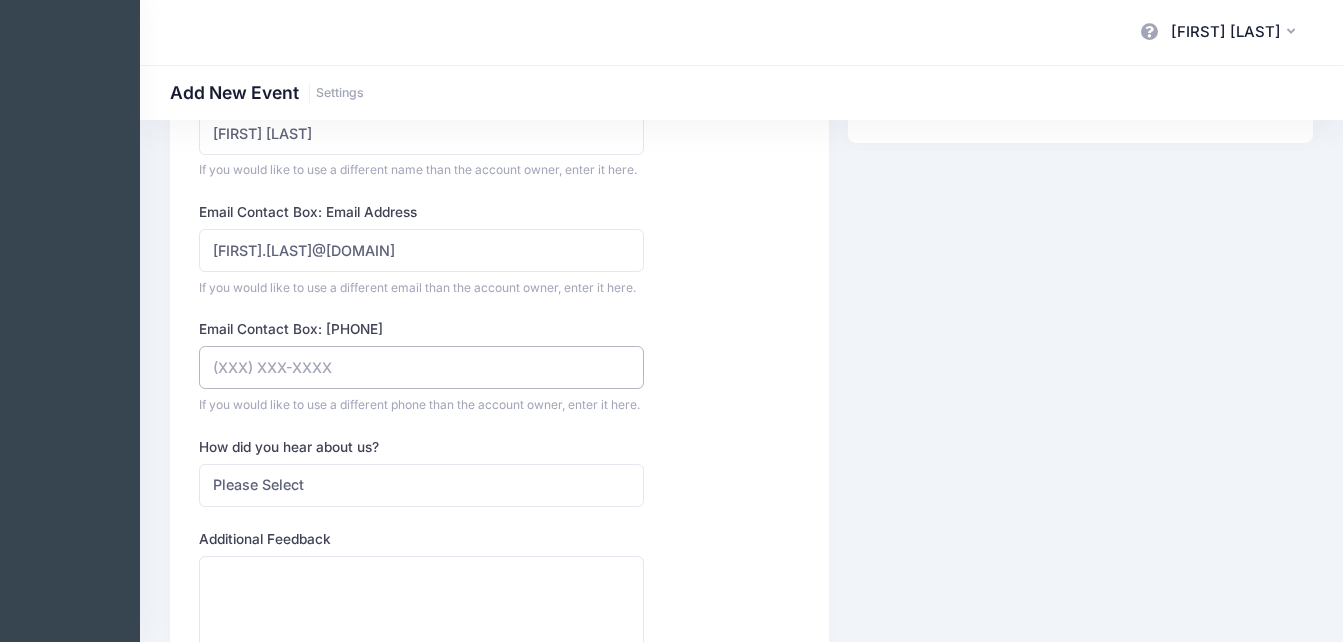 click on "Email Contact Box: Phone Number" at bounding box center [421, 367] 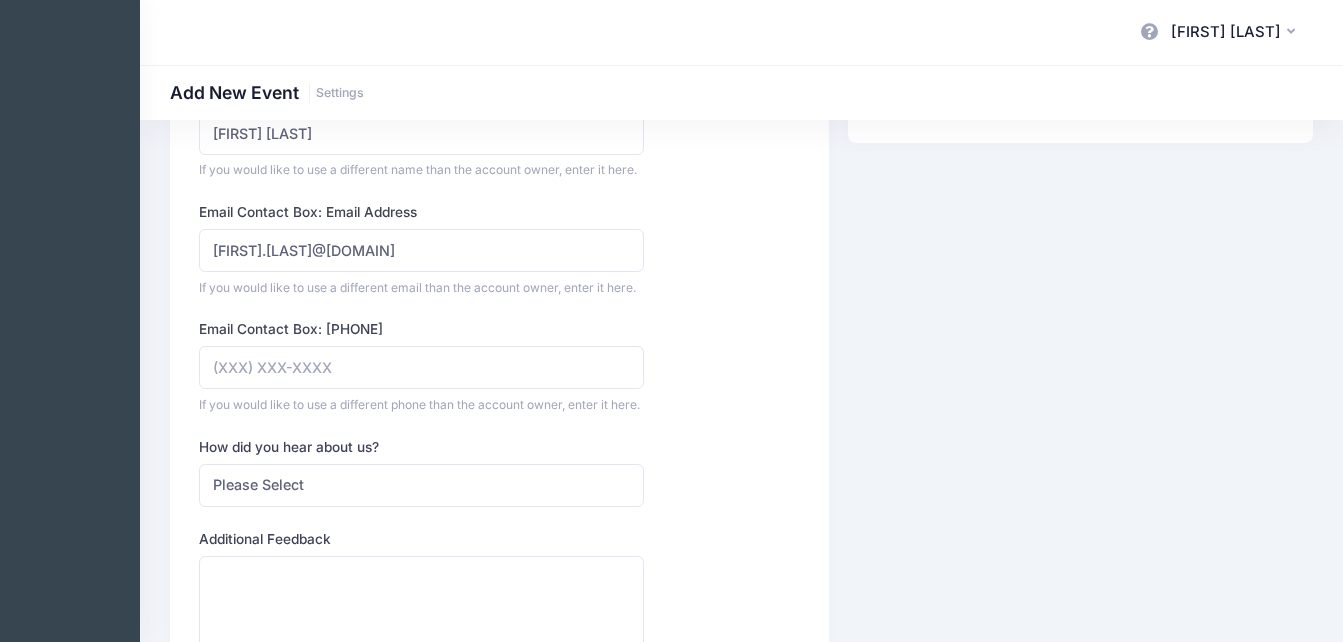 click on "Company Name
Engage Truth Ministries
Type
Select
Academic
Adventure
Arts and Crafts
@" at bounding box center [500, 242] 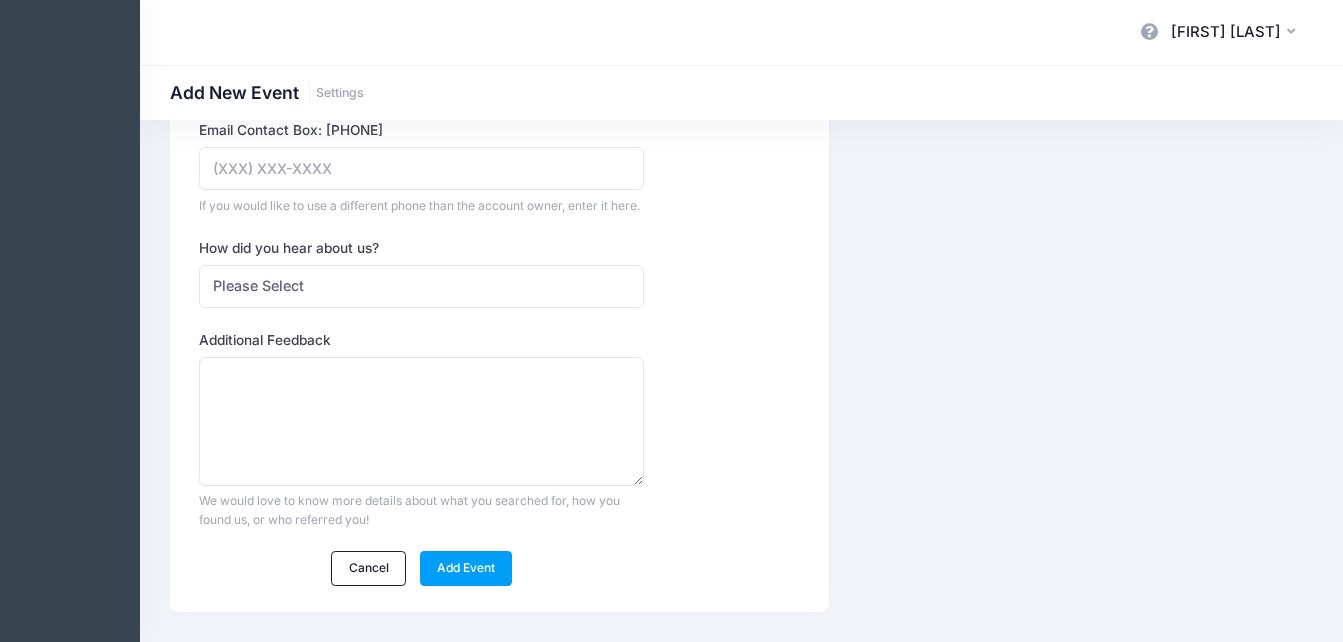 scroll, scrollTop: 800, scrollLeft: 0, axis: vertical 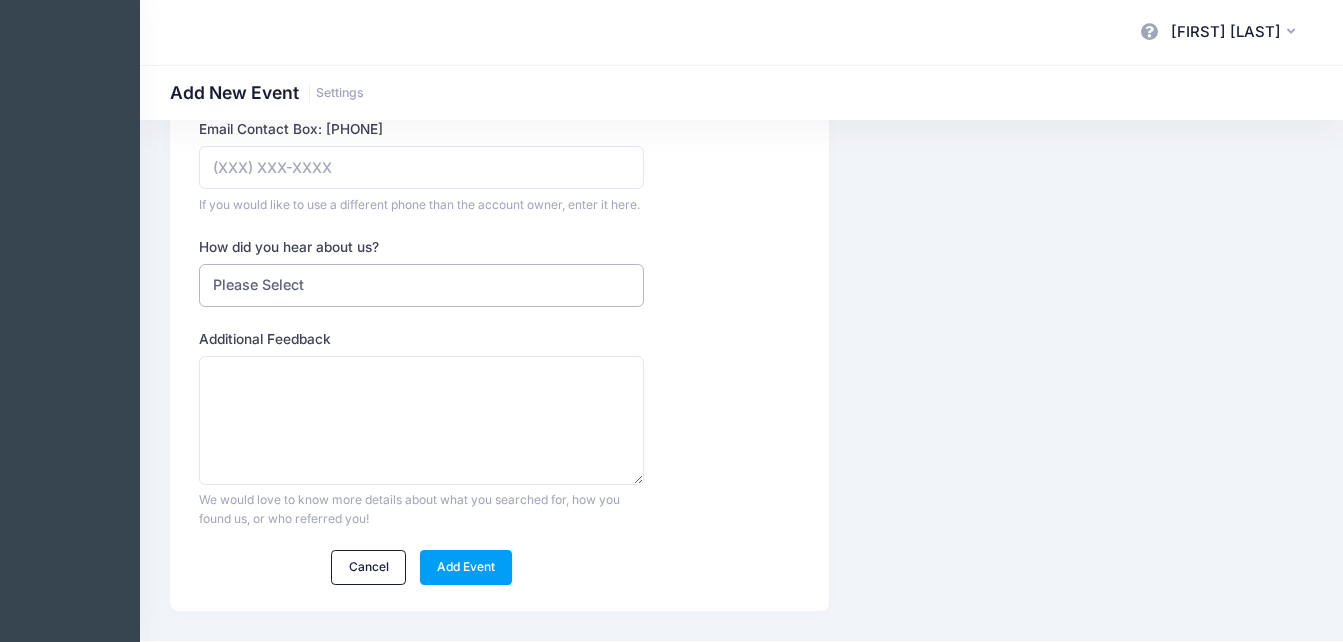 click on "Please Select Web Search
Customer Referral
Other" at bounding box center (421, 285) 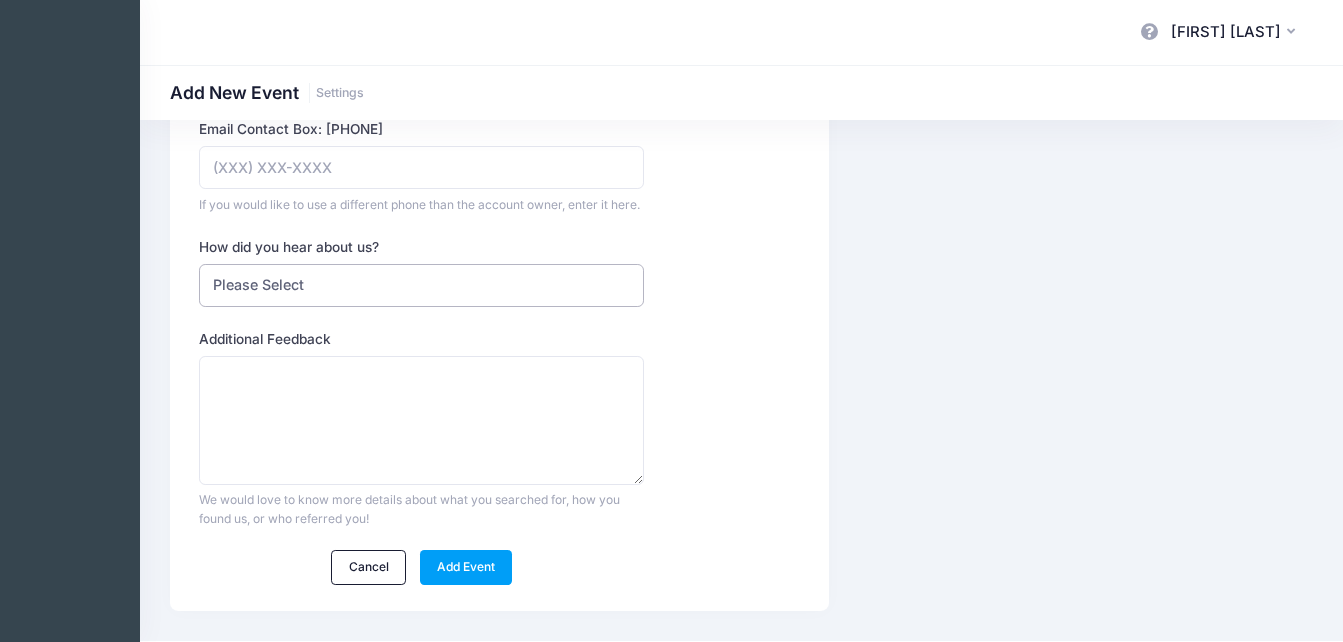 select on "web" 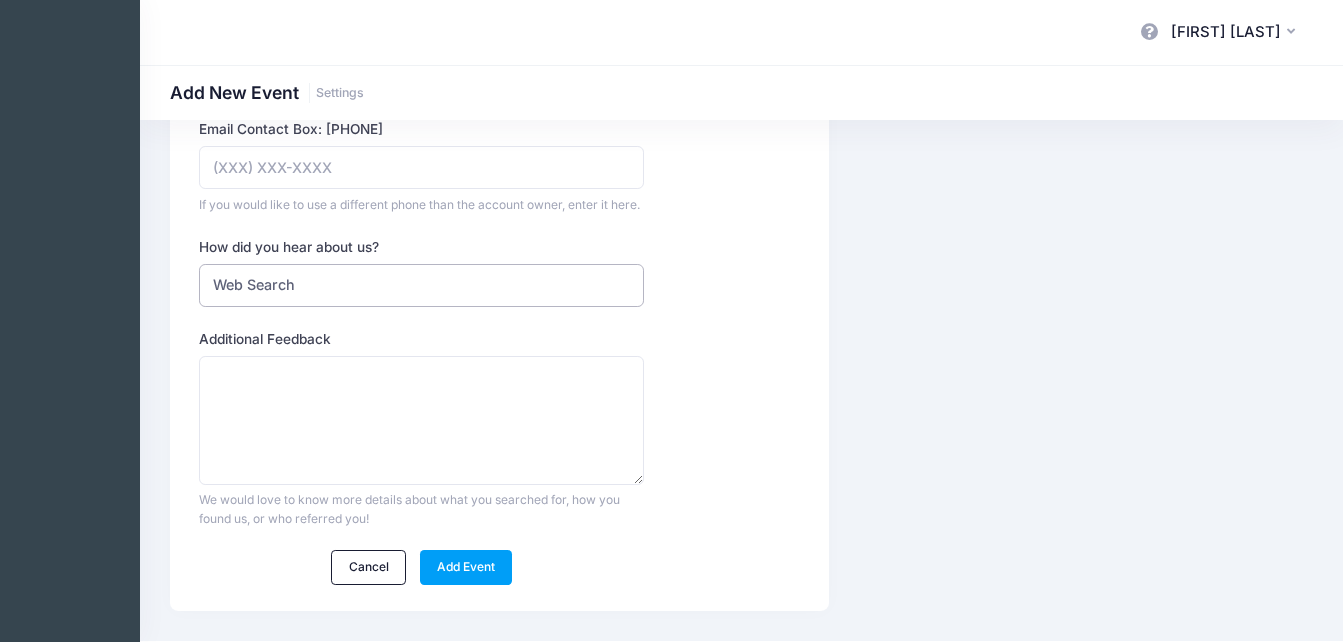 click on "Please Select Web Search
Customer Referral
Other" at bounding box center [421, 285] 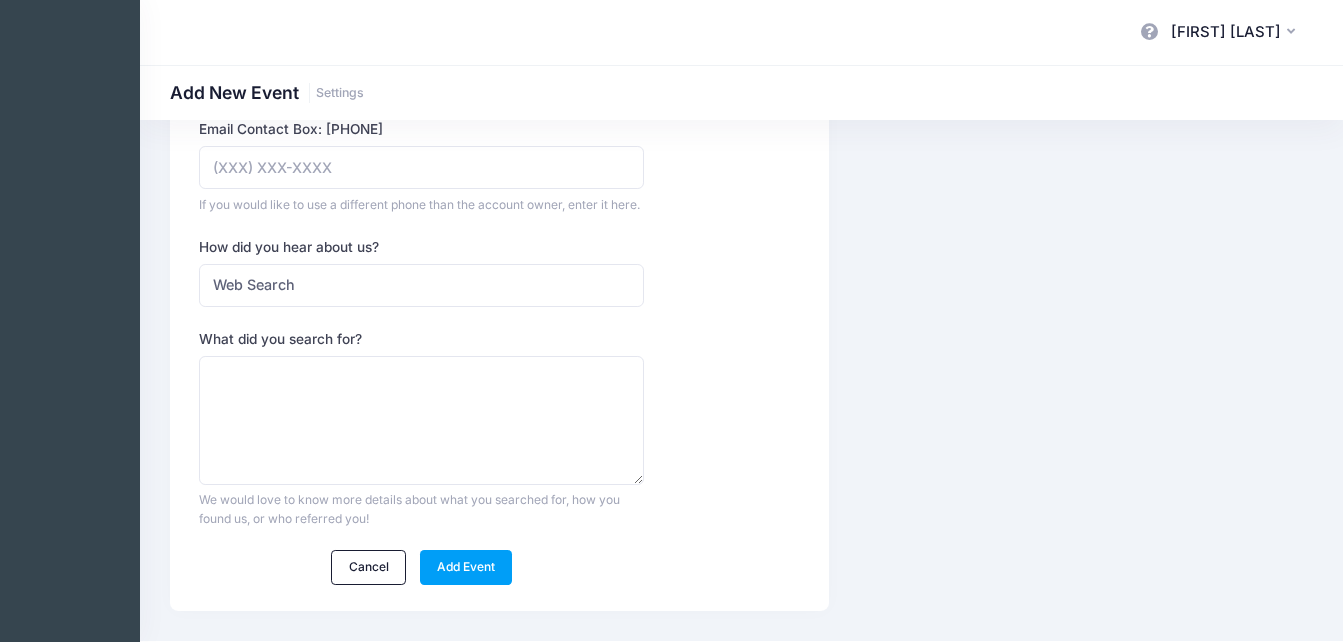 click on "Company Name
Engage Truth Ministries
Type
Select
Academic
Adventure
Arts and Crafts
@" at bounding box center (500, 42) 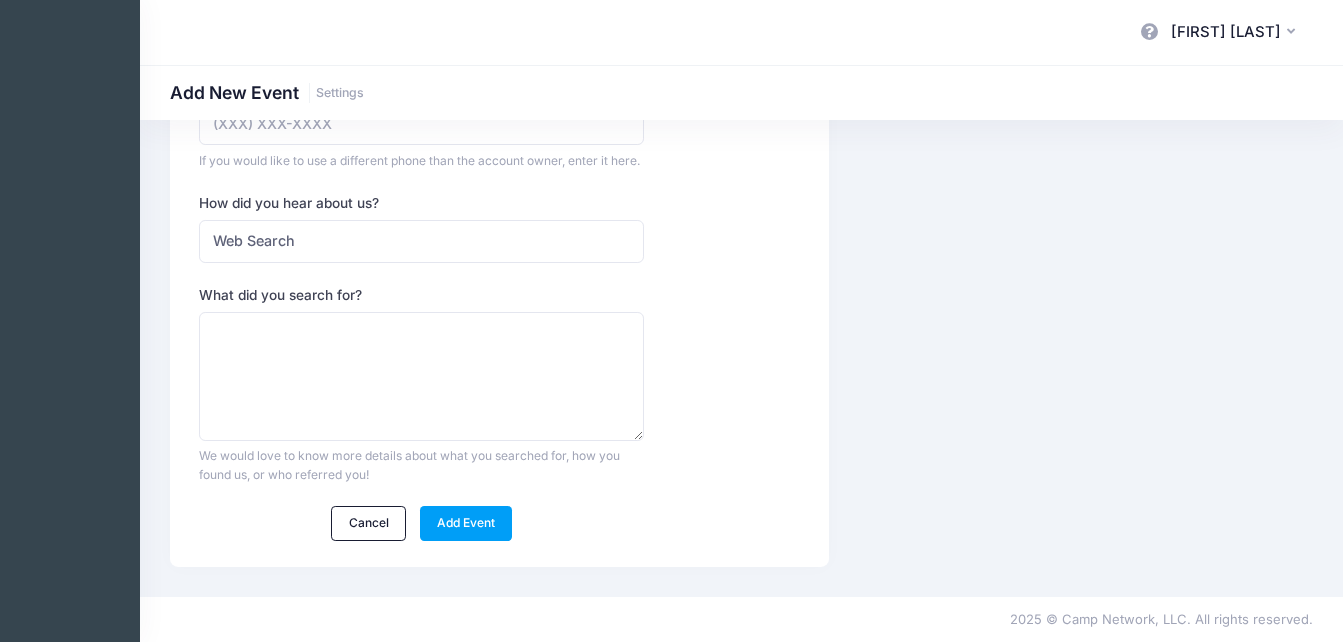 scroll, scrollTop: 912, scrollLeft: 0, axis: vertical 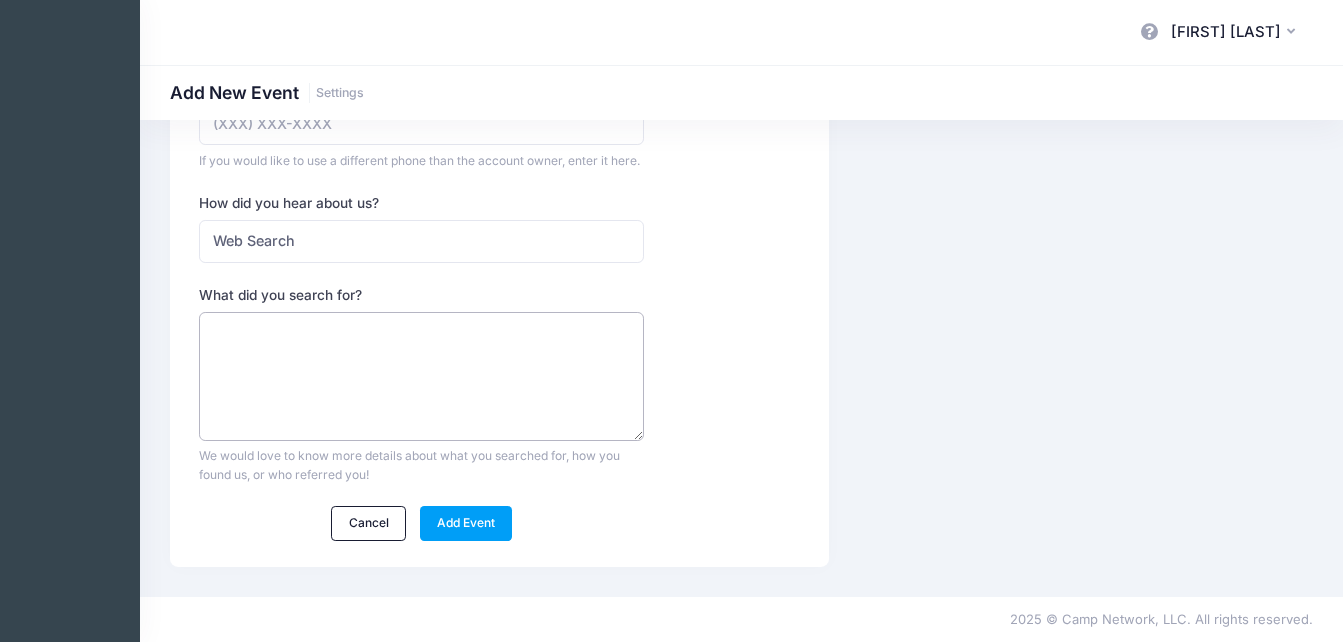 click on "What did you search for?" at bounding box center [421, 376] 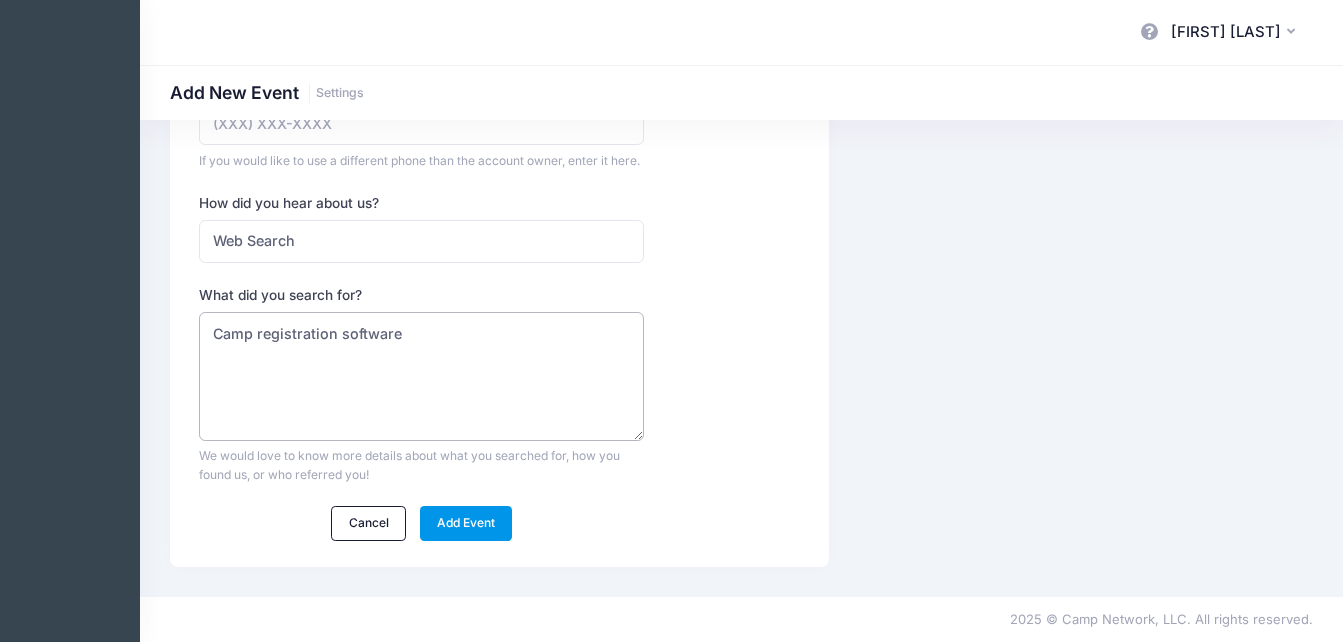 type on "Camp registration software" 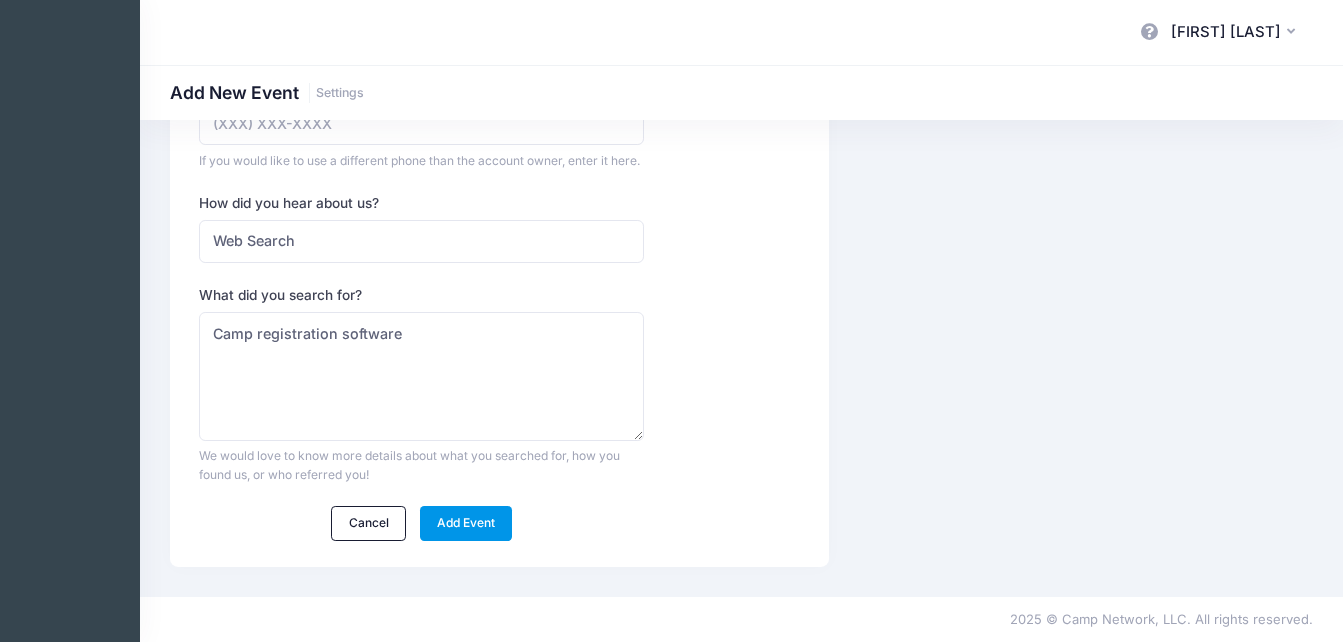 click on "Add Event" at bounding box center [466, 523] 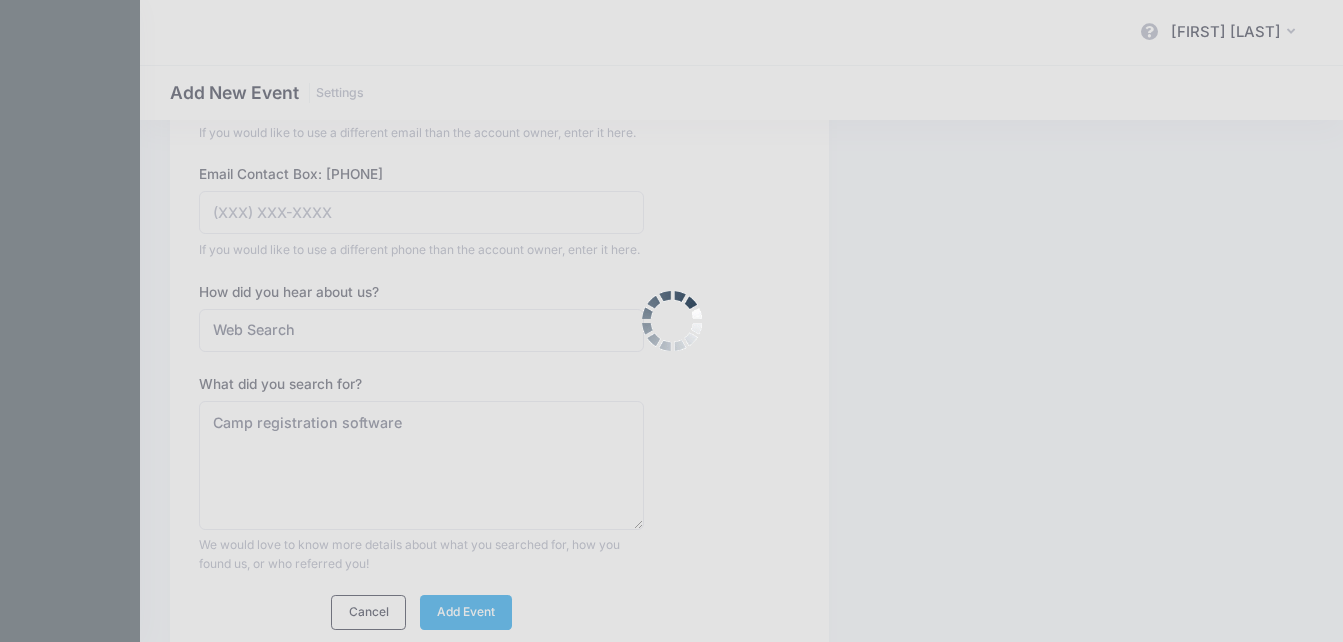scroll, scrollTop: 512, scrollLeft: 0, axis: vertical 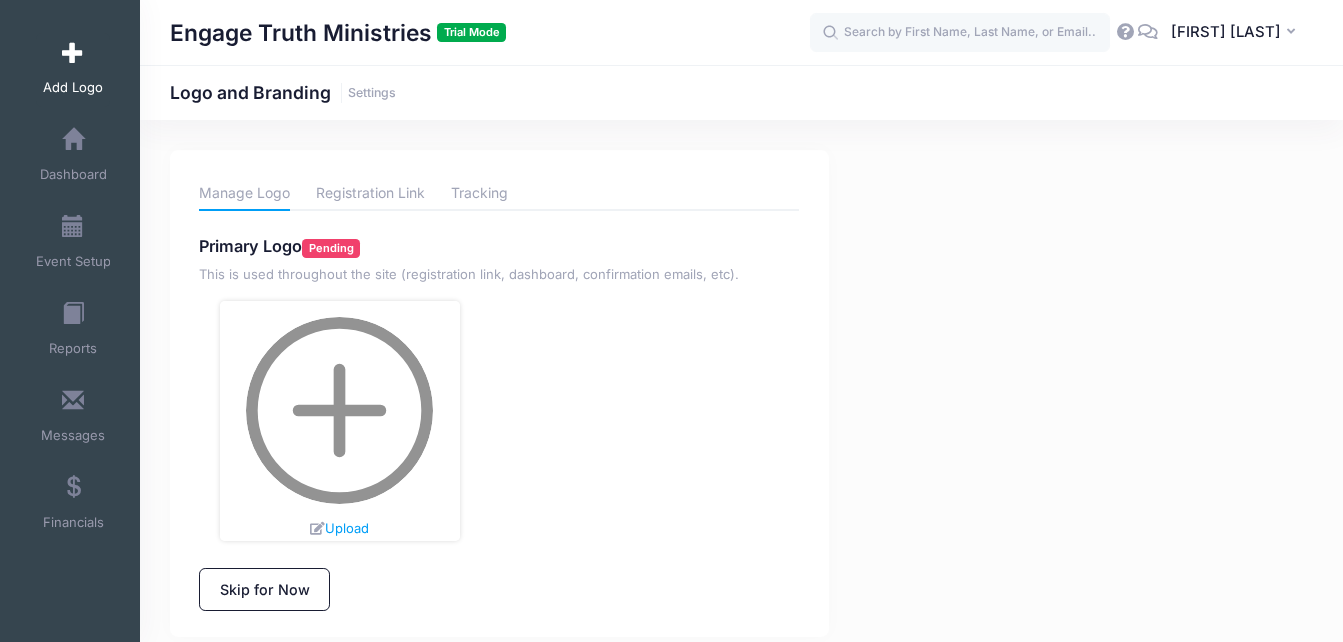click at bounding box center (339, 410) 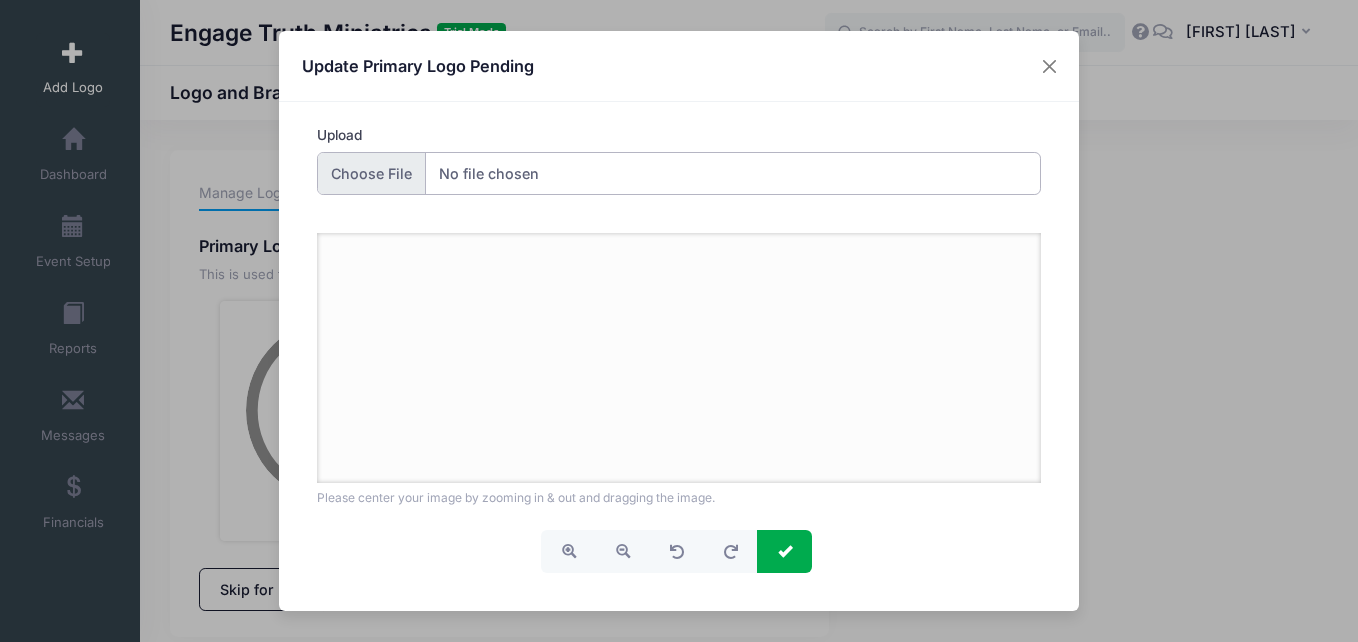 click on "Upload" at bounding box center [679, 173] 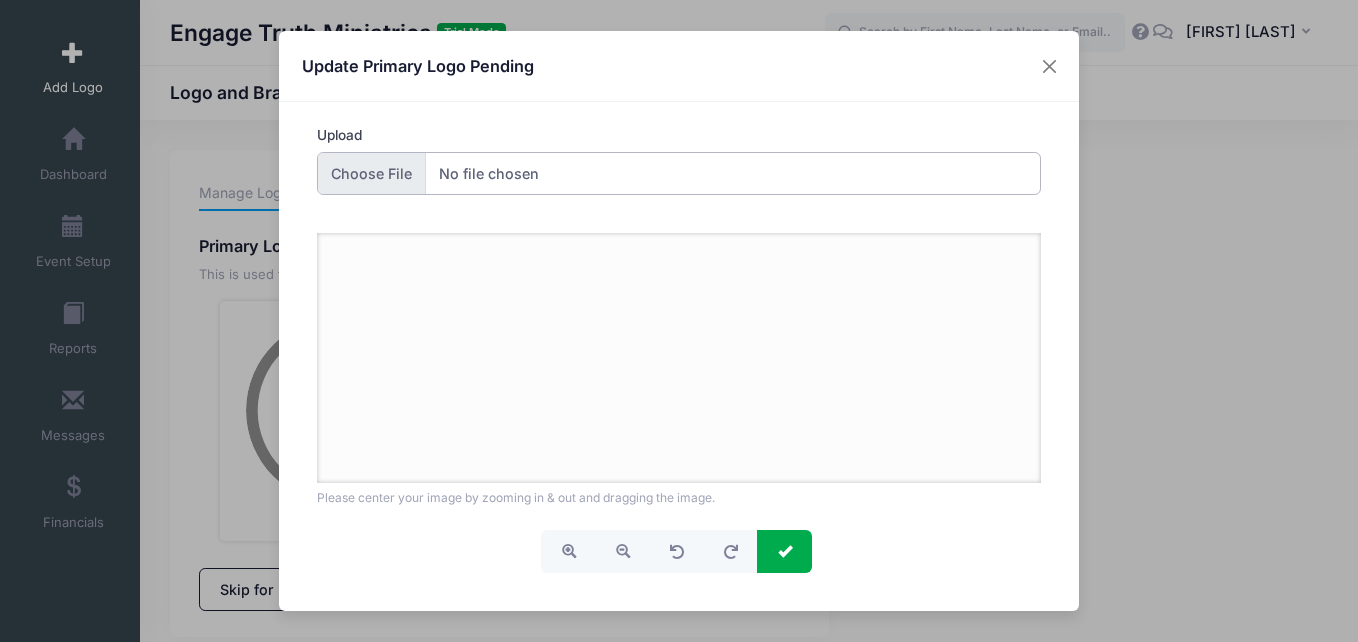 type on "C:\fakepath\logo.png" 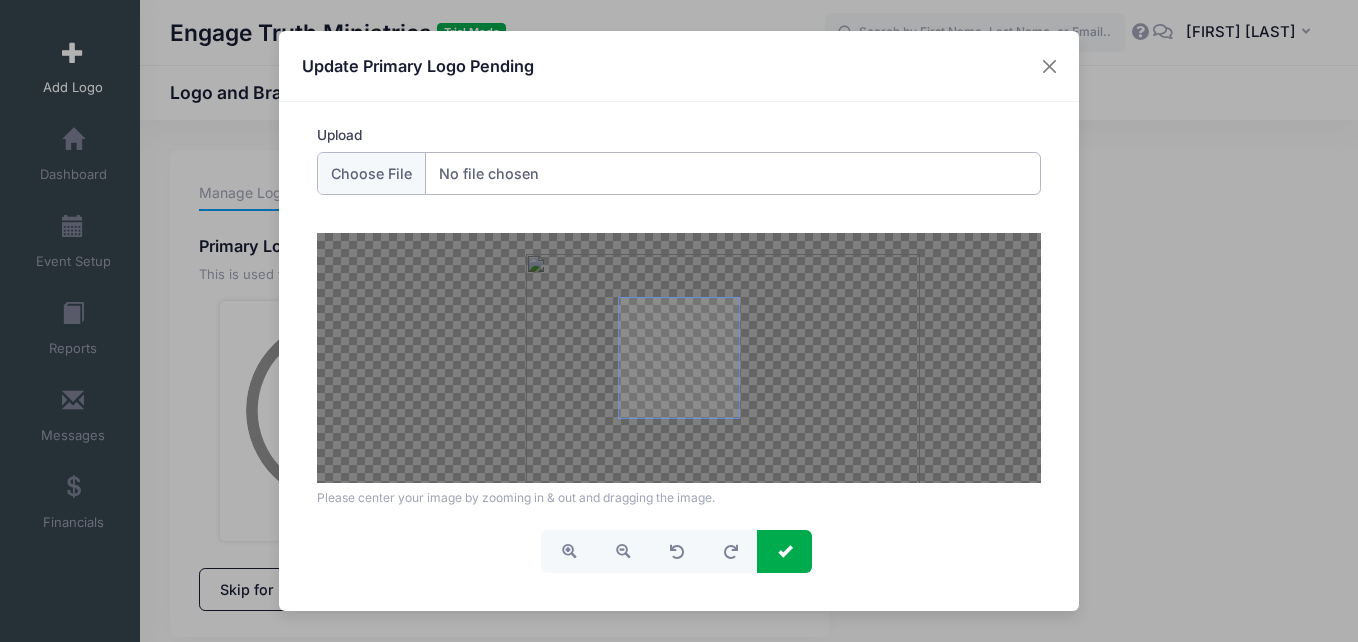 drag, startPoint x: 681, startPoint y: 357, endPoint x: 696, endPoint y: 357, distance: 15 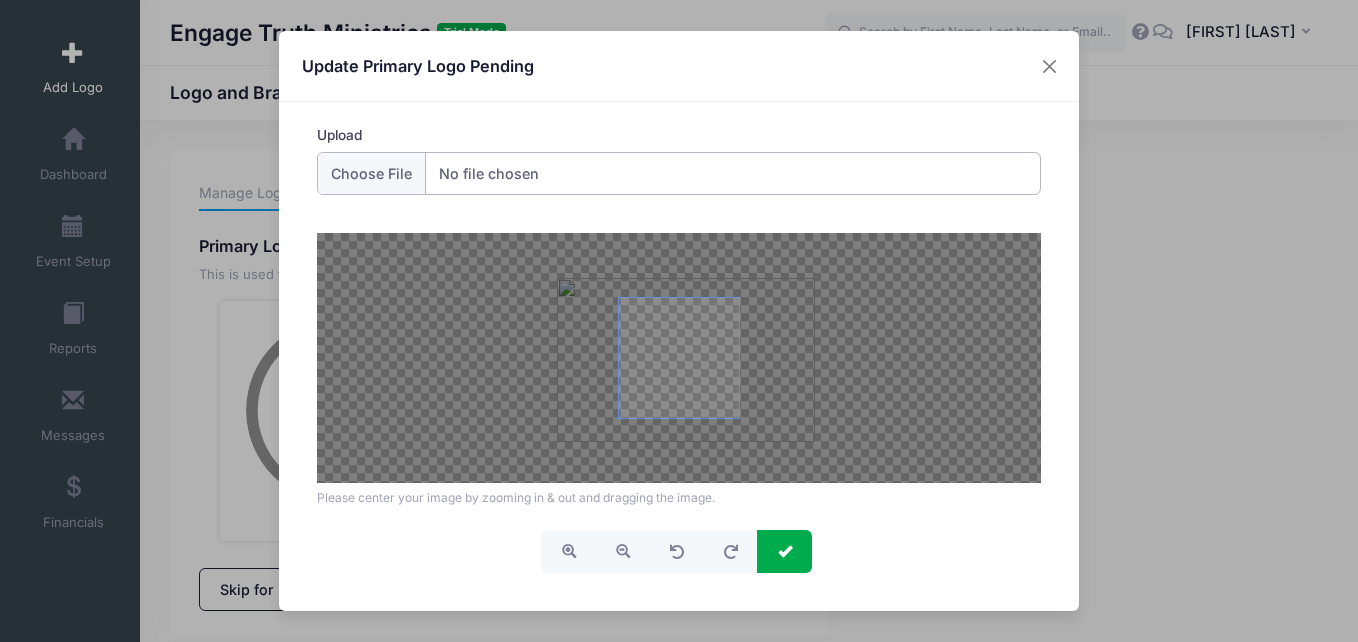 drag, startPoint x: 679, startPoint y: 353, endPoint x: 669, endPoint y: 354, distance: 10.049875 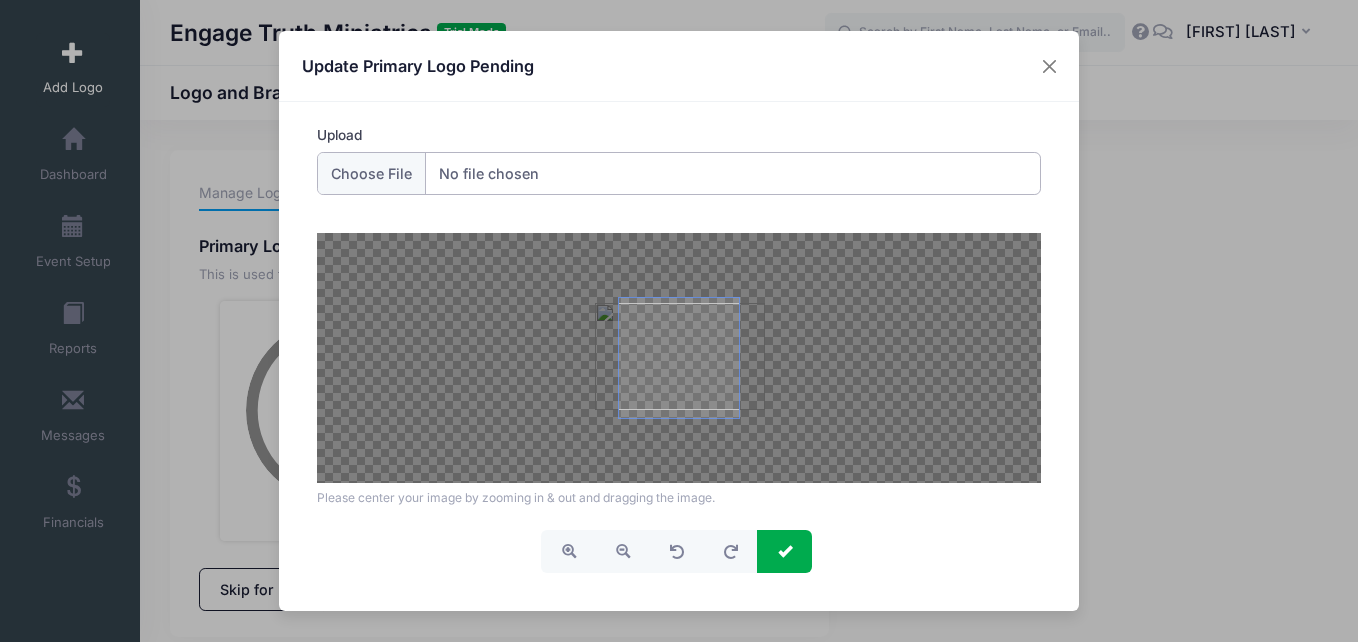 click at bounding box center [679, 358] 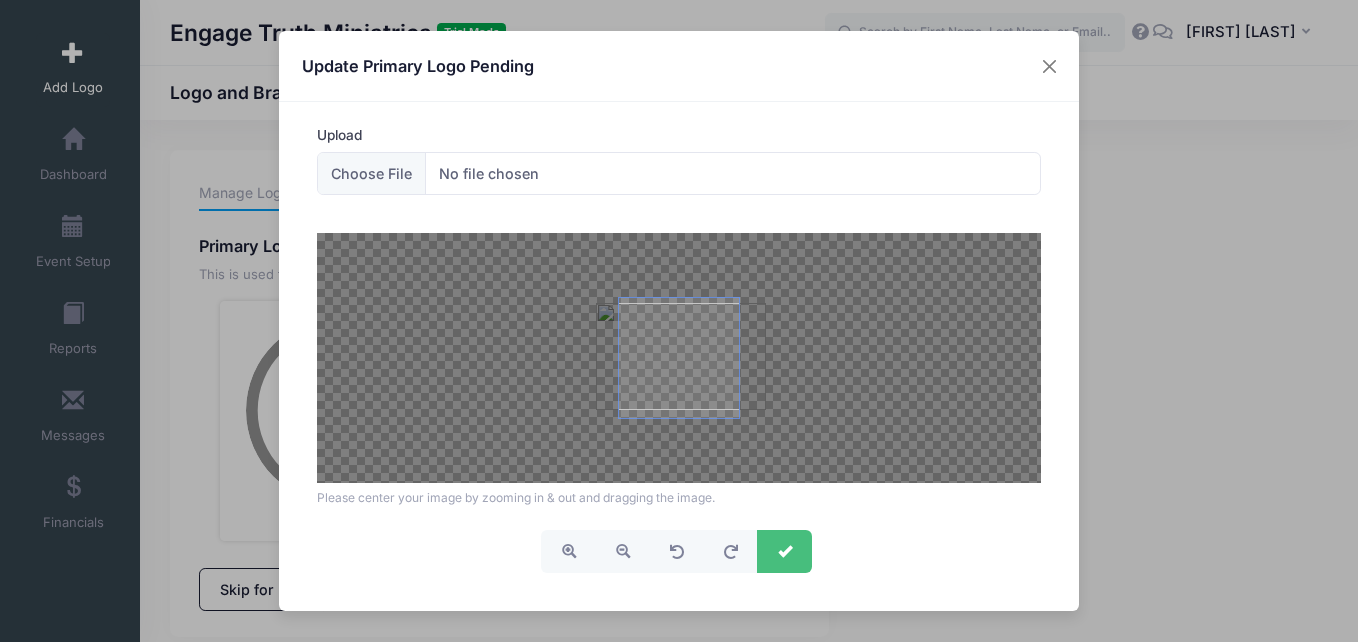 click at bounding box center [785, 551] 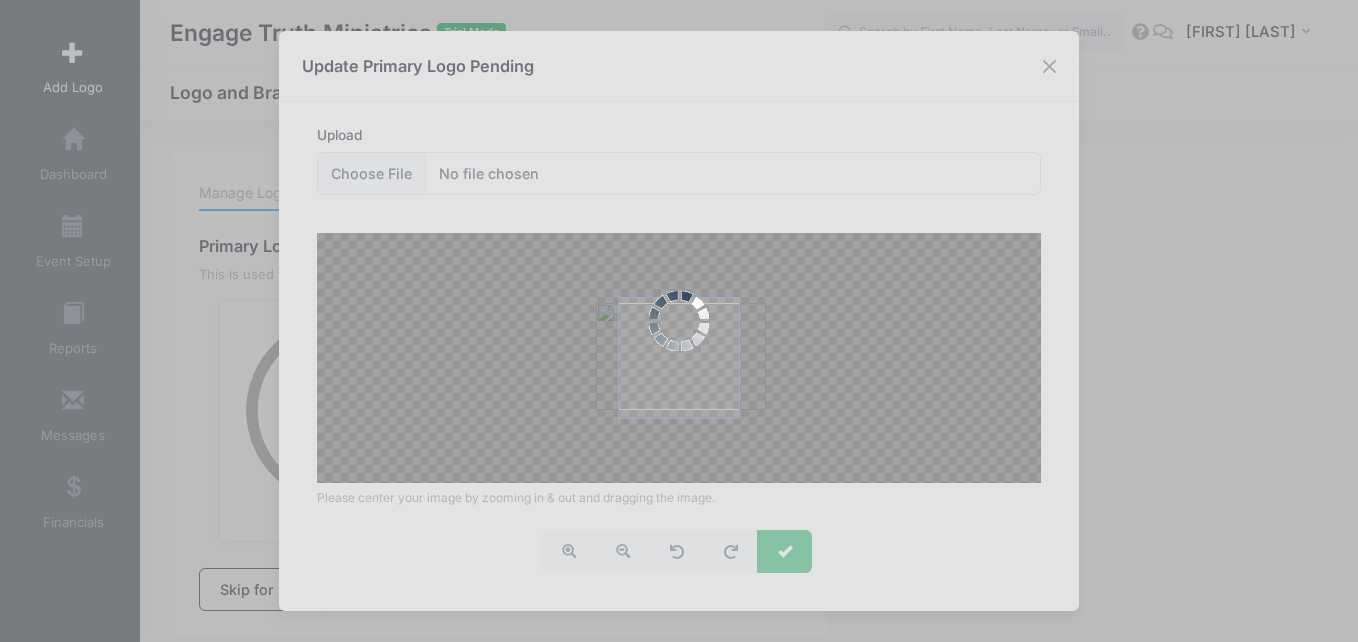 type 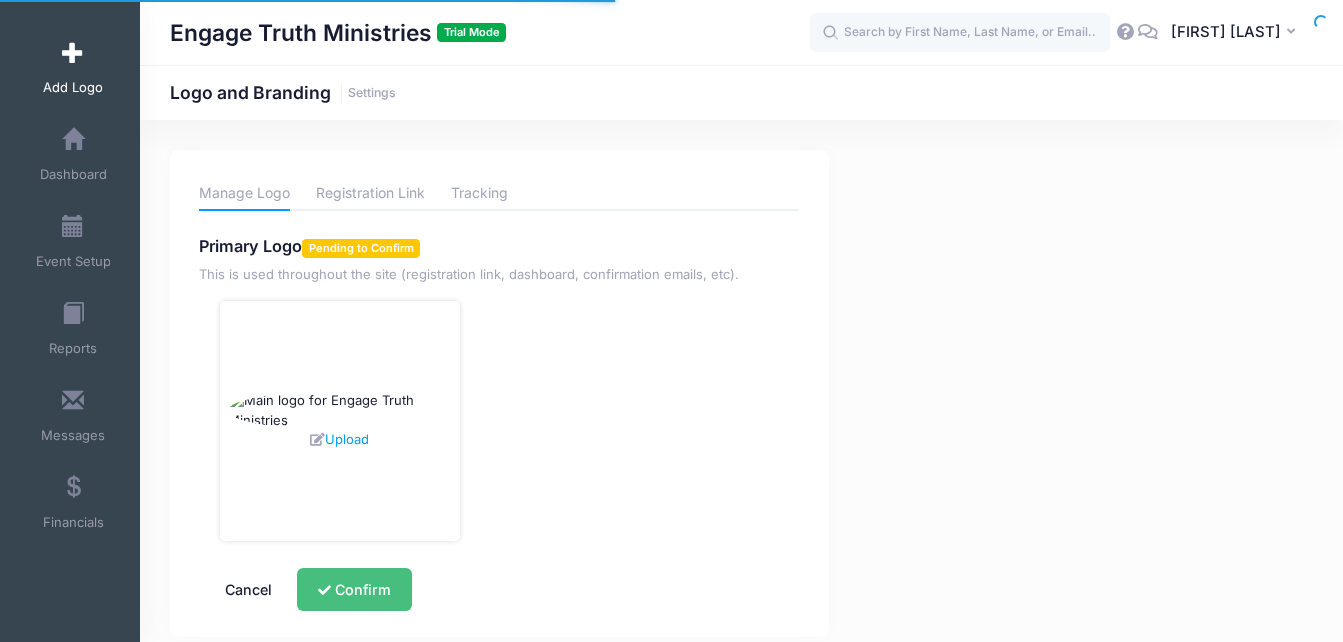 scroll, scrollTop: 71, scrollLeft: 0, axis: vertical 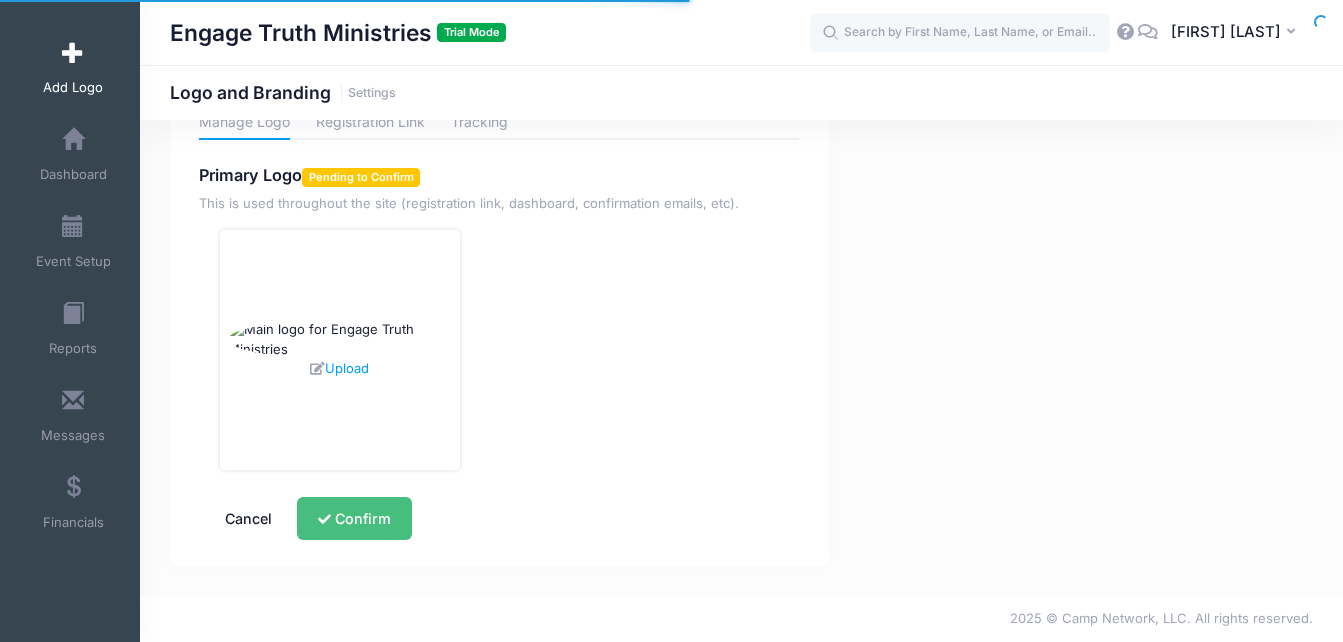 click on "Confirm" at bounding box center (354, 518) 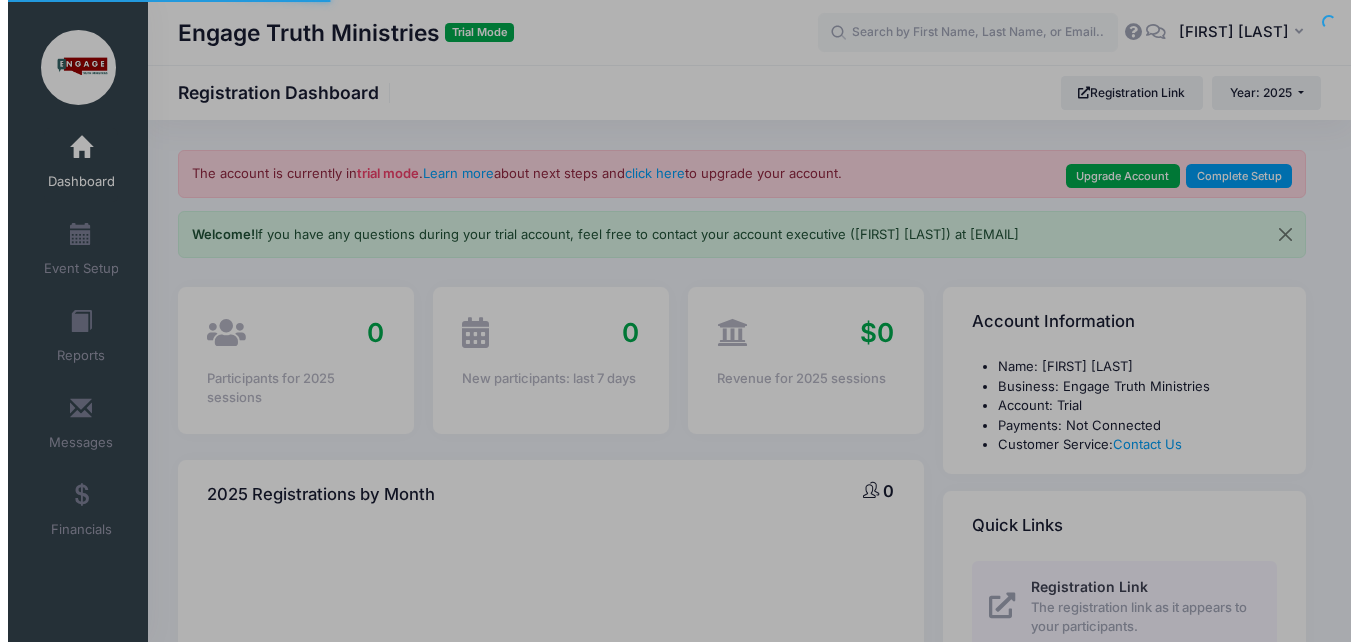scroll, scrollTop: 0, scrollLeft: 0, axis: both 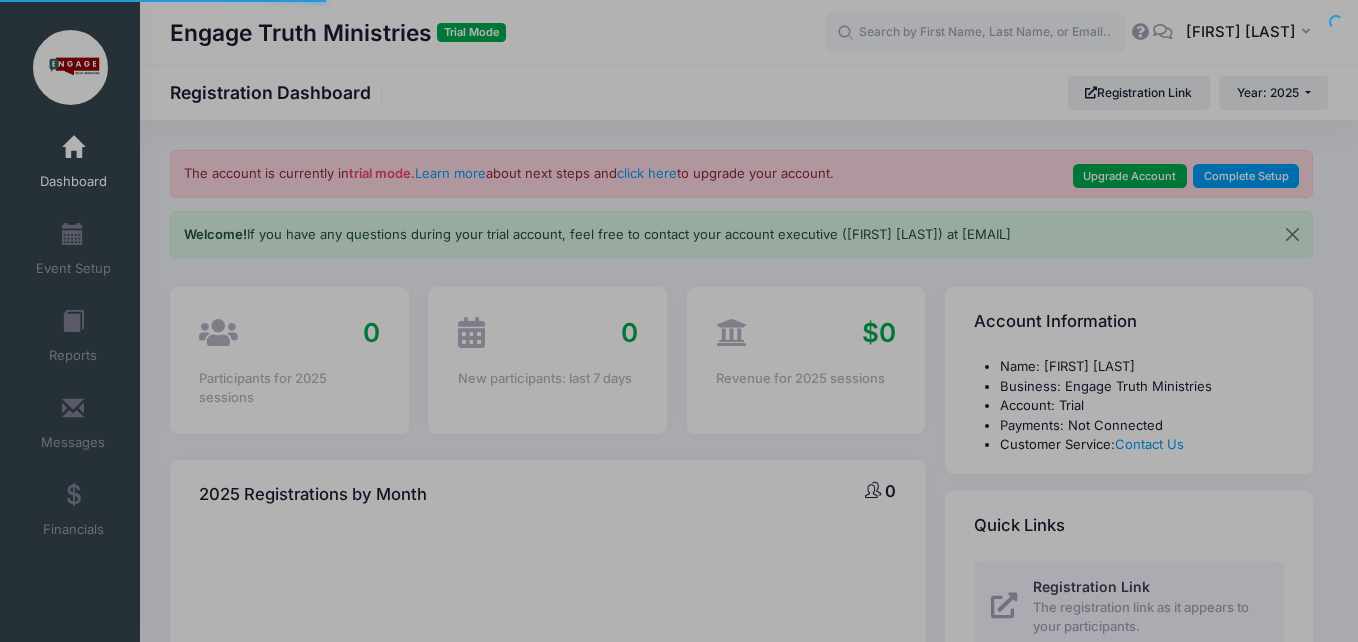 select 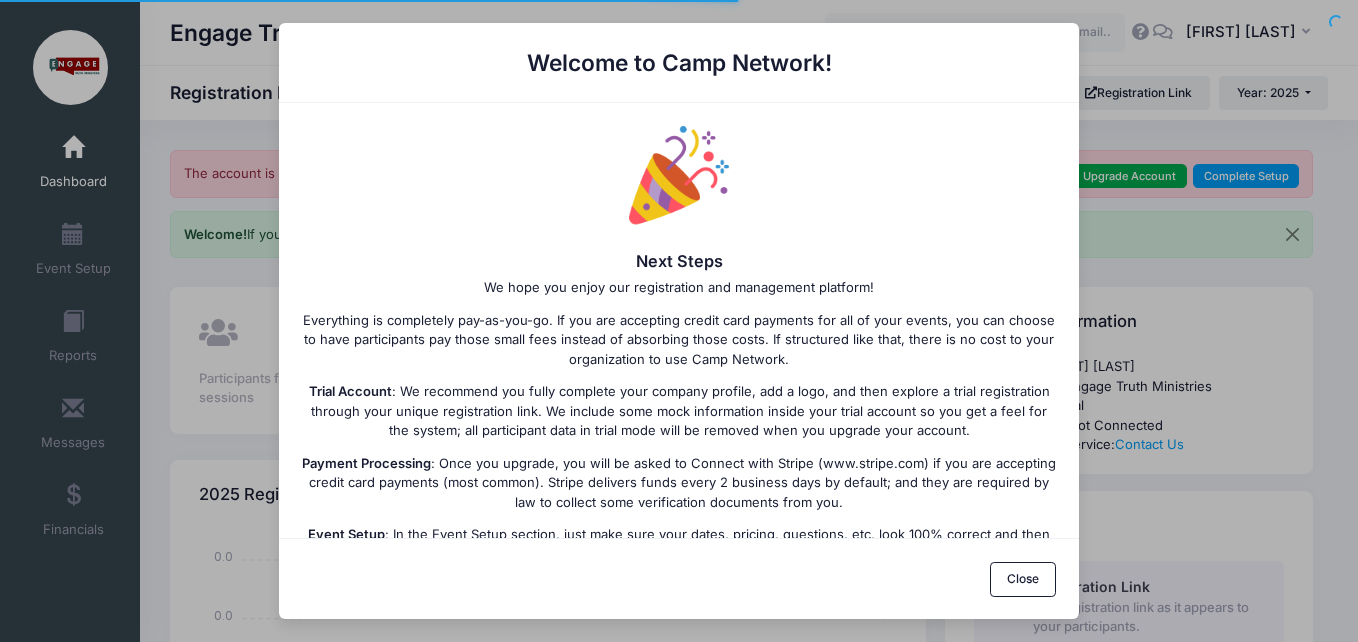 scroll, scrollTop: 0, scrollLeft: 0, axis: both 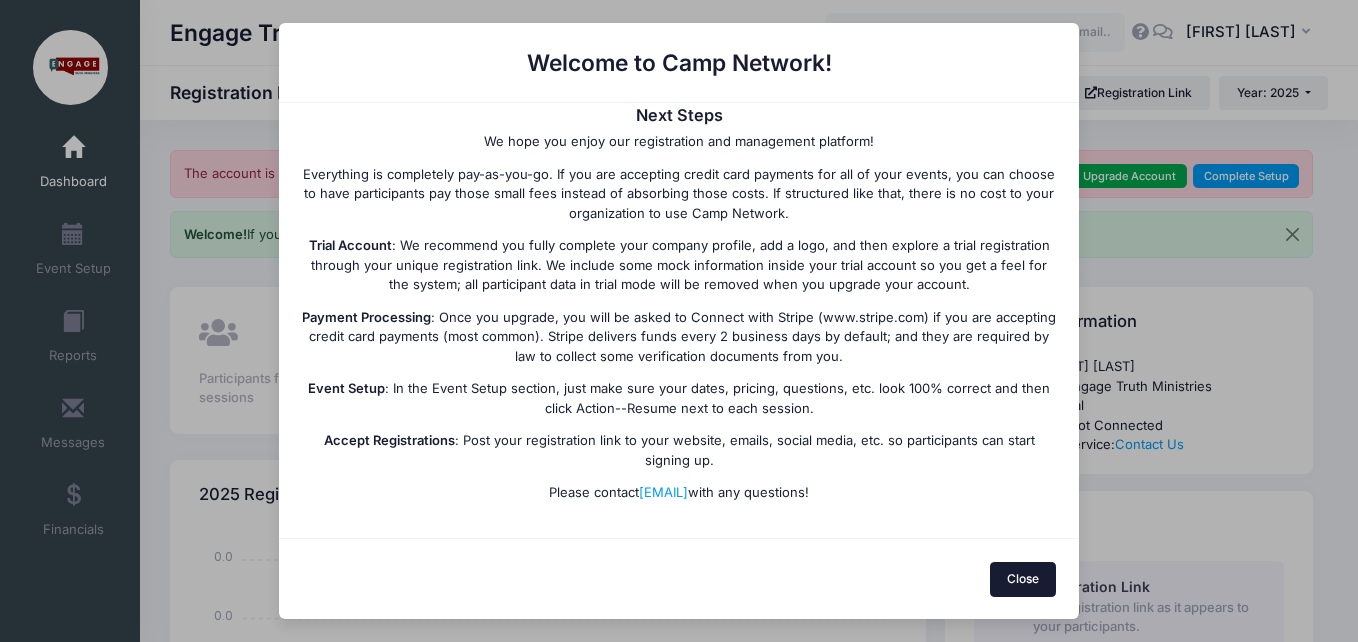 click on "Close" at bounding box center [1023, 579] 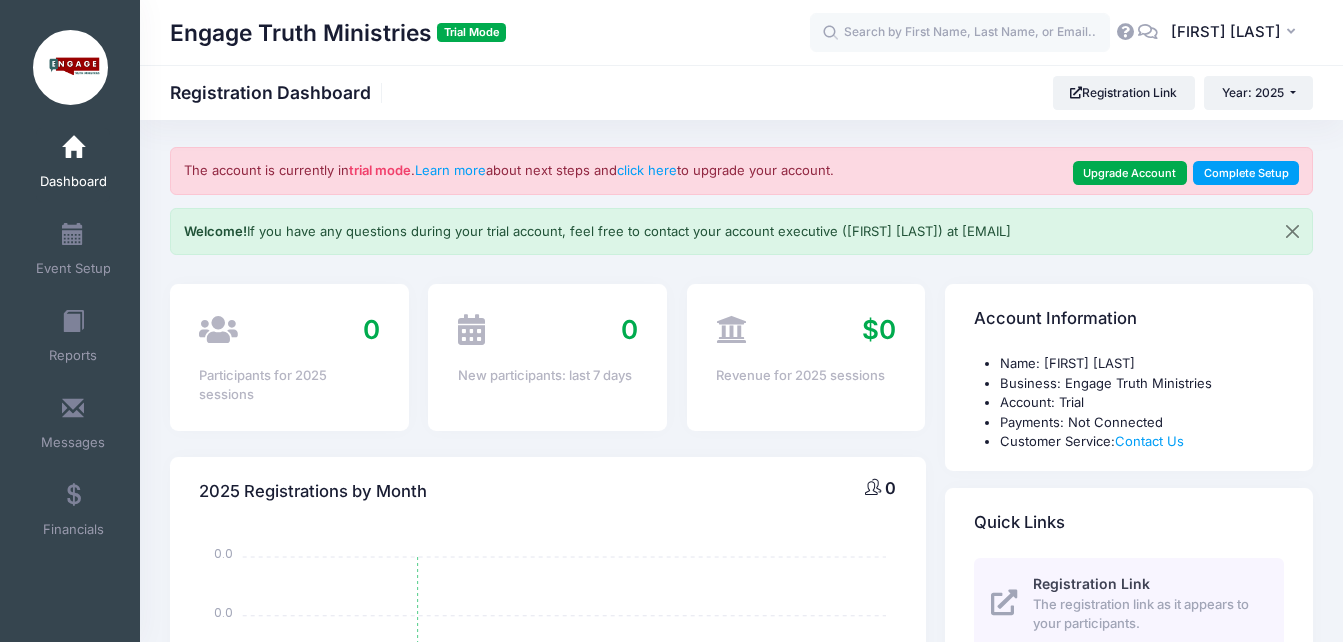 scroll, scrollTop: 0, scrollLeft: 0, axis: both 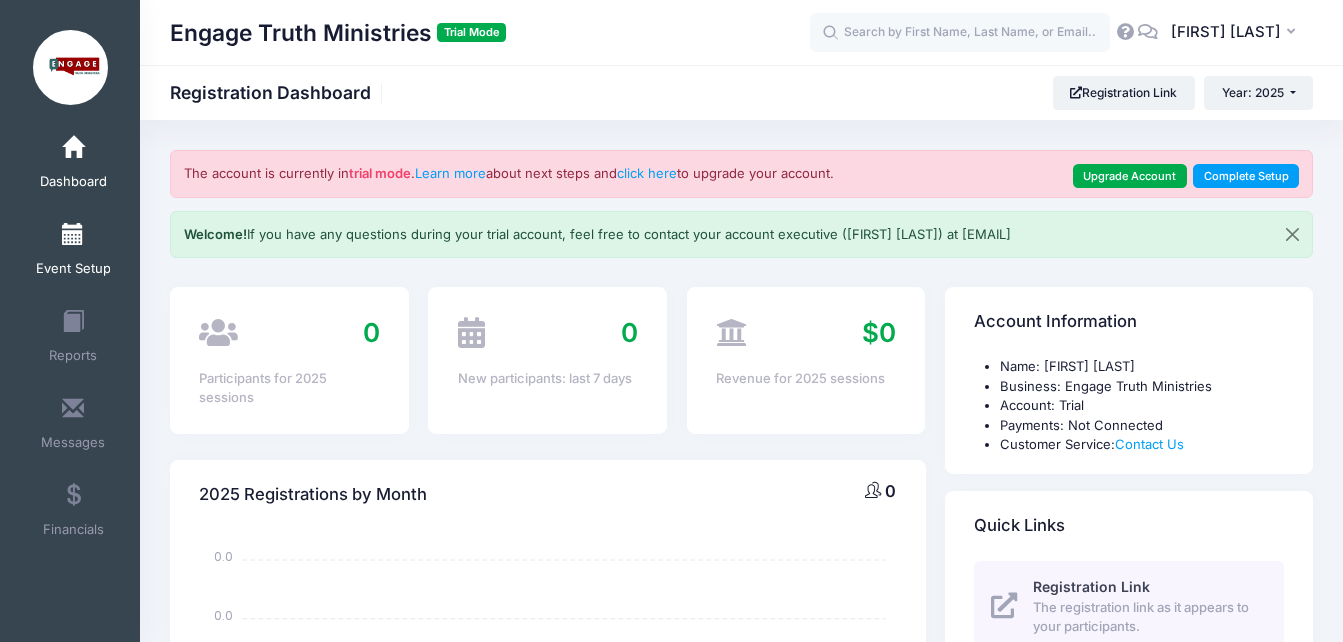 click on "Event Setup" at bounding box center (73, 252) 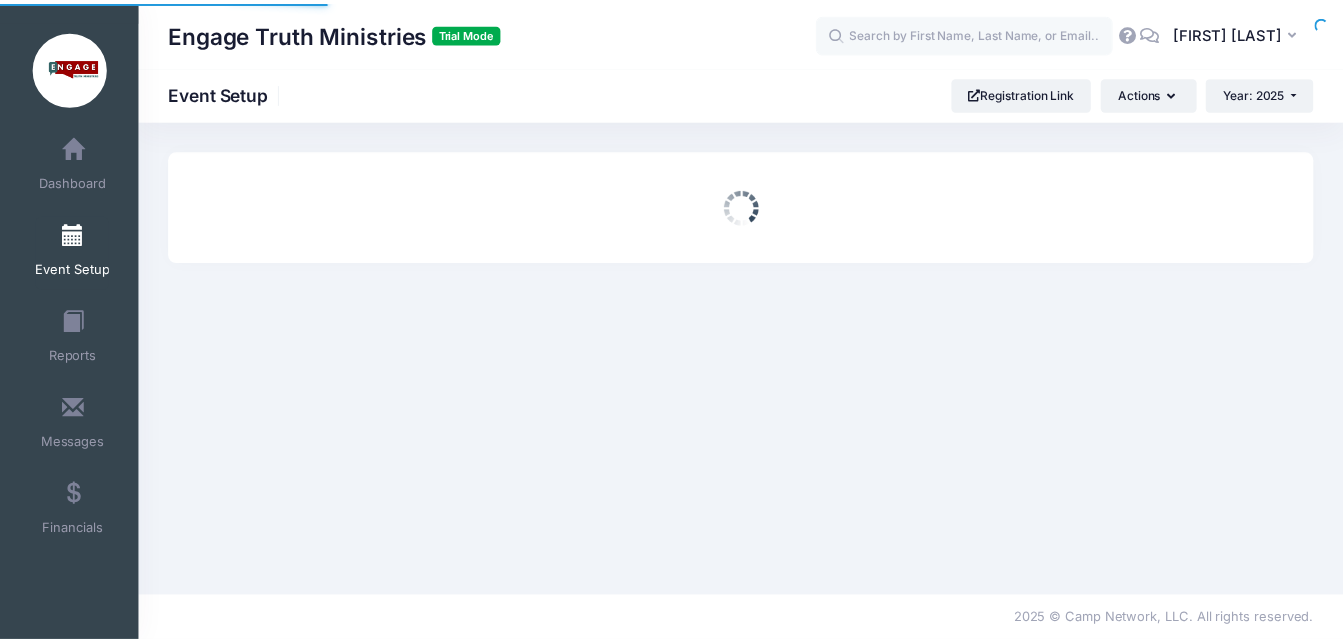 scroll, scrollTop: 0, scrollLeft: 0, axis: both 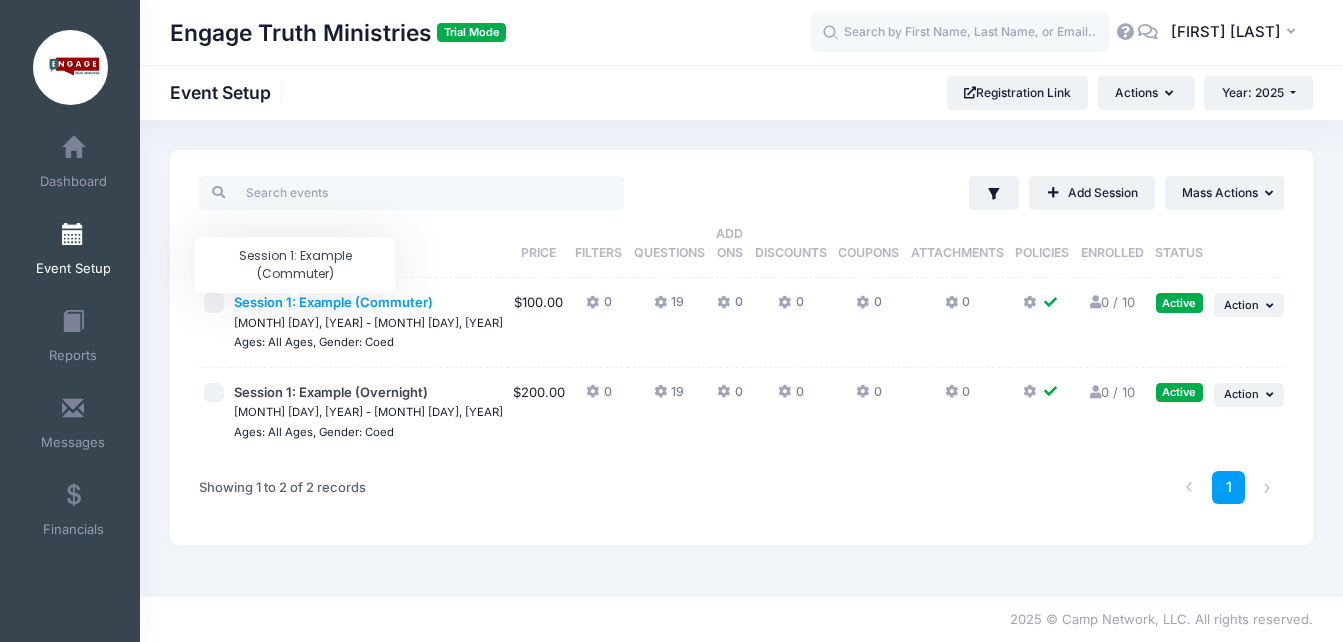 click on "Session 1: Example (Commuter)" at bounding box center (333, 302) 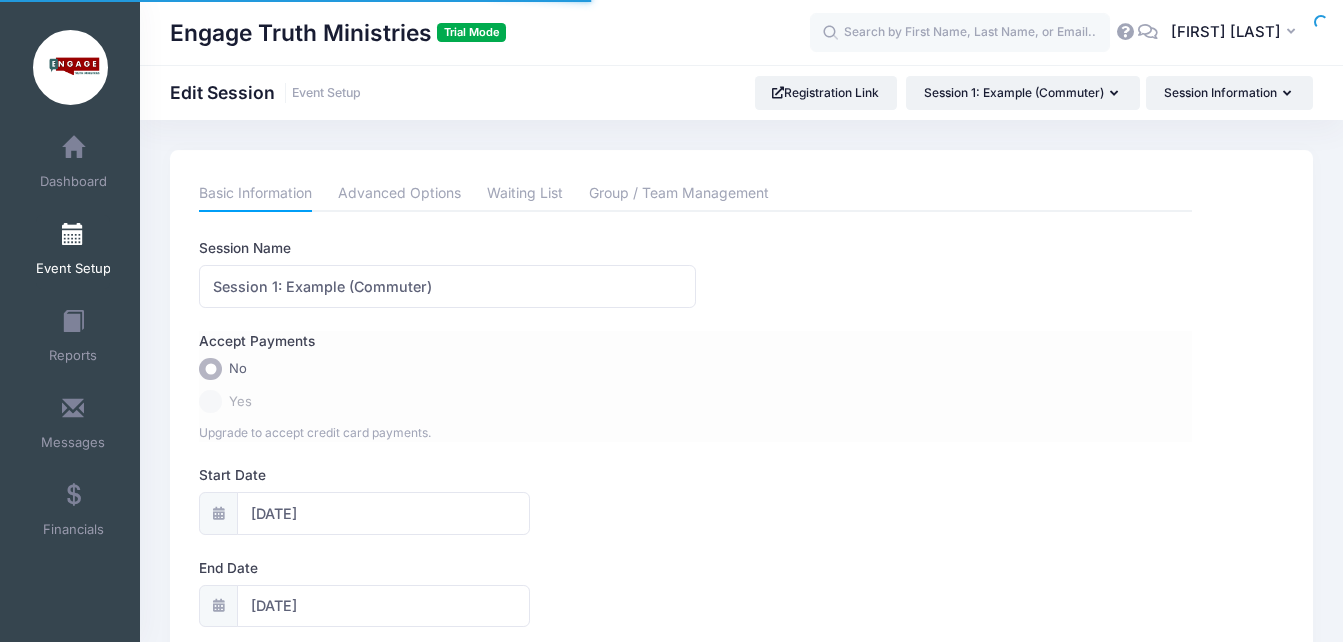scroll, scrollTop: 0, scrollLeft: 0, axis: both 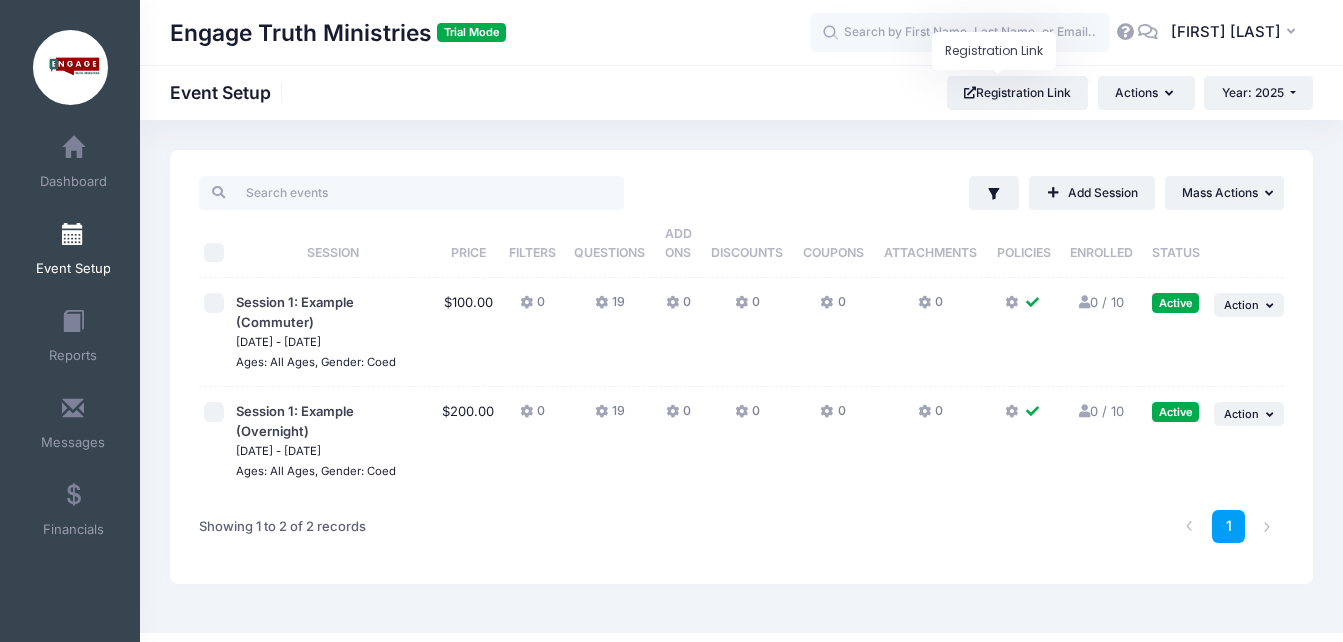 click at bounding box center (214, 303) 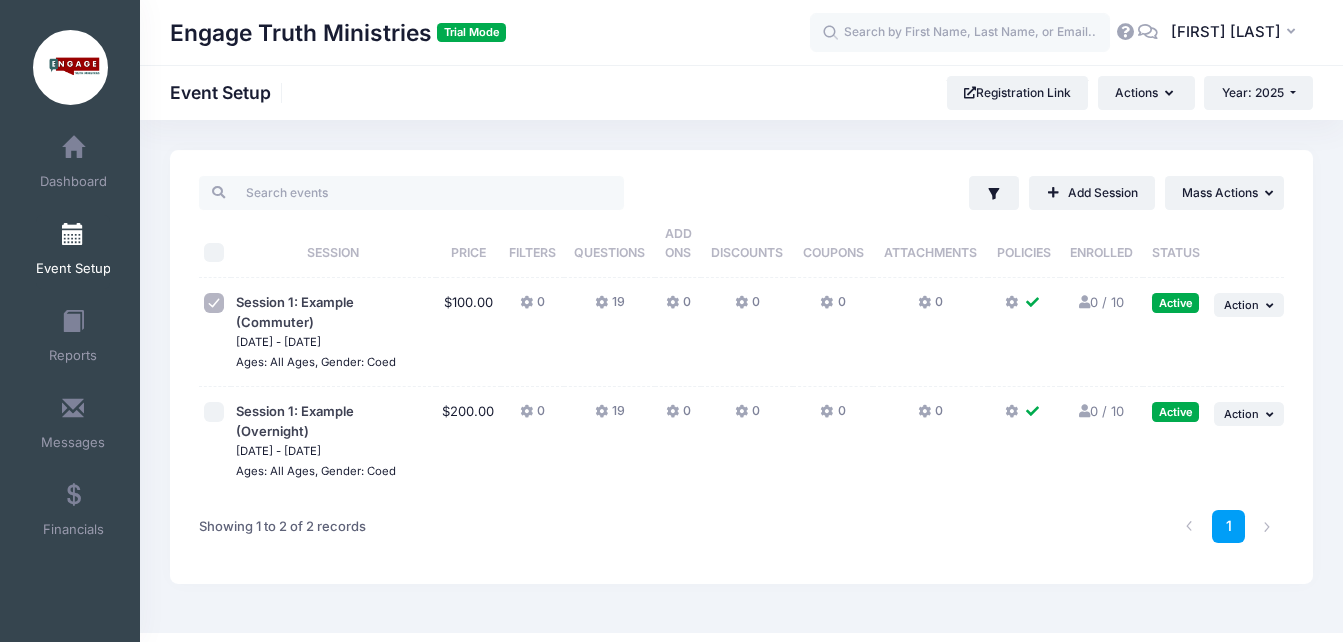 click at bounding box center (214, 412) 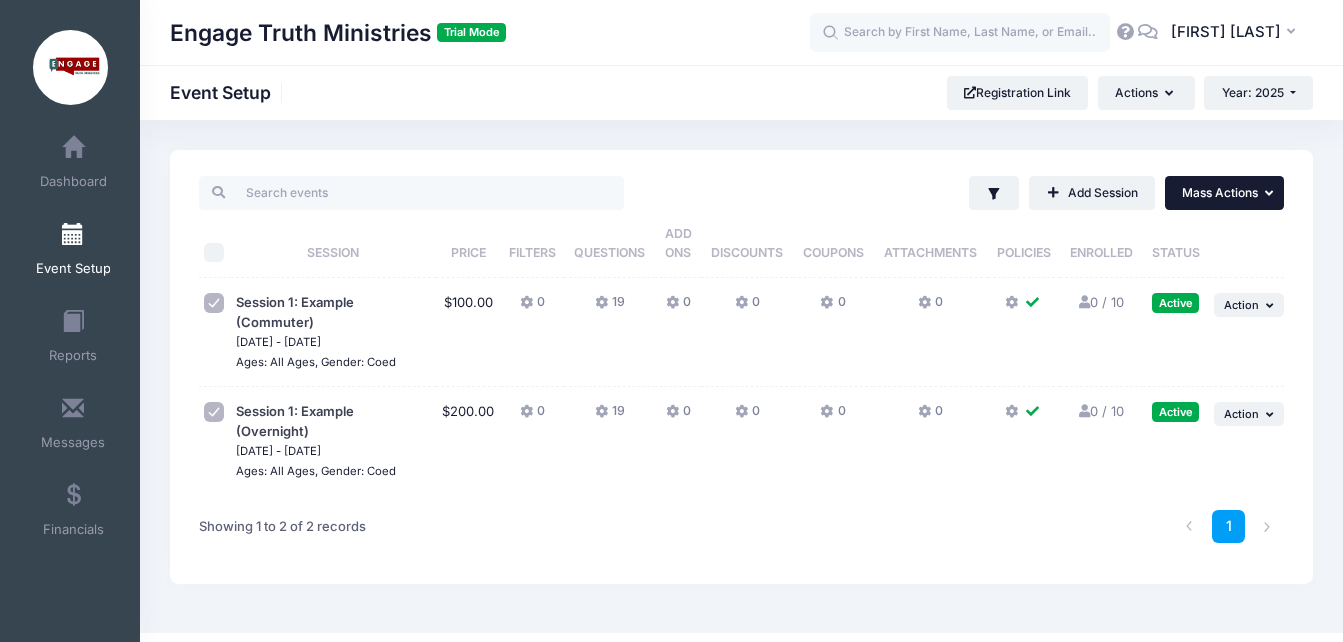 click on "... Mass Actions" at bounding box center [1224, 193] 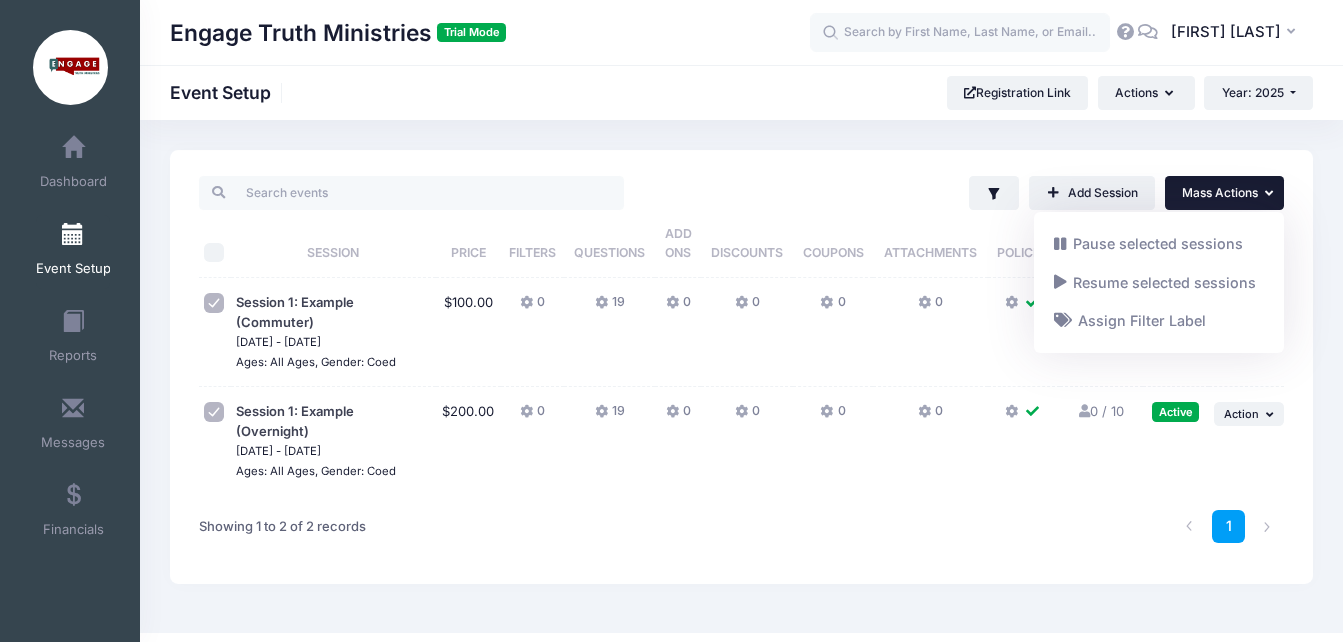 click on "... Mass Actions" at bounding box center (1224, 193) 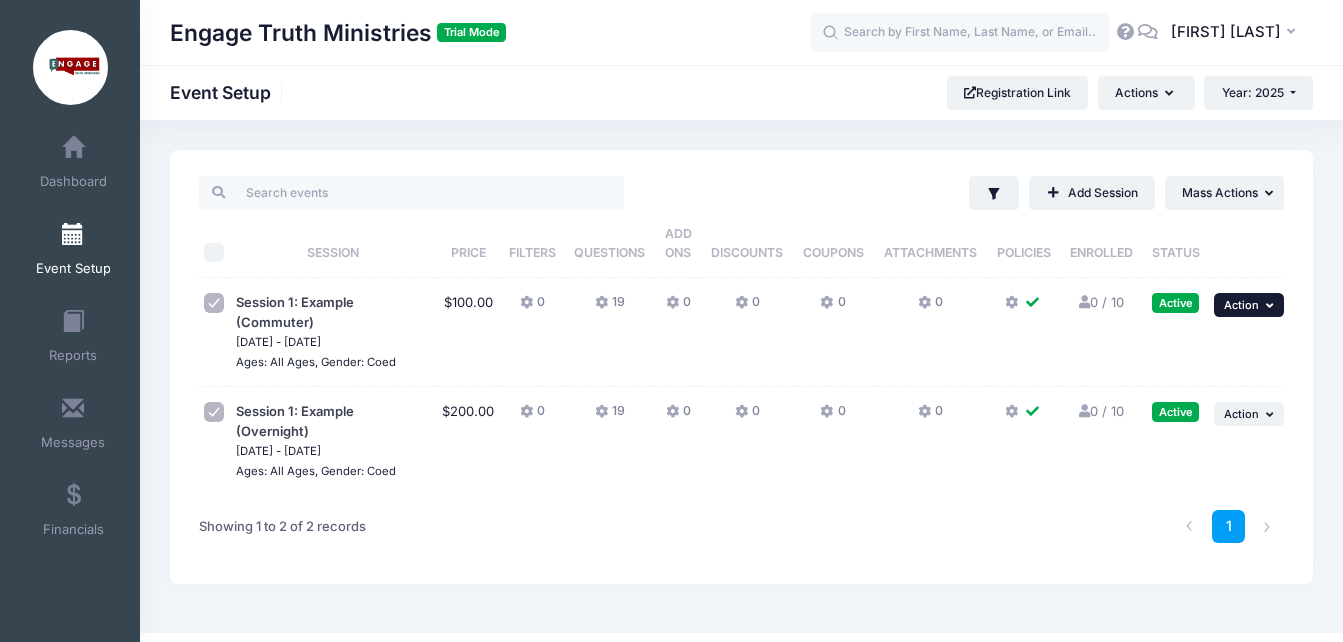 click on "Action" at bounding box center (1241, 305) 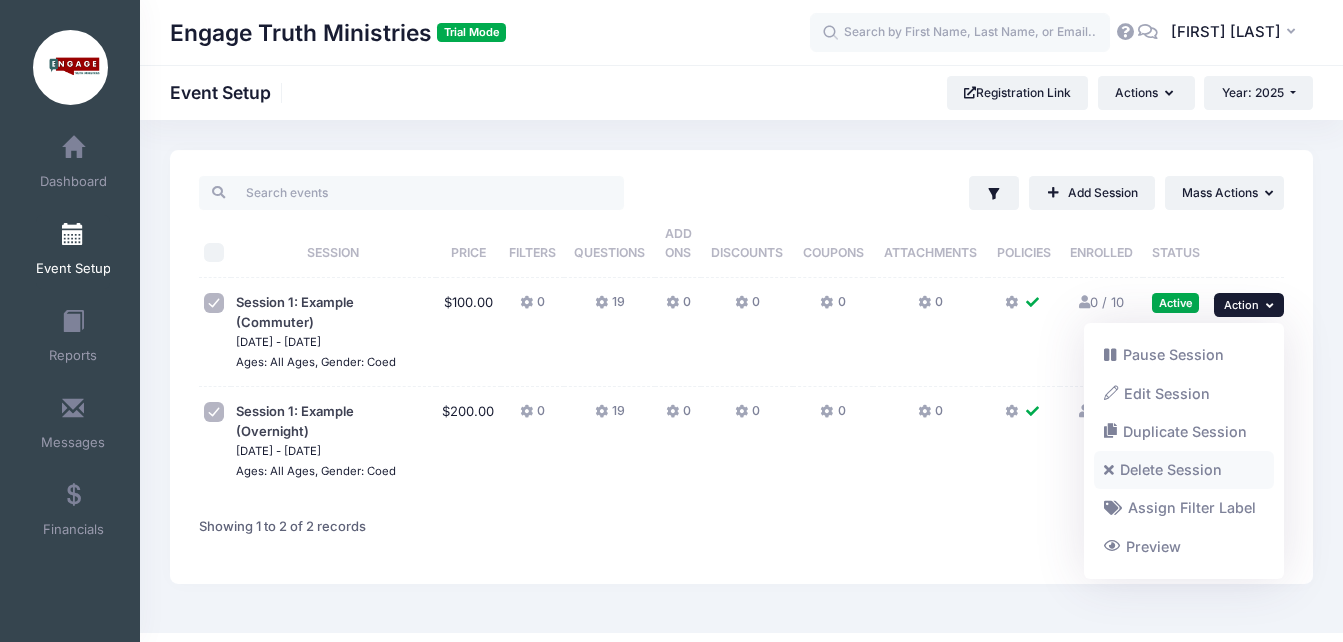 click on "Delete Session" at bounding box center (1184, 470) 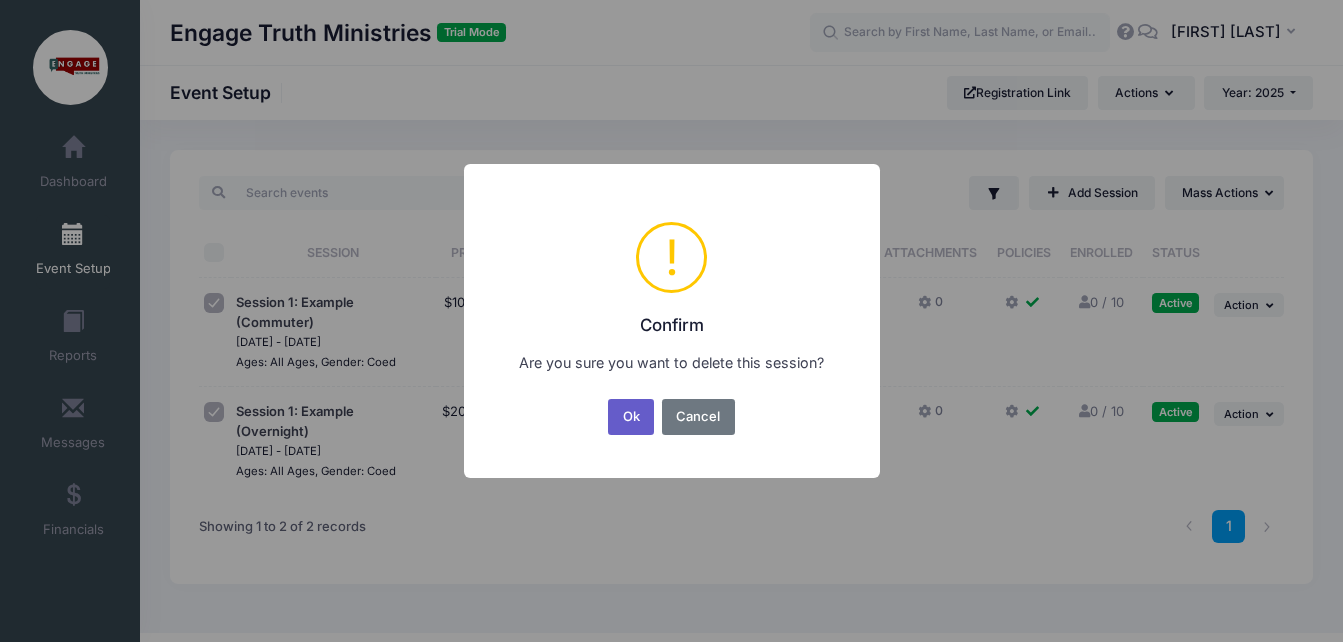 click on "Ok" at bounding box center (631, 417) 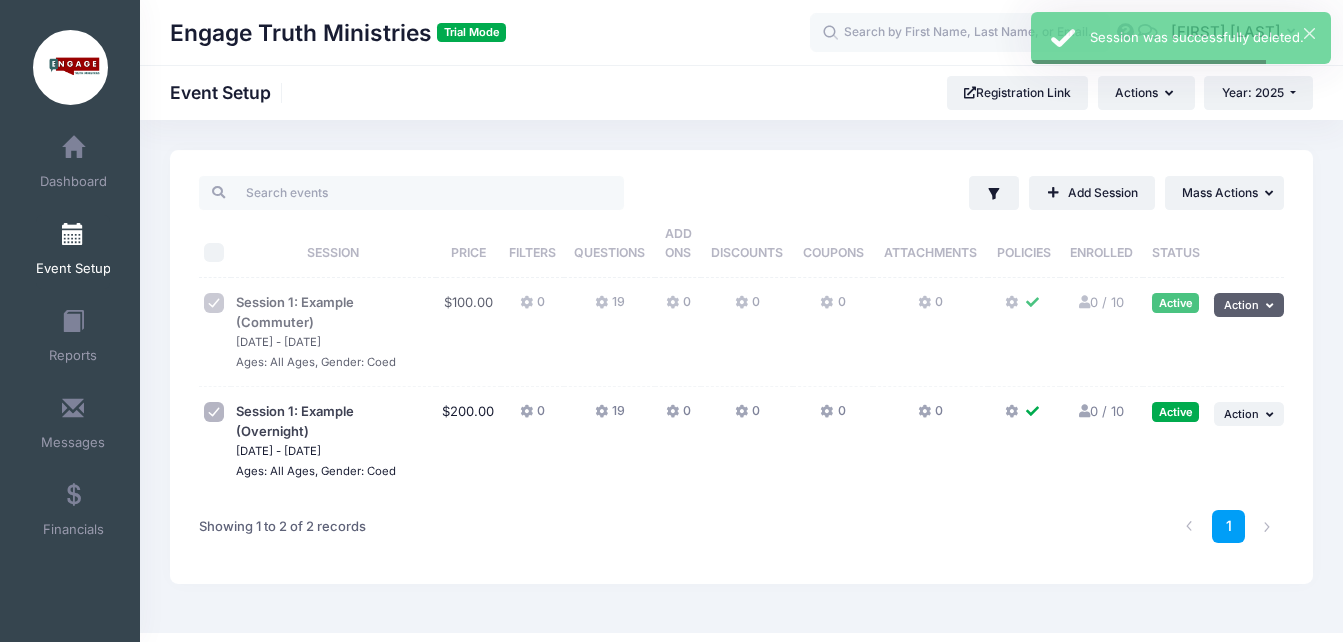 click on "Action" at bounding box center [1241, 305] 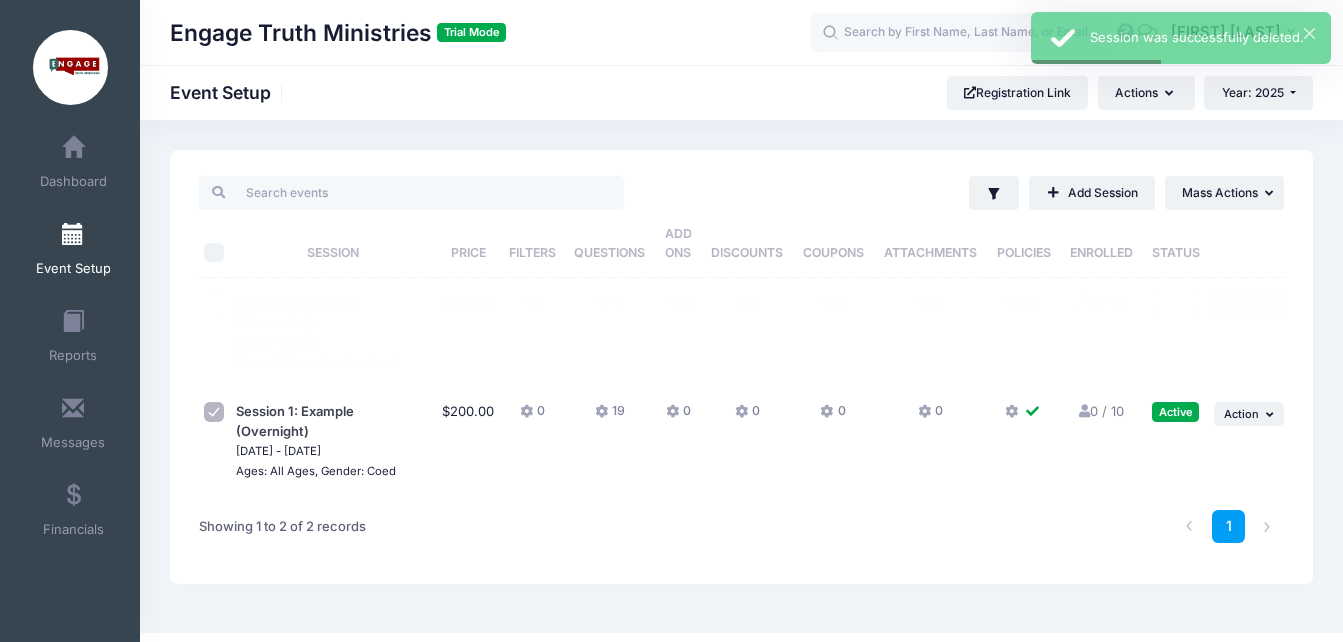 click on "Action" at bounding box center [1241, 305] 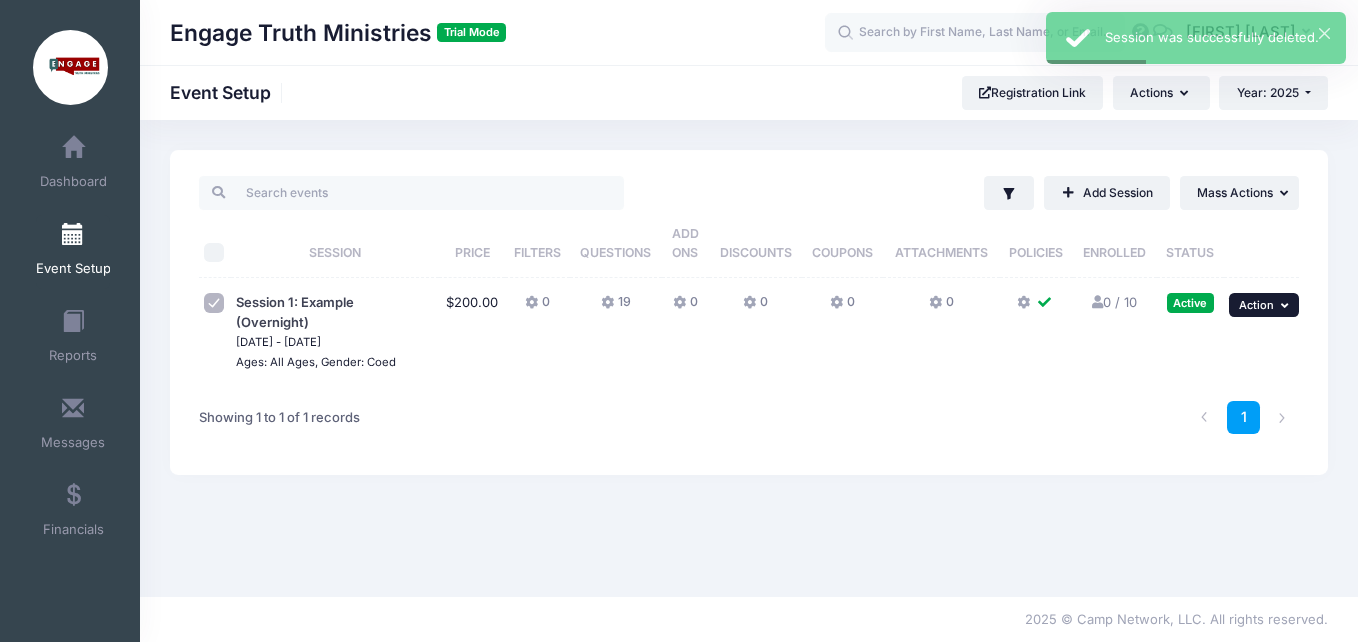 click on "Action" at bounding box center [1256, 305] 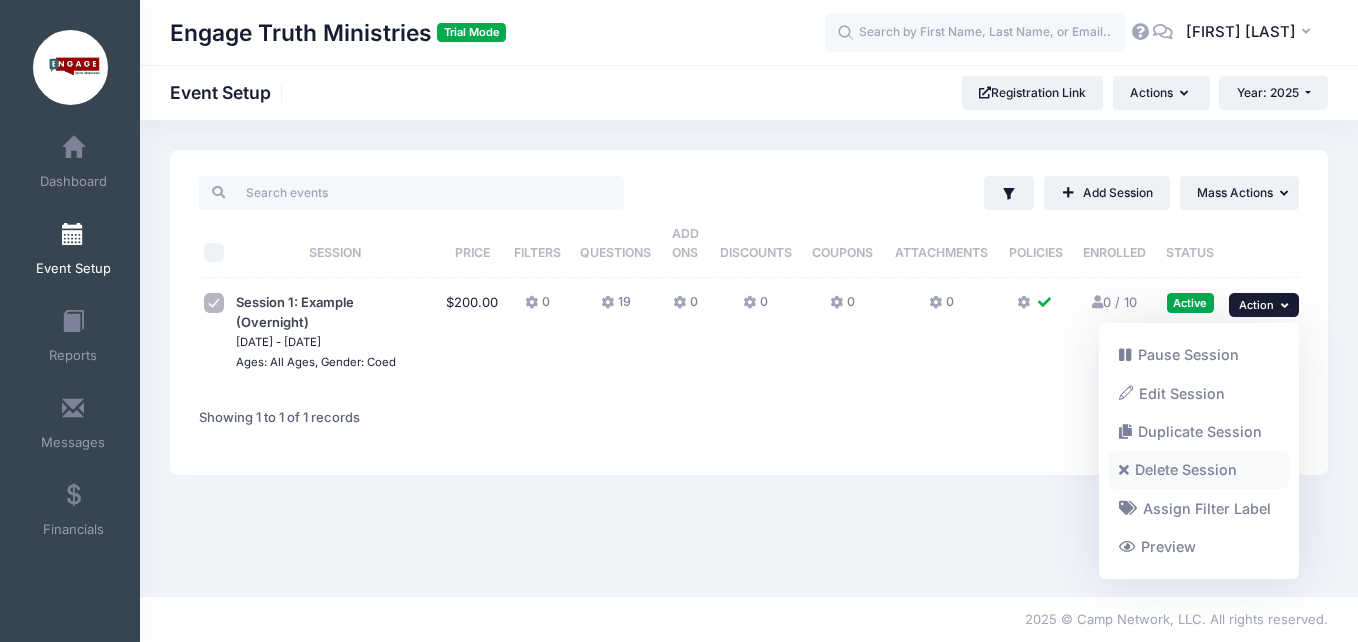 click on "Delete Session" at bounding box center [1199, 470] 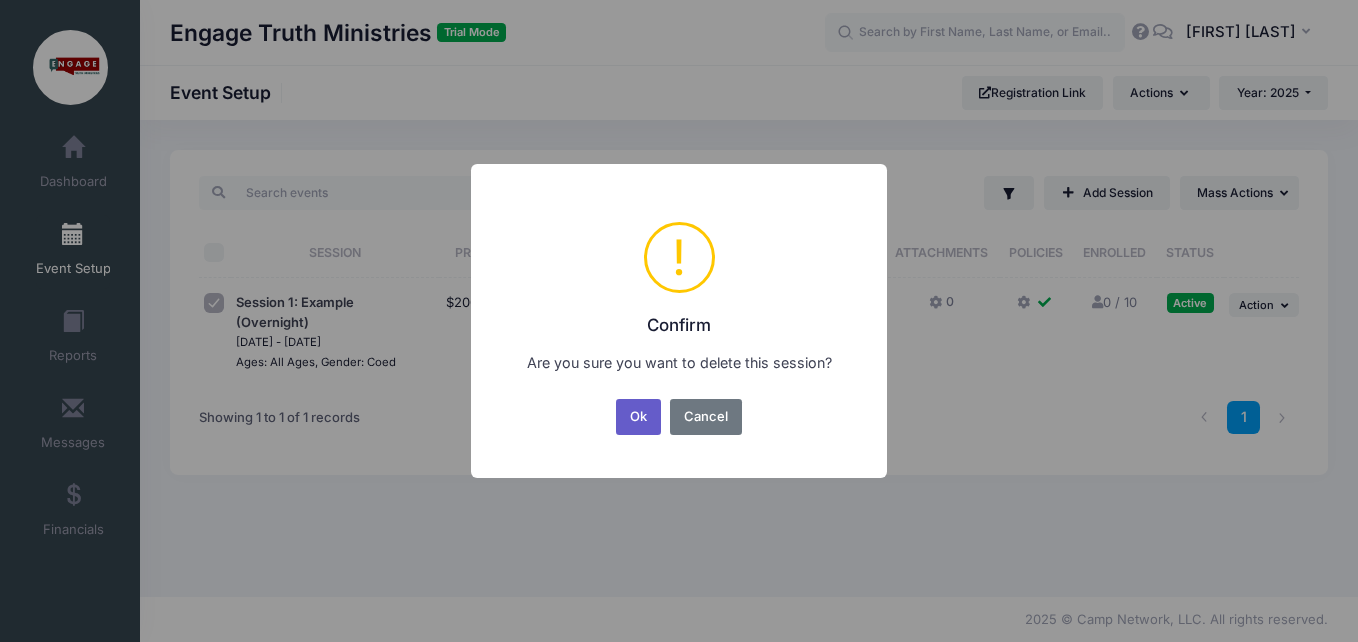 click on "Ok" at bounding box center (639, 417) 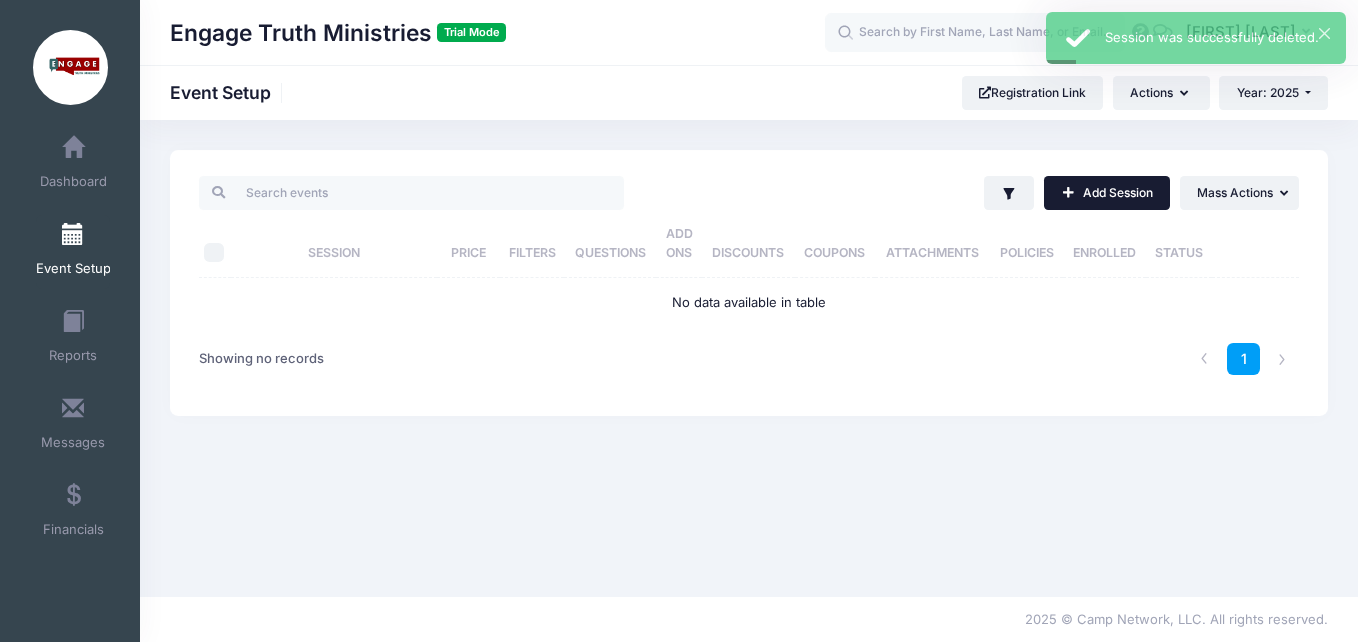 click on "Add Session" at bounding box center (1107, 193) 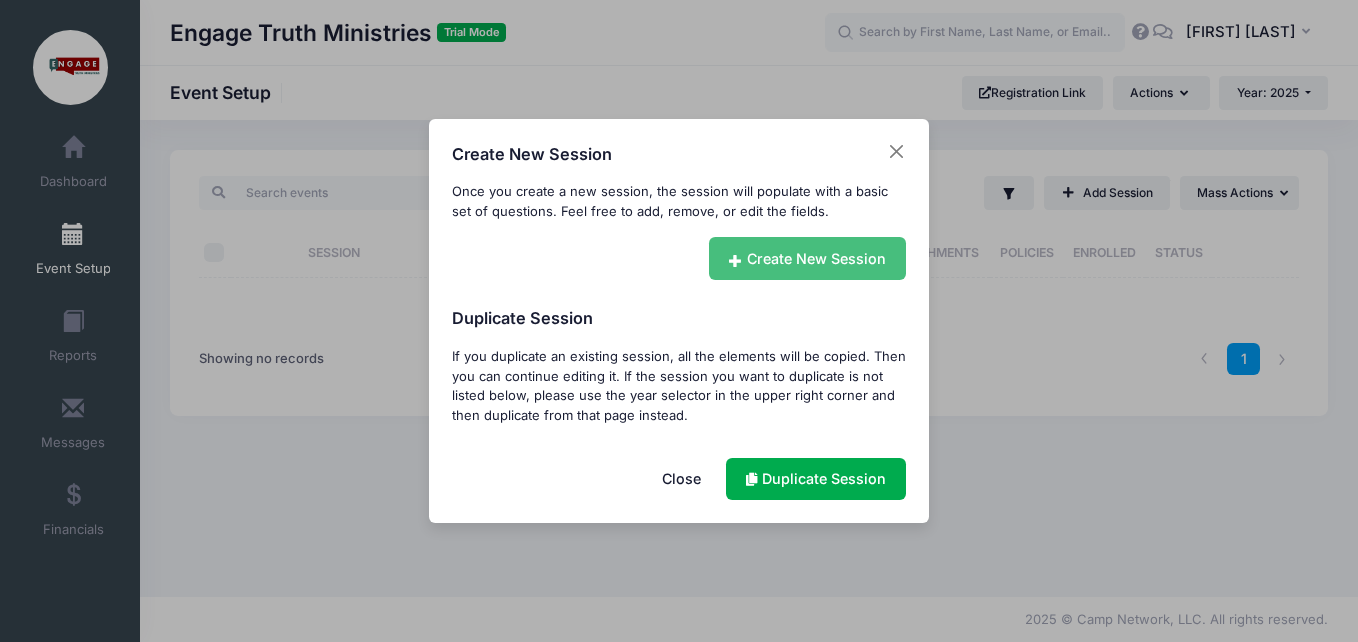 click on "Create New Session" at bounding box center [808, 258] 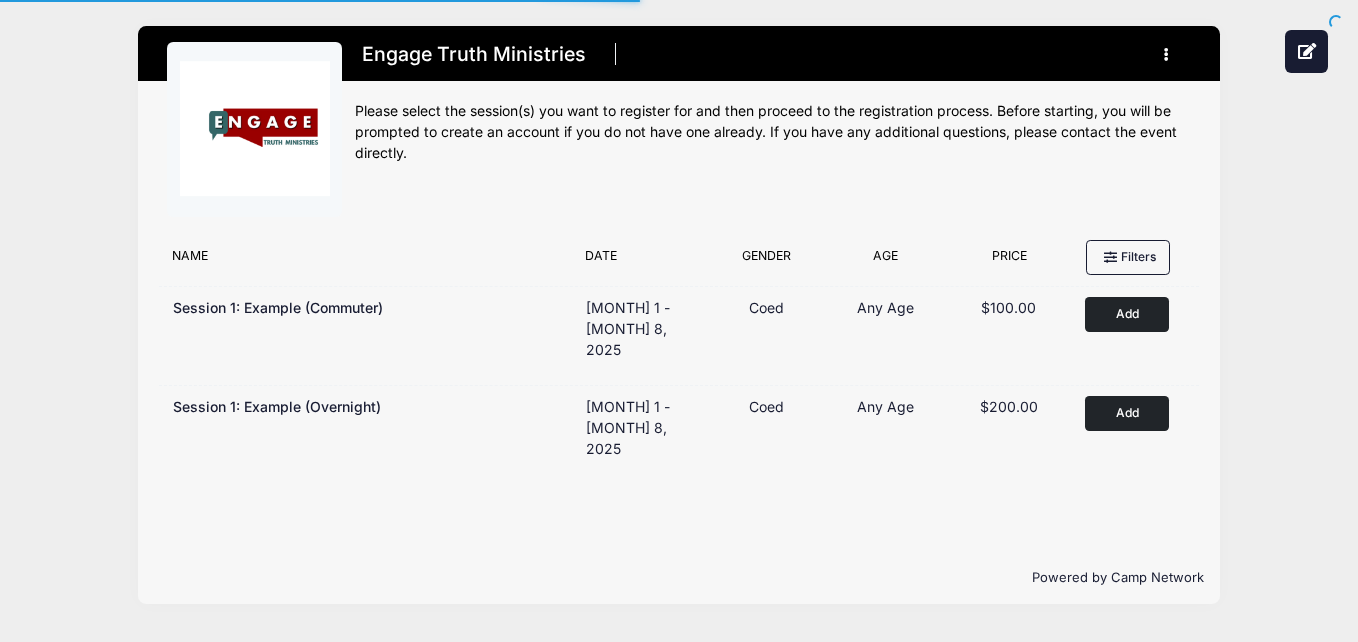 scroll, scrollTop: 0, scrollLeft: 0, axis: both 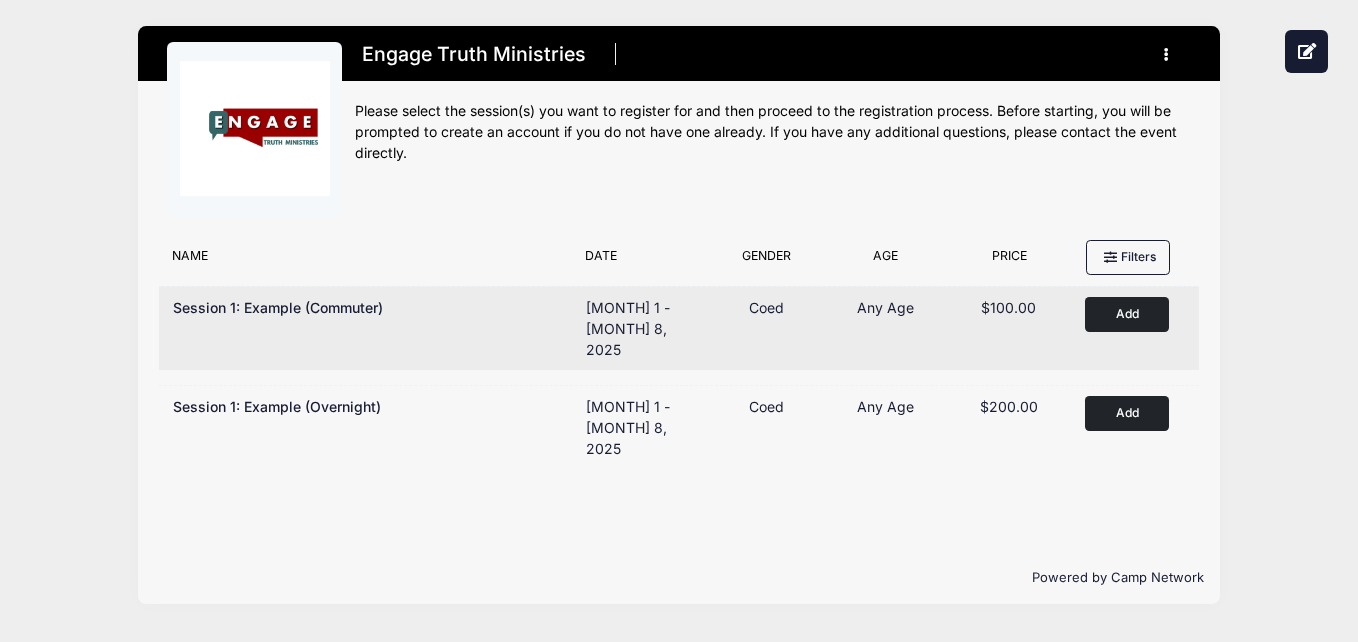click on "Add  to Cart" at bounding box center [1127, 314] 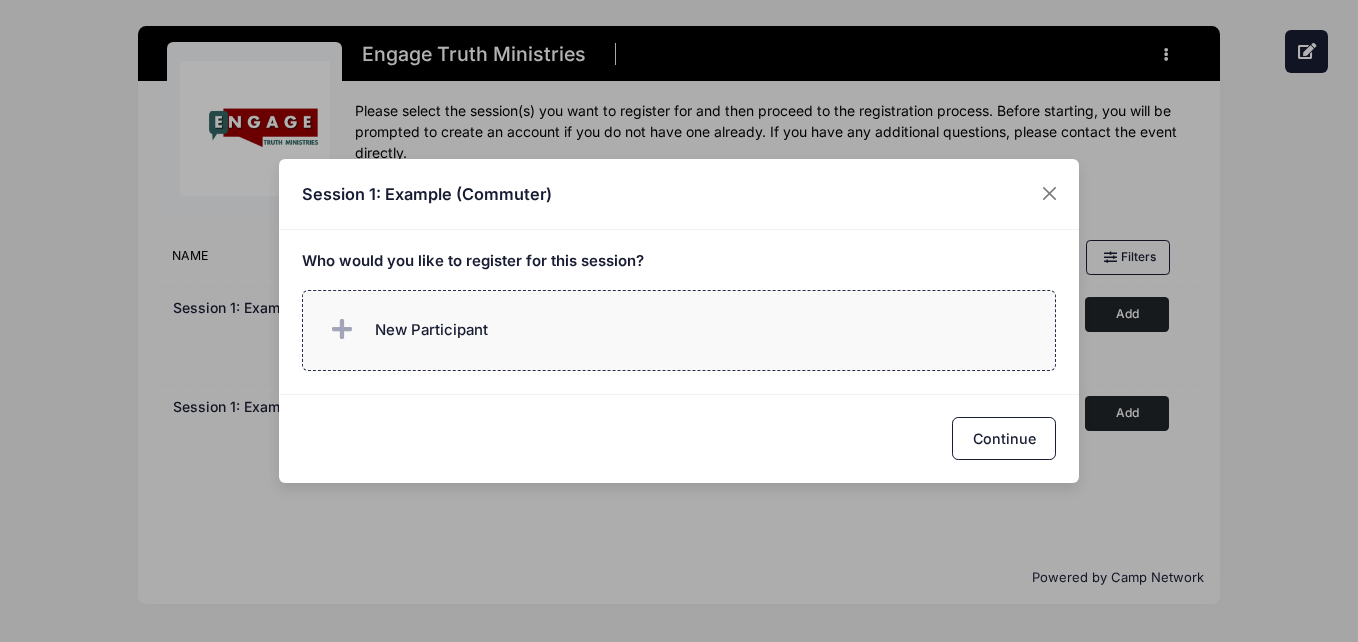 click on "New Participant" at bounding box center [431, 330] 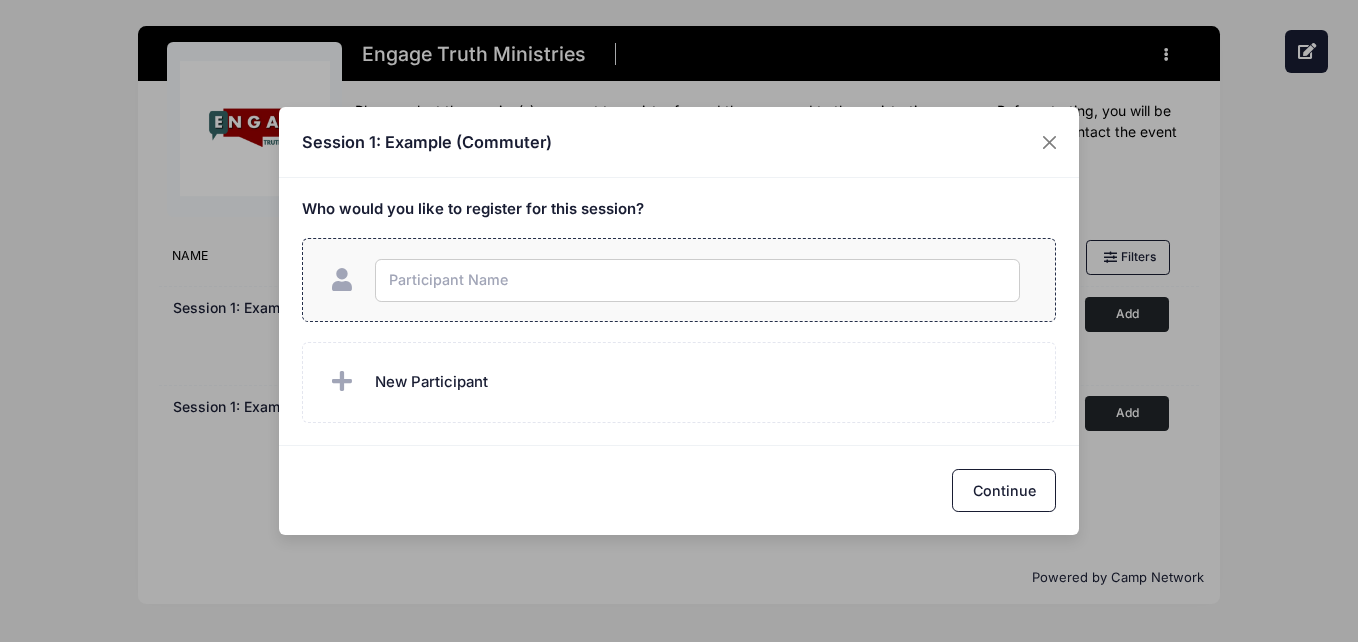 click at bounding box center (697, 280) 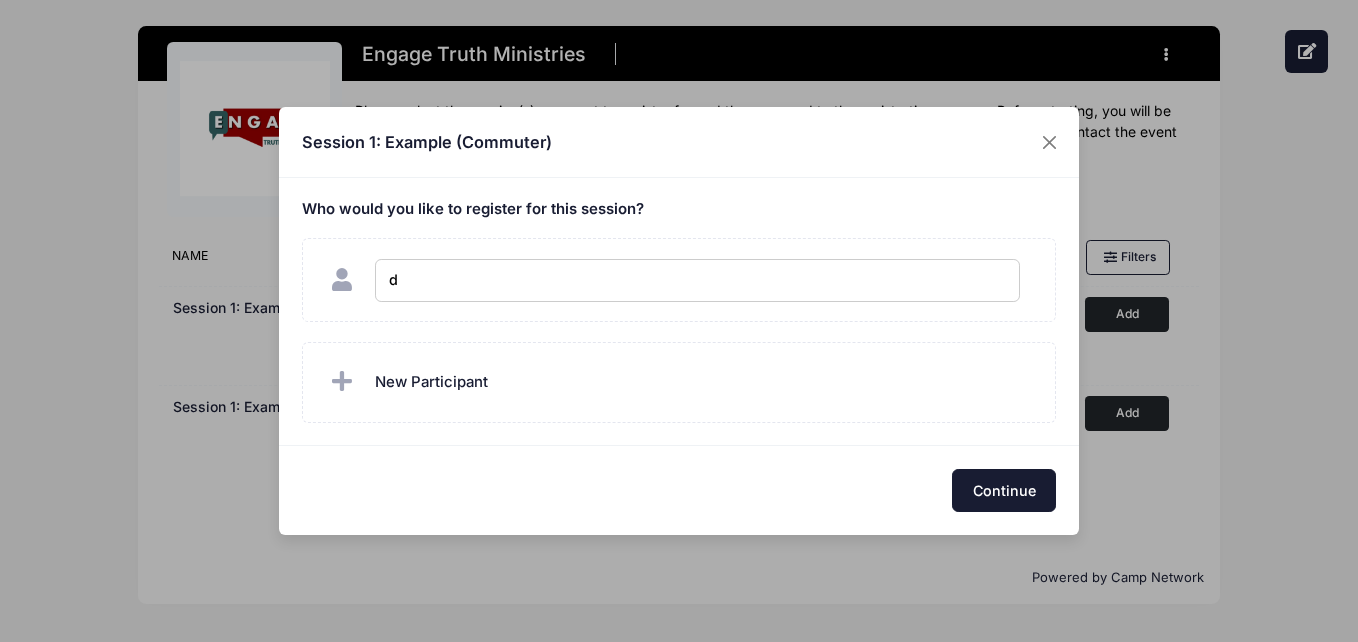 checkbox on "true" 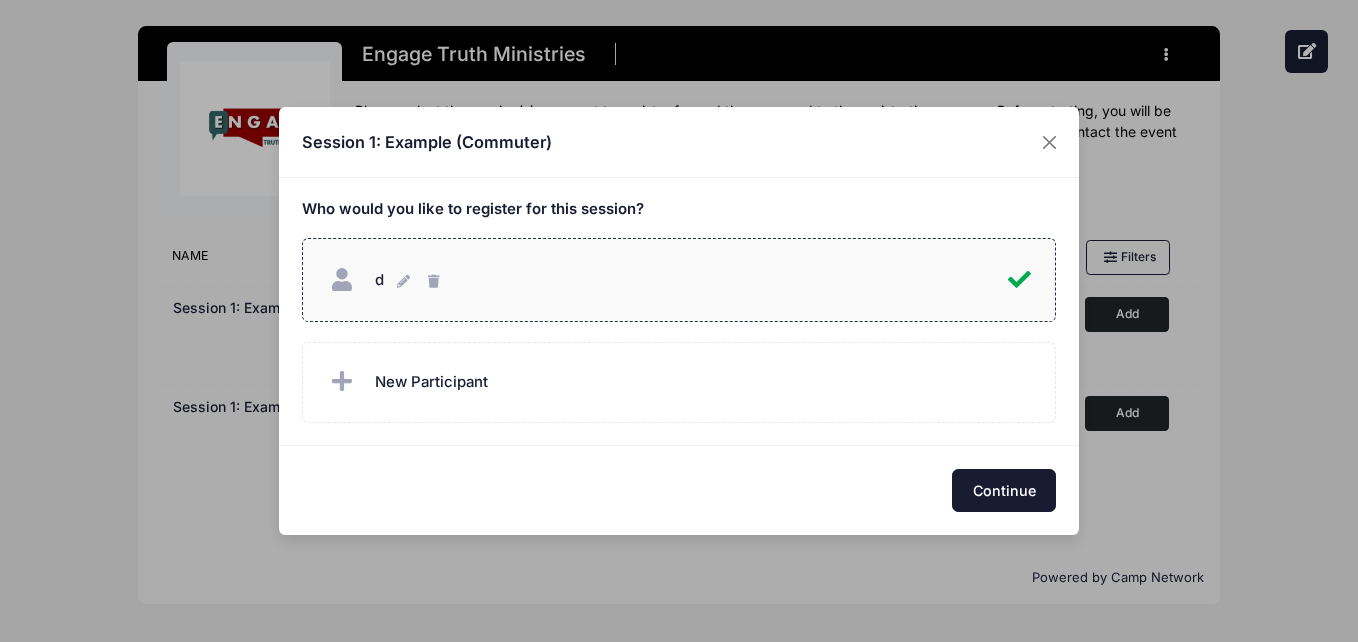 click on "Continue" at bounding box center (1004, 490) 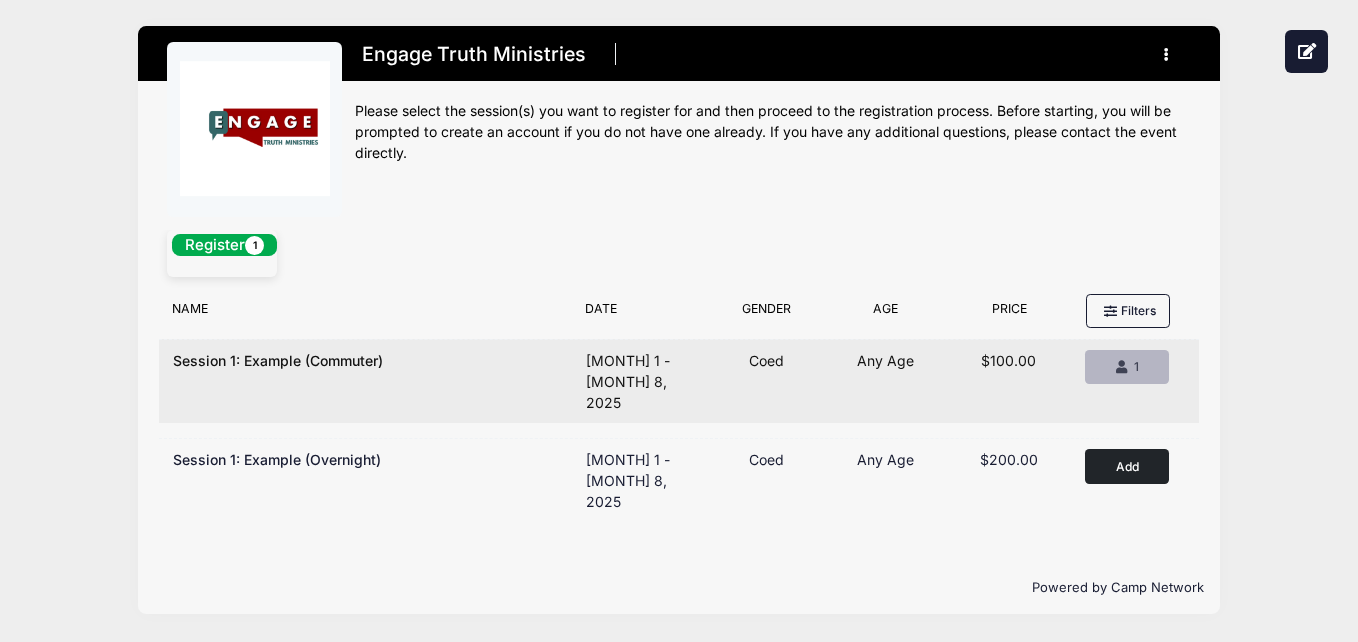 click on "1" at bounding box center (1128, 367) 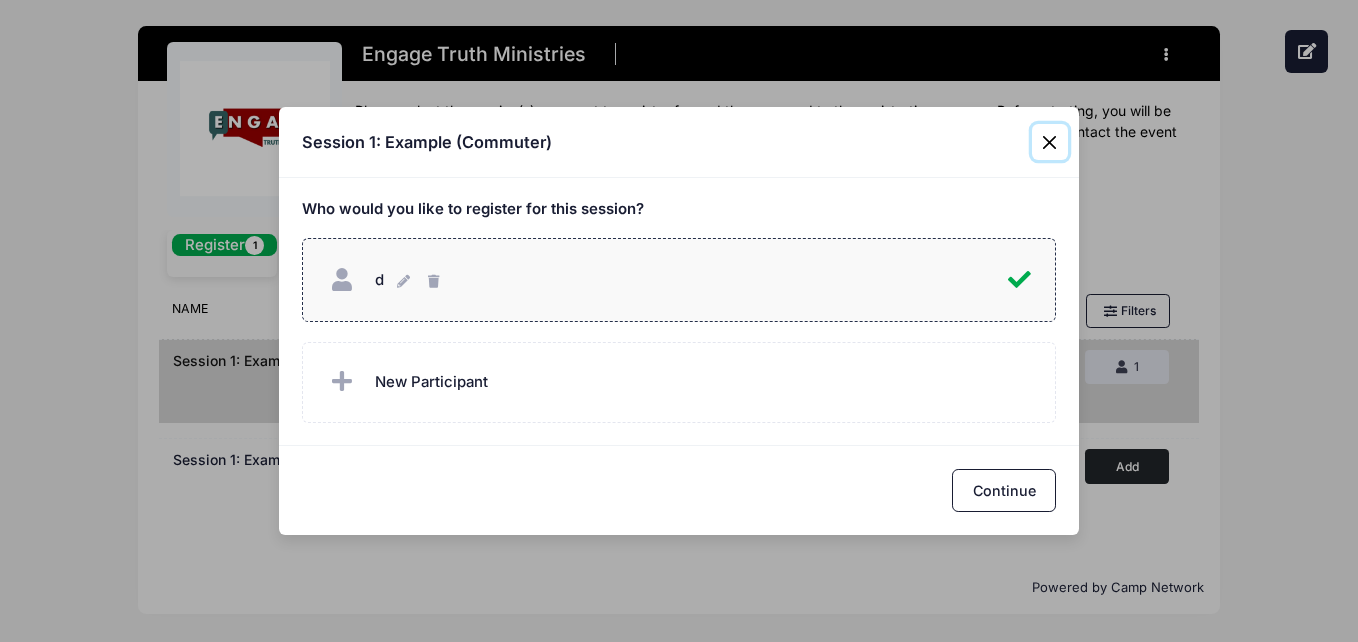 click at bounding box center (1050, 142) 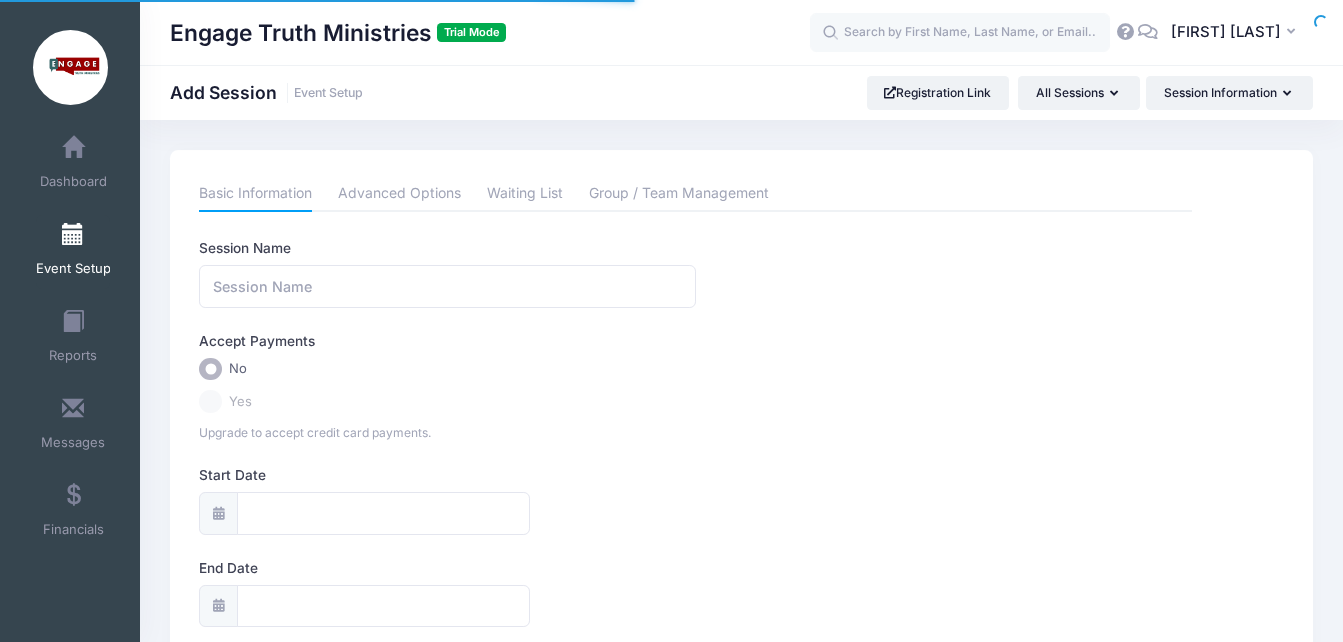 click on "Session Name" at bounding box center (447, 286) 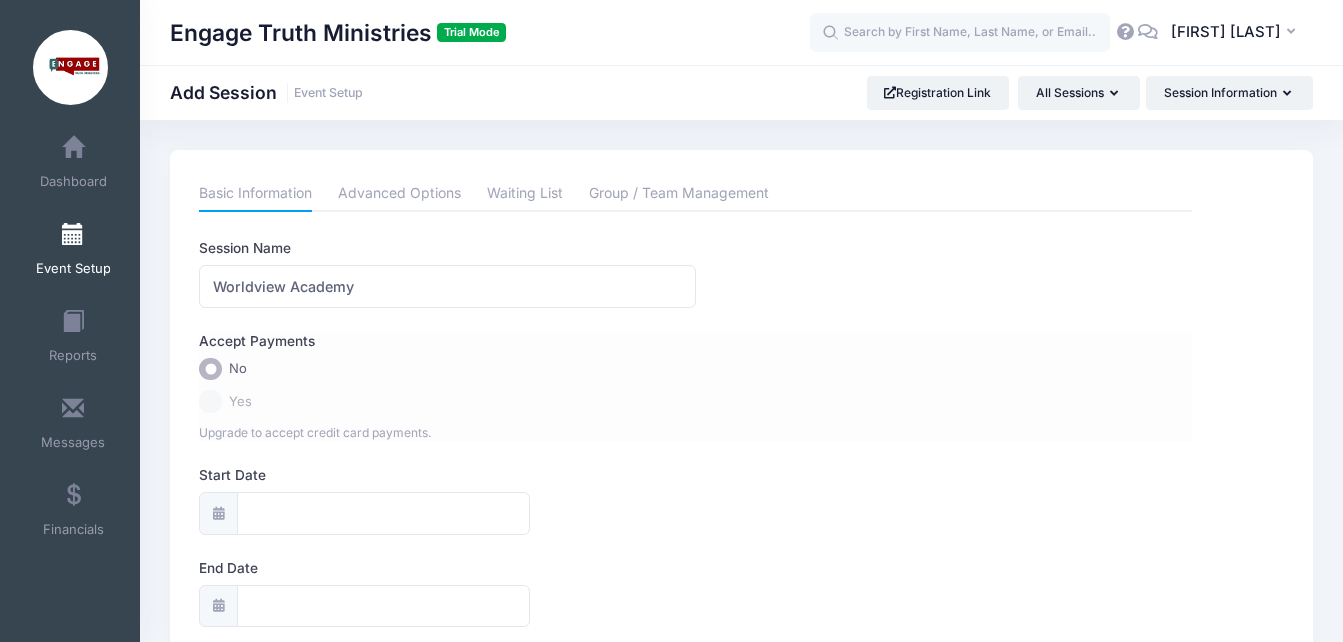 type on "Worldview Academy" 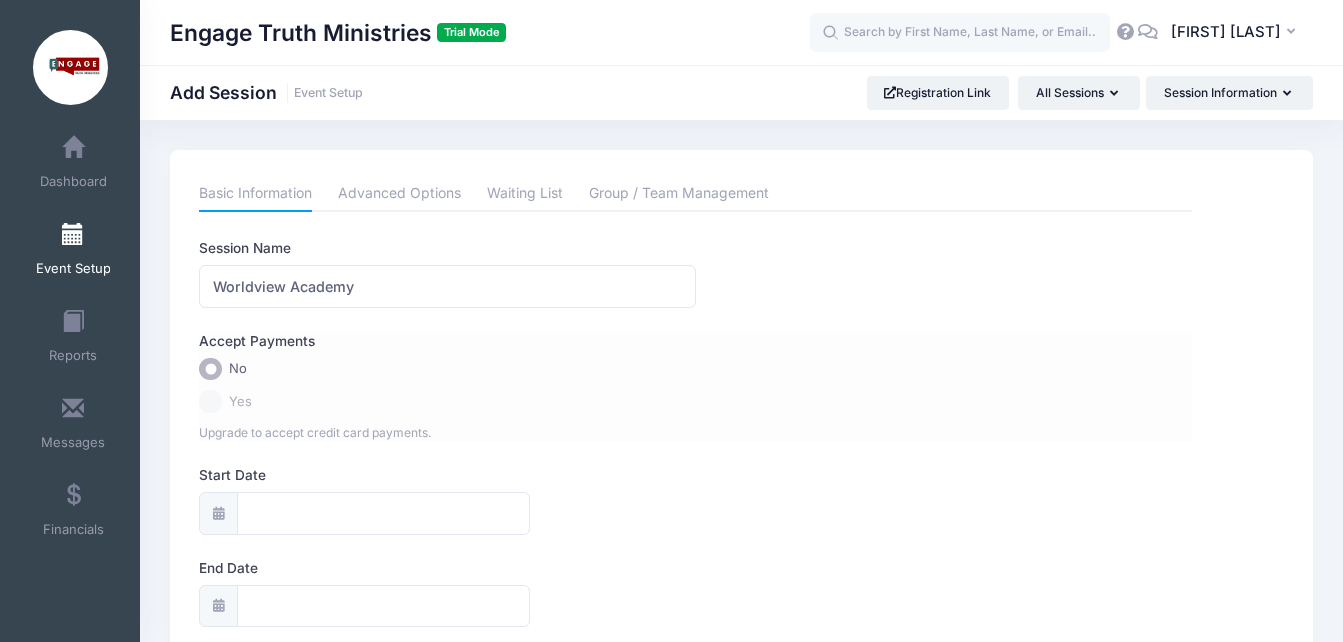 click on "Yes" at bounding box center [695, 401] 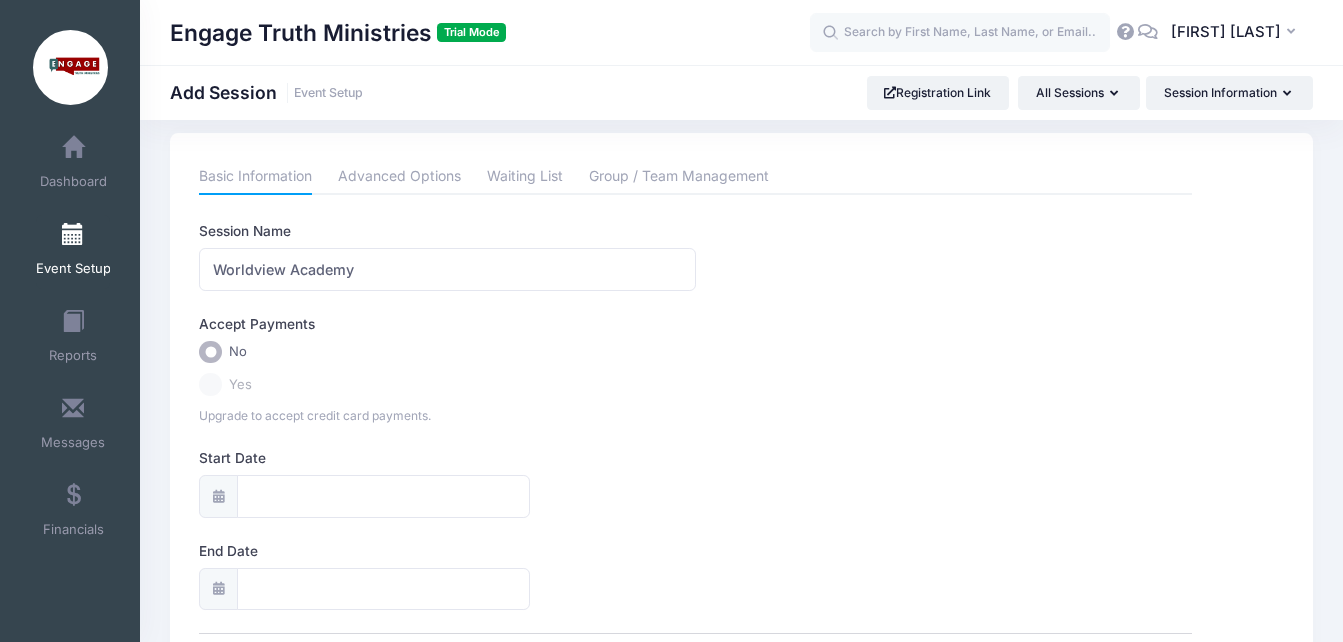 scroll, scrollTop: 0, scrollLeft: 0, axis: both 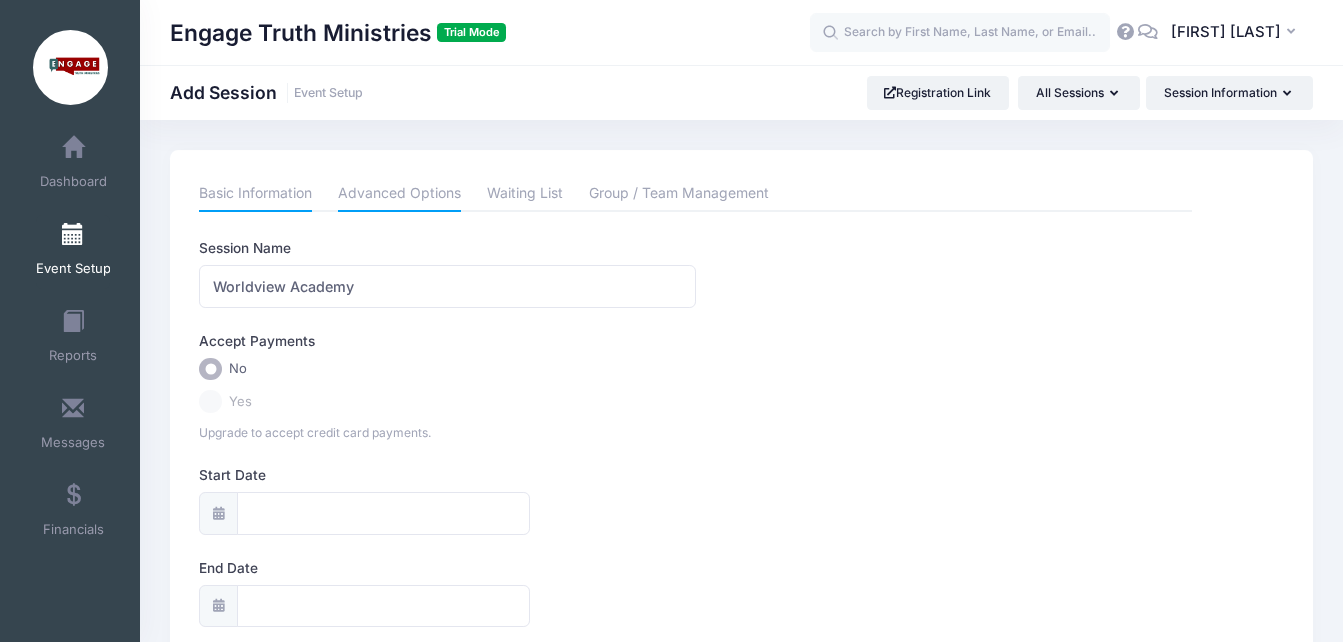 click on "Advanced Options" at bounding box center [399, 194] 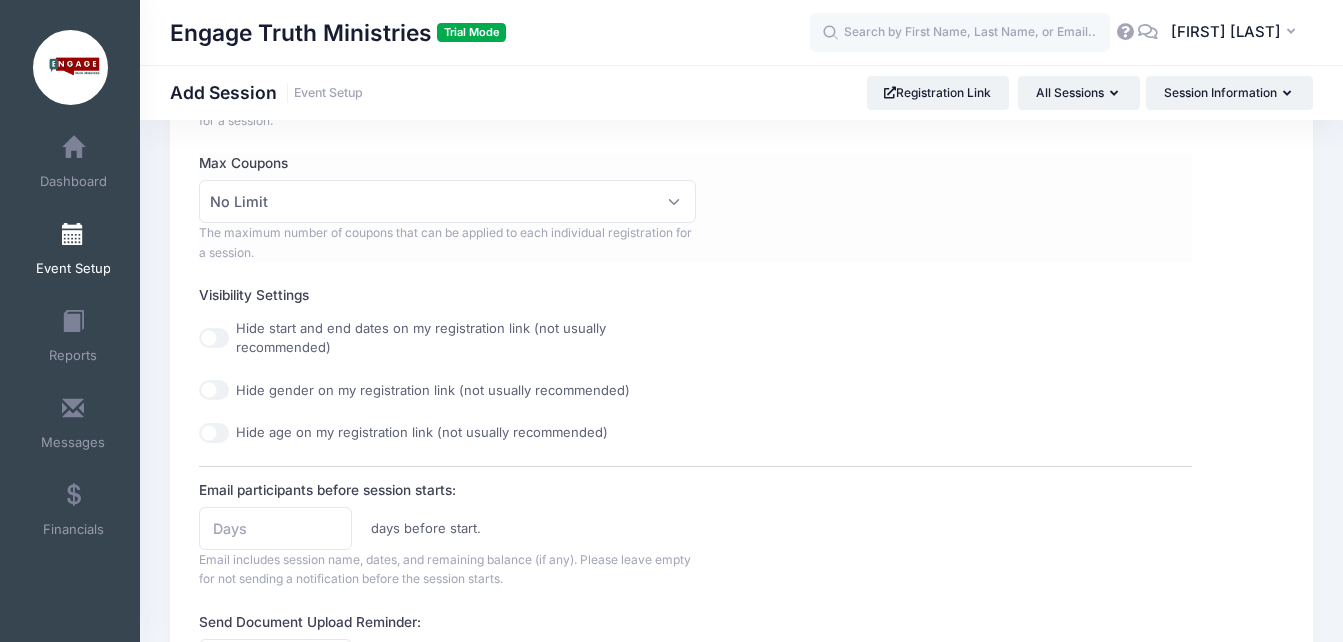 scroll, scrollTop: 700, scrollLeft: 0, axis: vertical 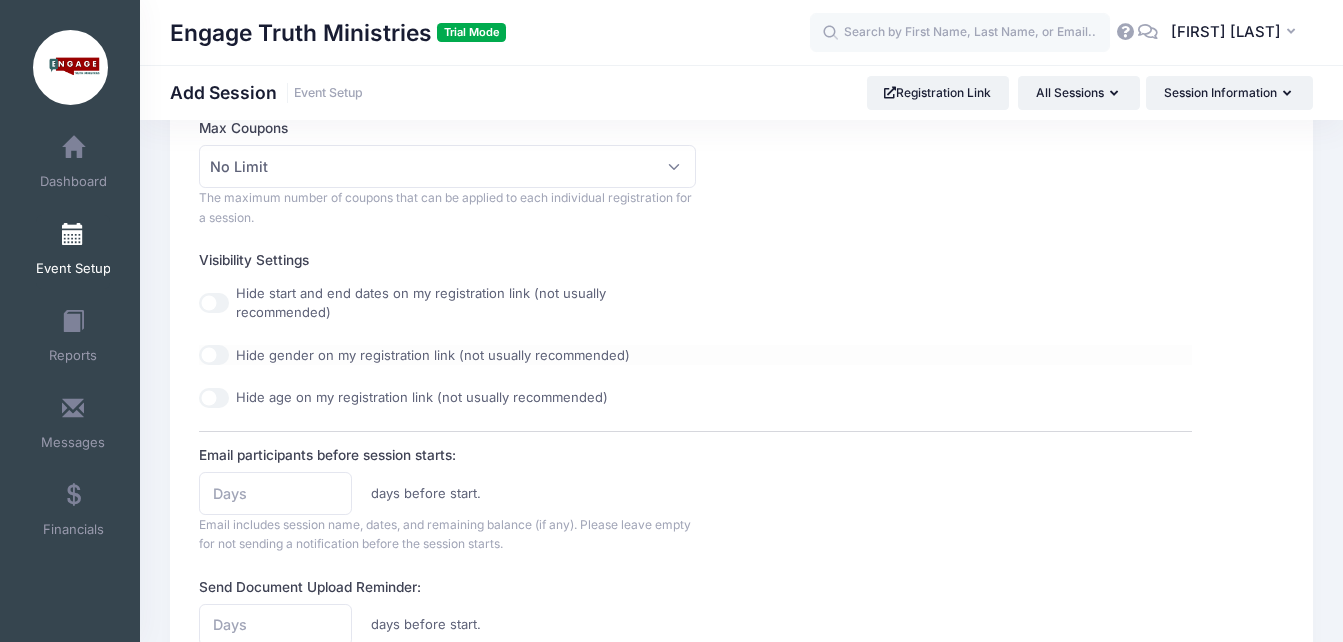 drag, startPoint x: 227, startPoint y: 352, endPoint x: 247, endPoint y: 365, distance: 23.853722 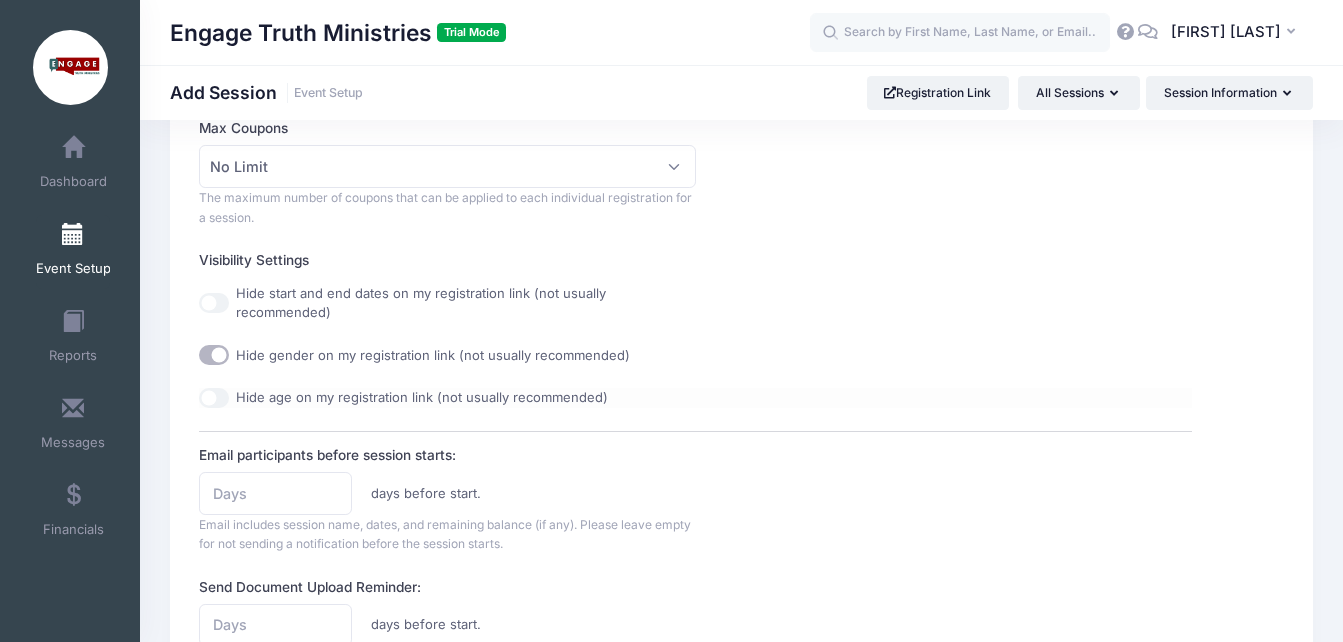 click on "Hide age on my registration link (not usually recommended)" at bounding box center (422, 398) 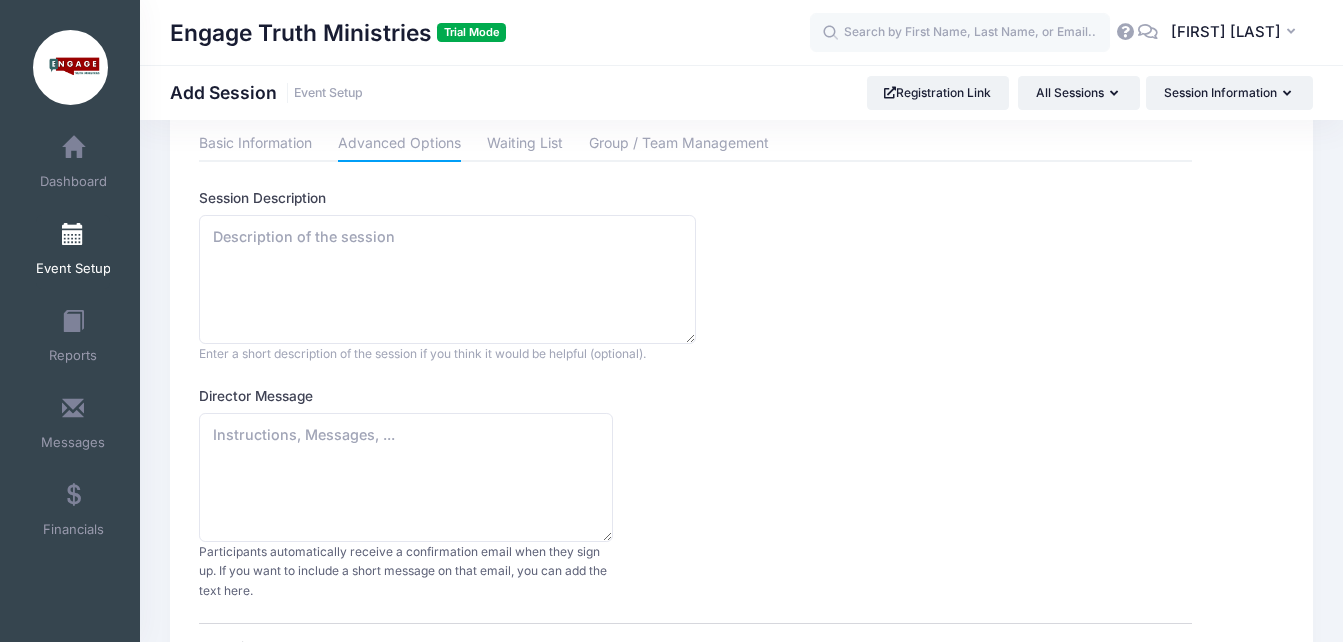 scroll, scrollTop: 0, scrollLeft: 0, axis: both 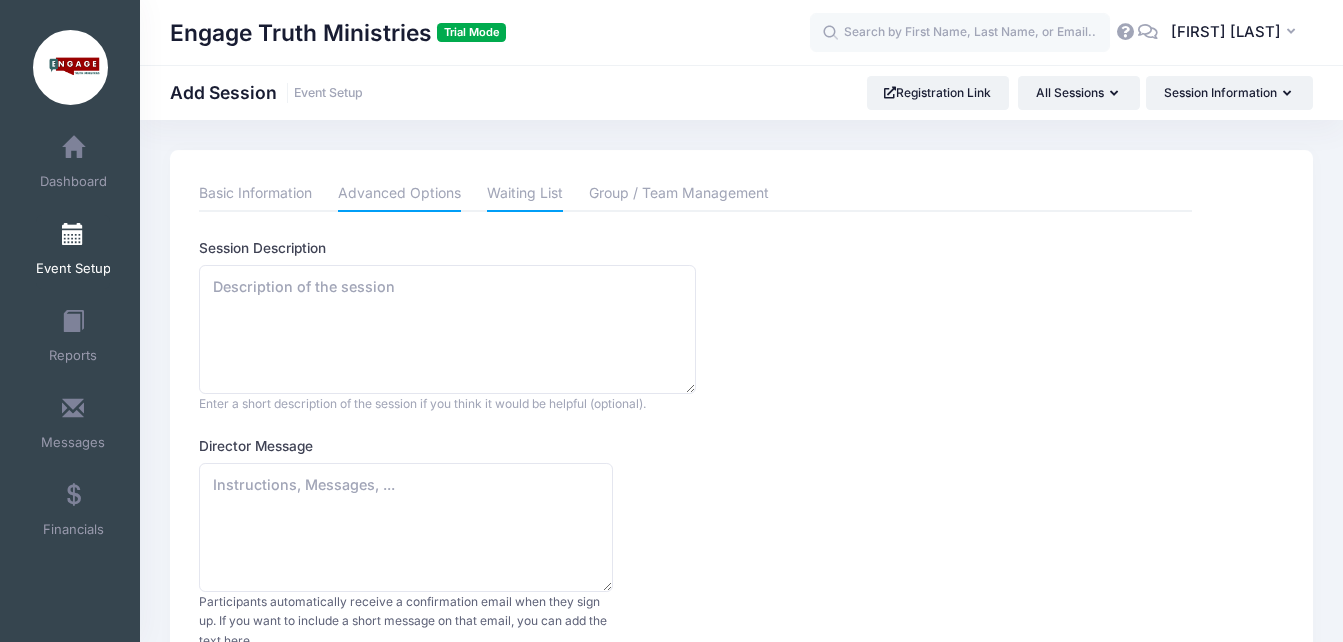 click on "Waiting List" at bounding box center [525, 194] 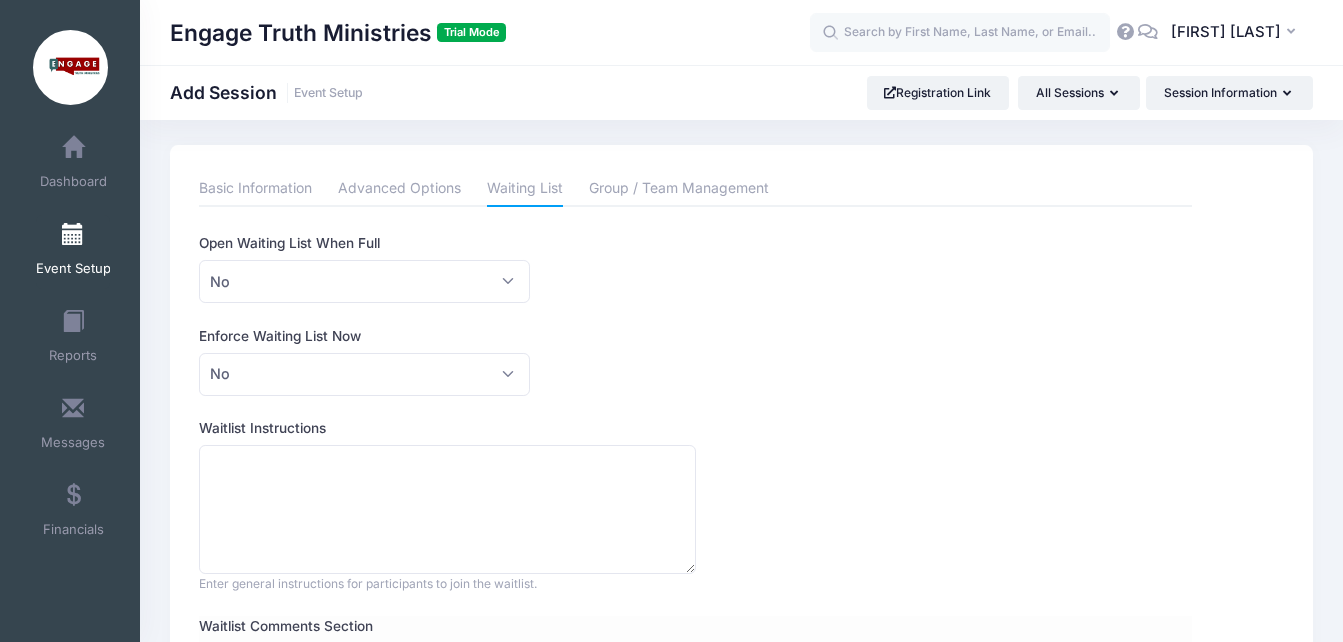 scroll, scrollTop: 0, scrollLeft: 0, axis: both 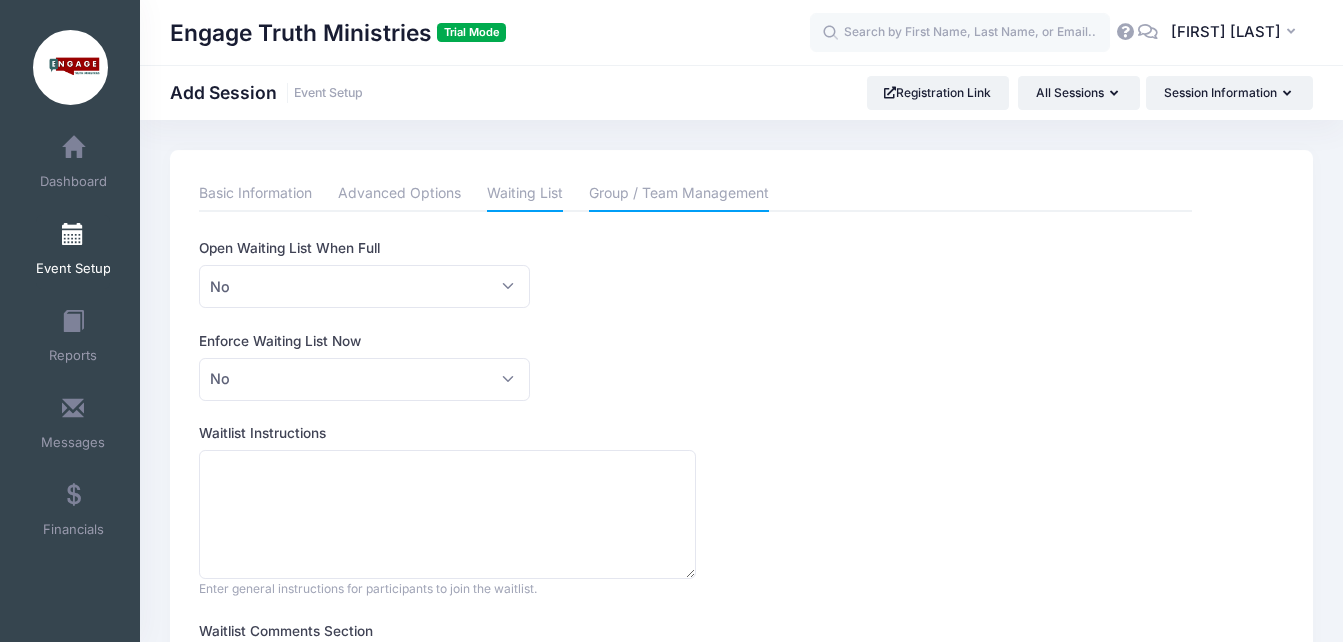 click on "Group / Team Management" at bounding box center [679, 194] 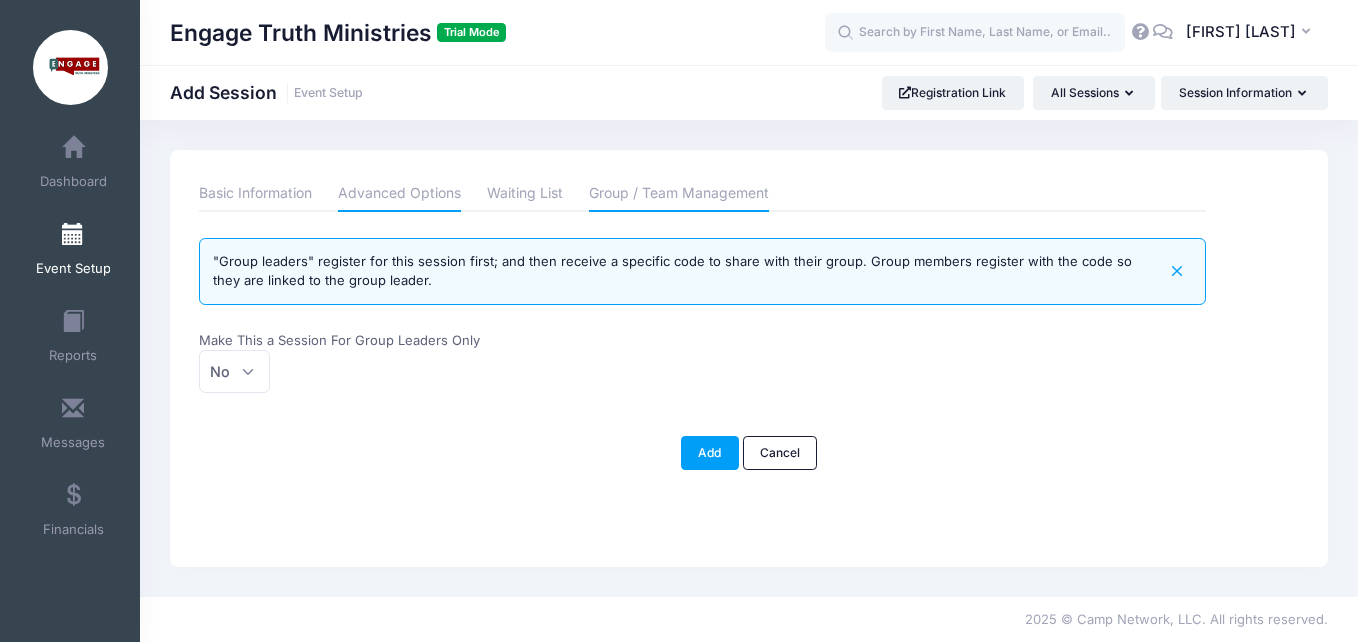 click on "Advanced Options" at bounding box center [399, 194] 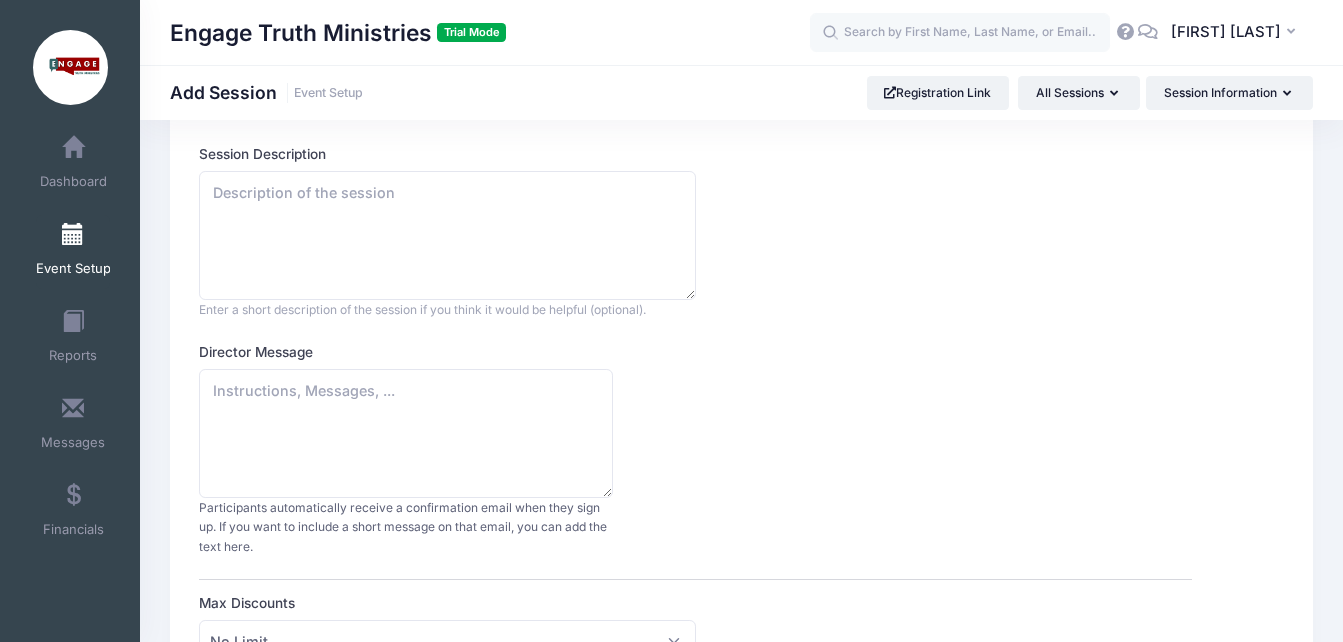 scroll, scrollTop: 0, scrollLeft: 0, axis: both 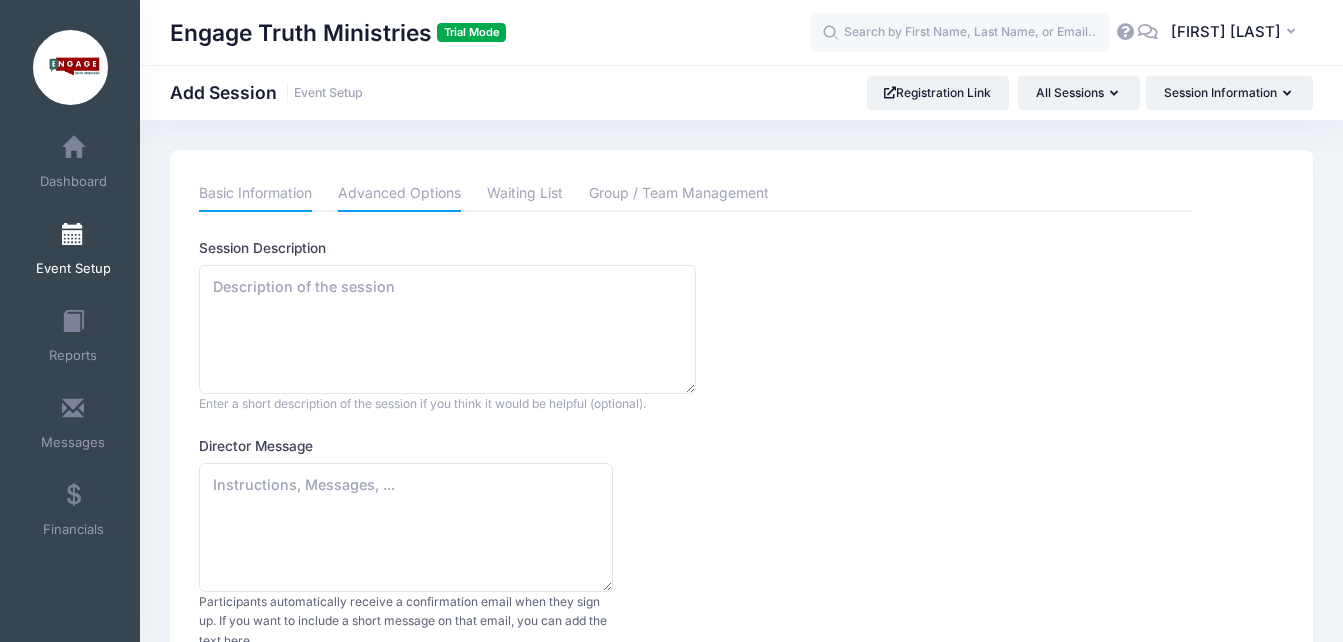 click on "Basic Information" at bounding box center (255, 194) 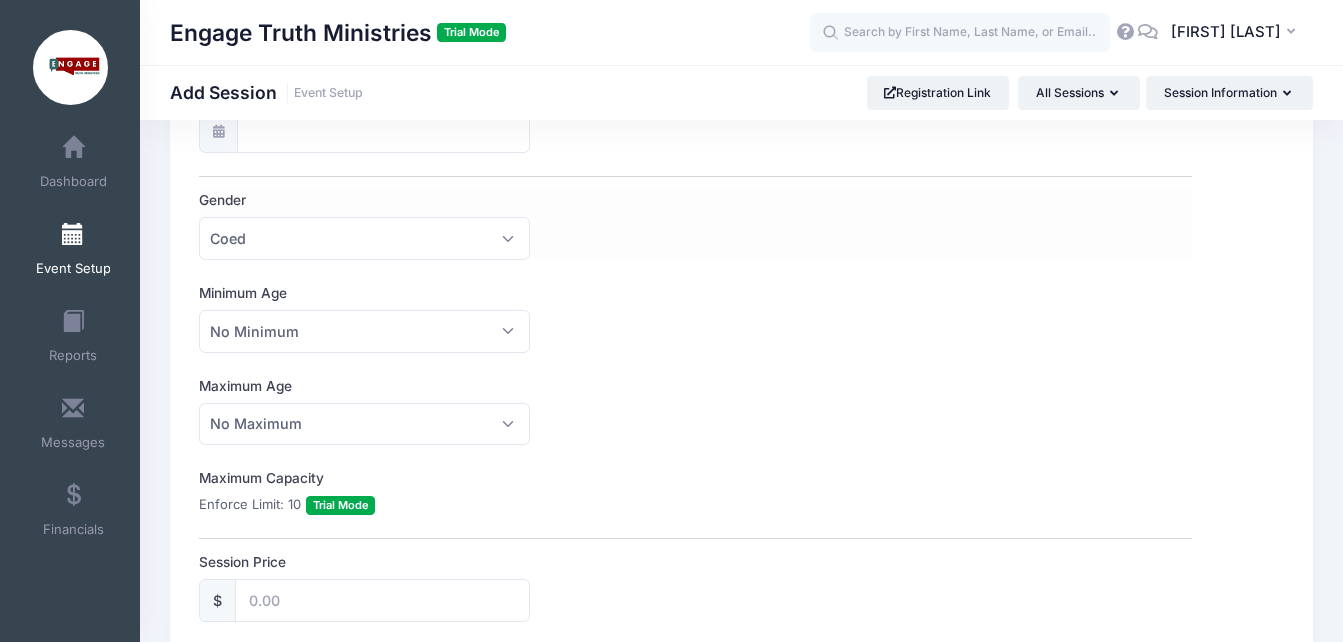 scroll, scrollTop: 600, scrollLeft: 0, axis: vertical 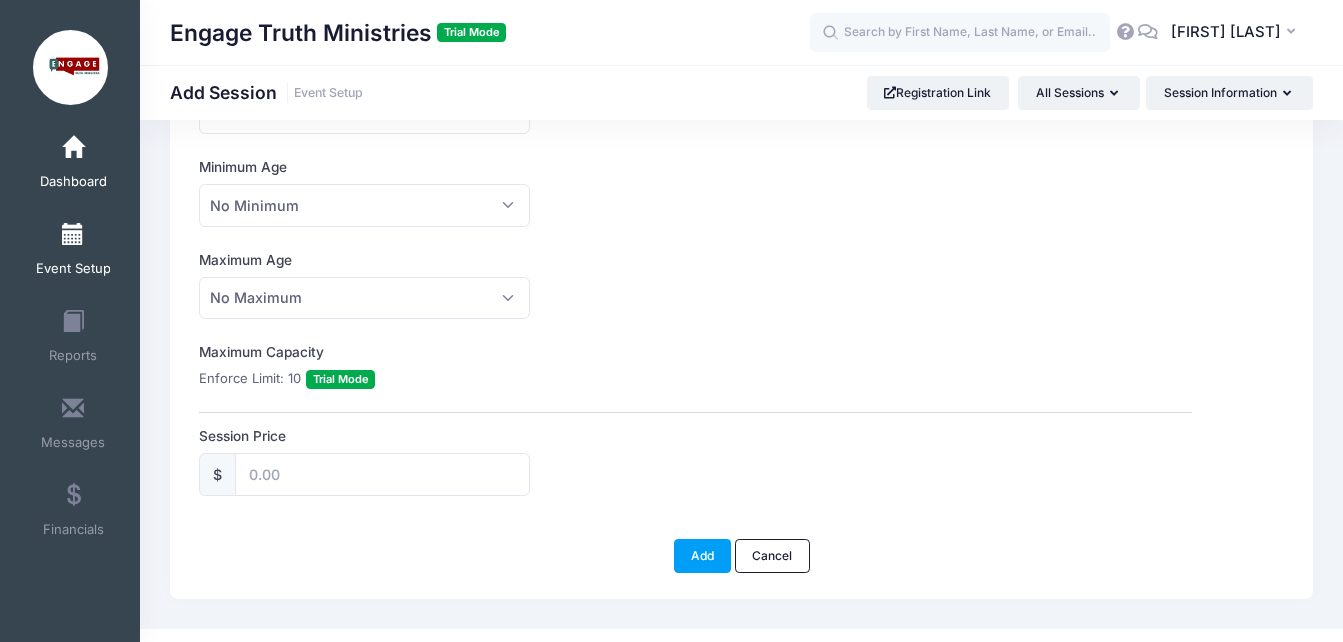 click on "Dashboard" at bounding box center [73, 165] 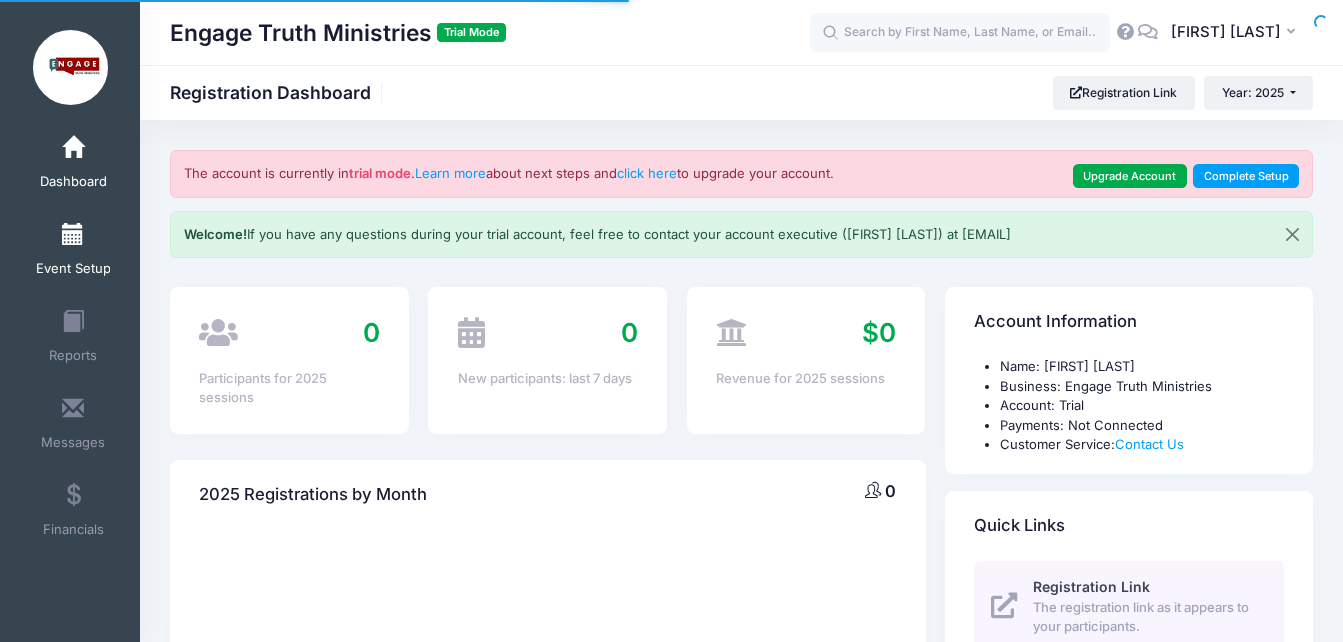 scroll, scrollTop: 0, scrollLeft: 0, axis: both 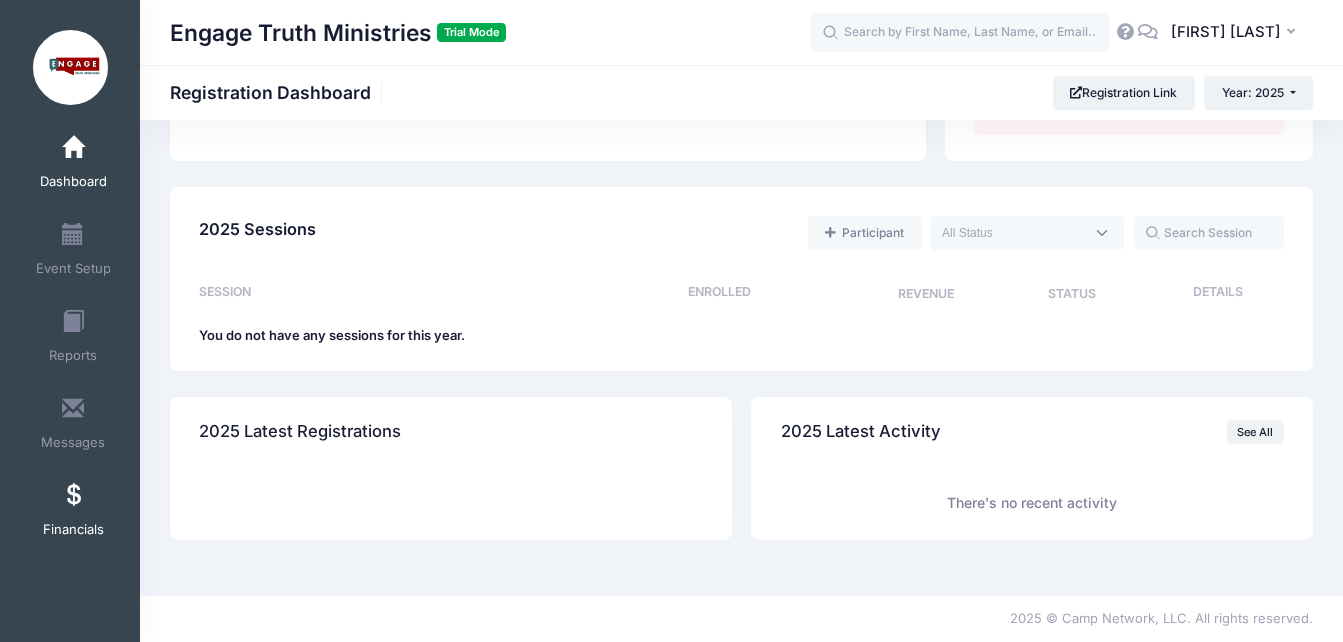 click on "Financials" at bounding box center (73, 513) 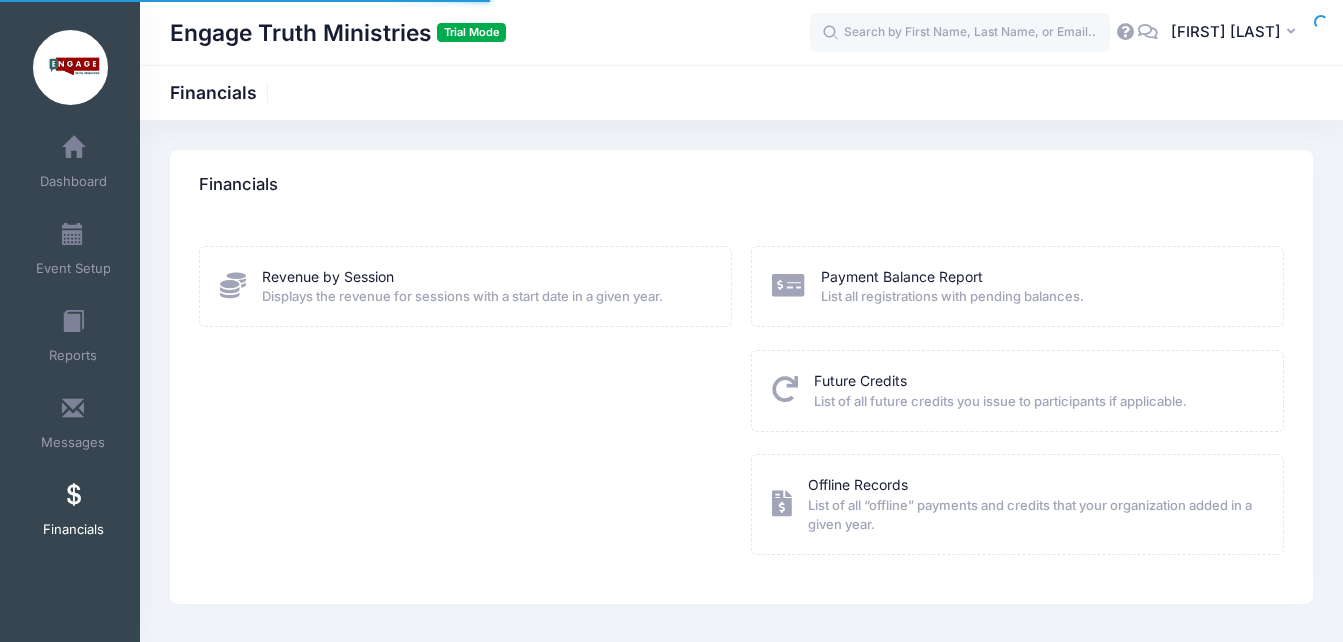 scroll, scrollTop: 0, scrollLeft: 0, axis: both 